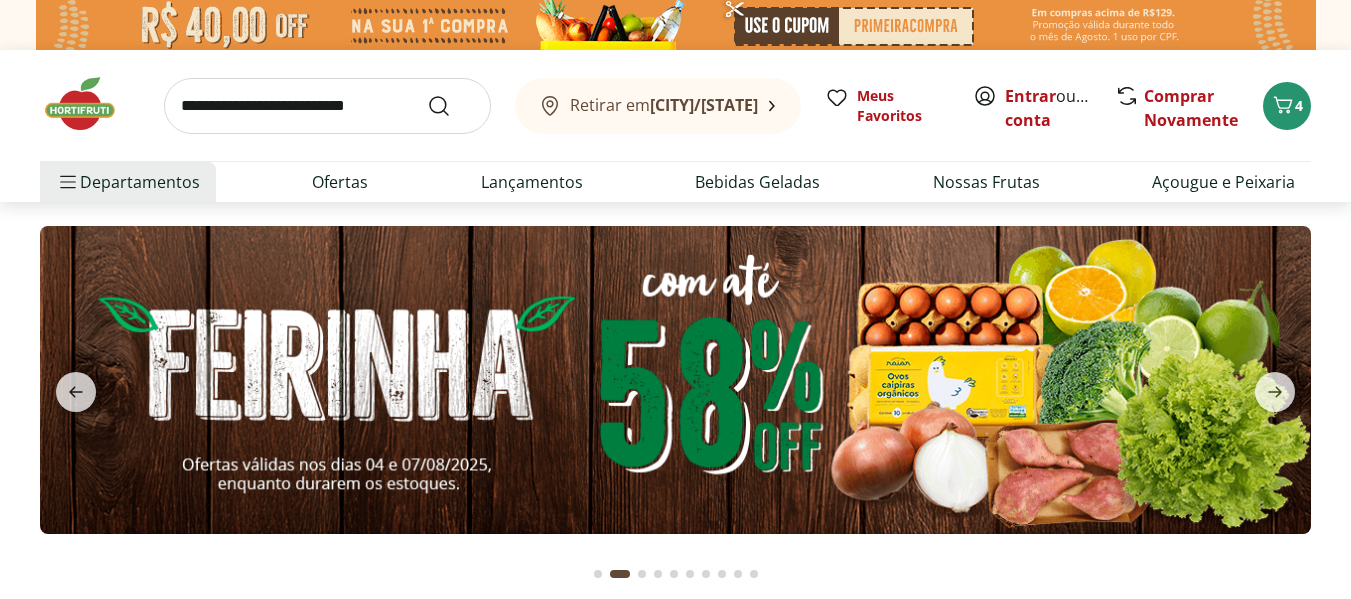 scroll, scrollTop: 0, scrollLeft: 0, axis: both 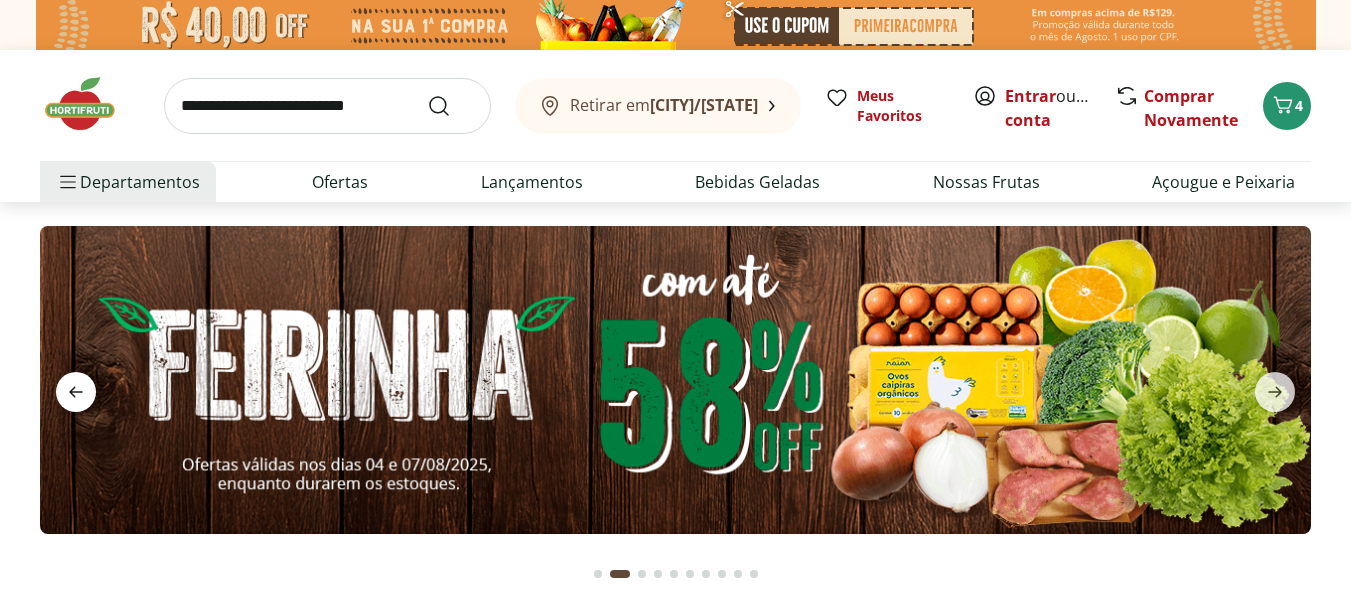 click 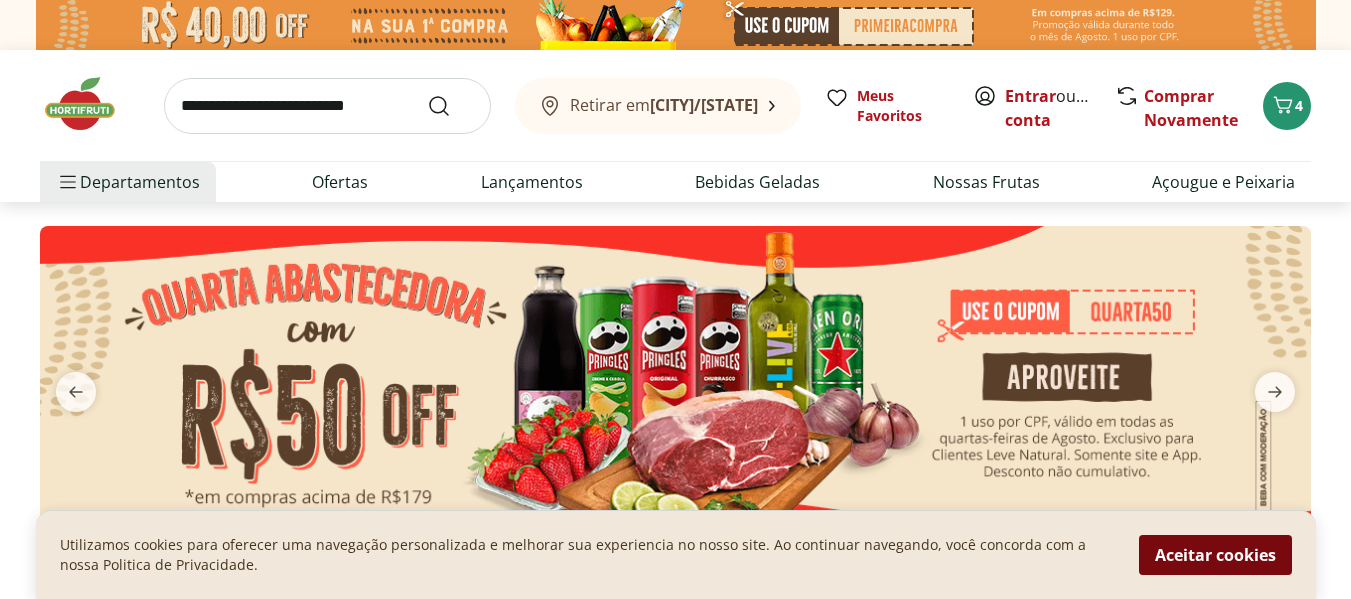 click on "Aceitar cookies" at bounding box center (1215, 555) 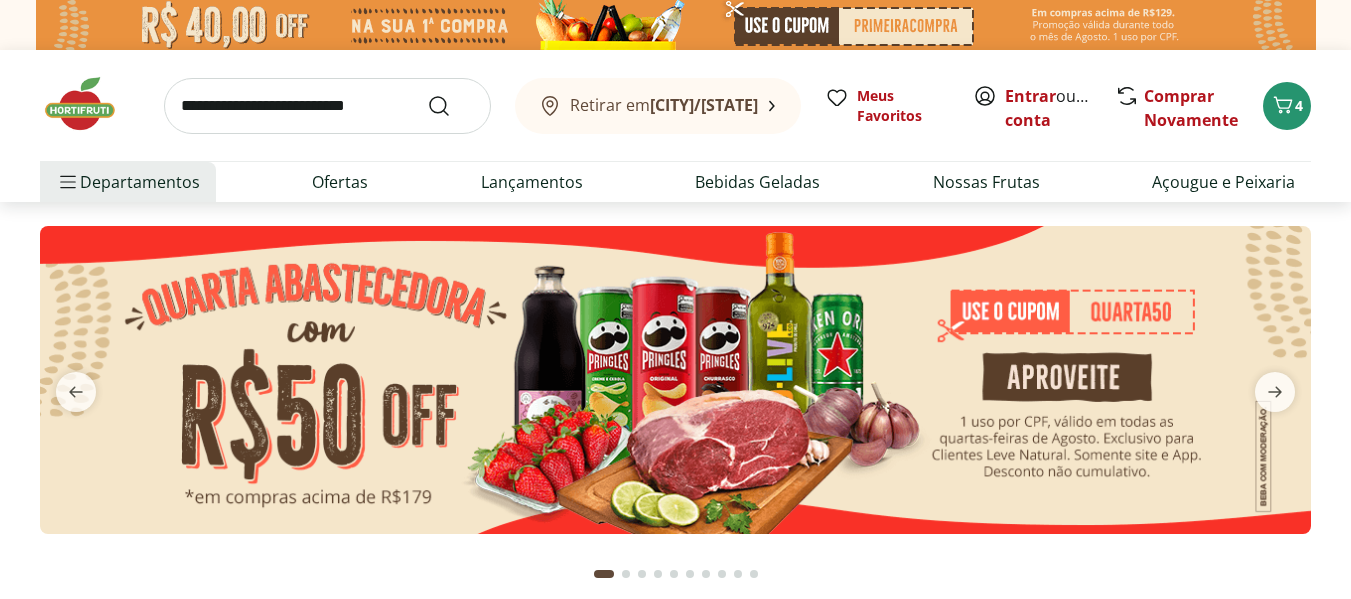 click at bounding box center [675, 380] 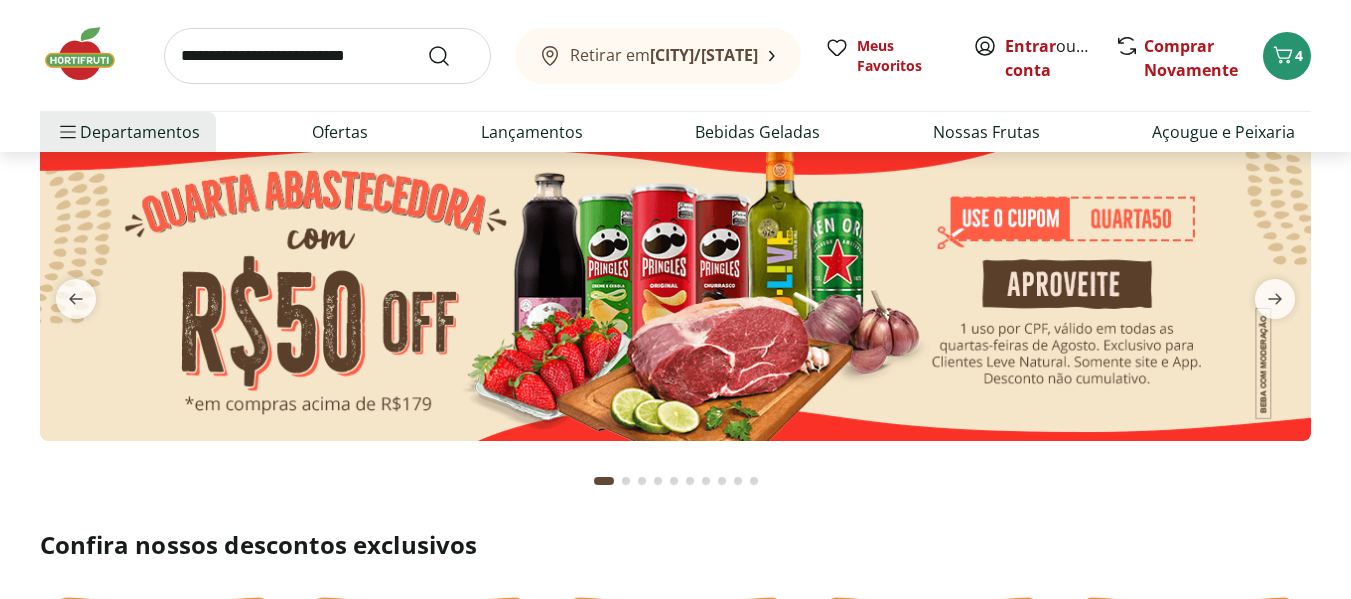 scroll, scrollTop: 0, scrollLeft: 0, axis: both 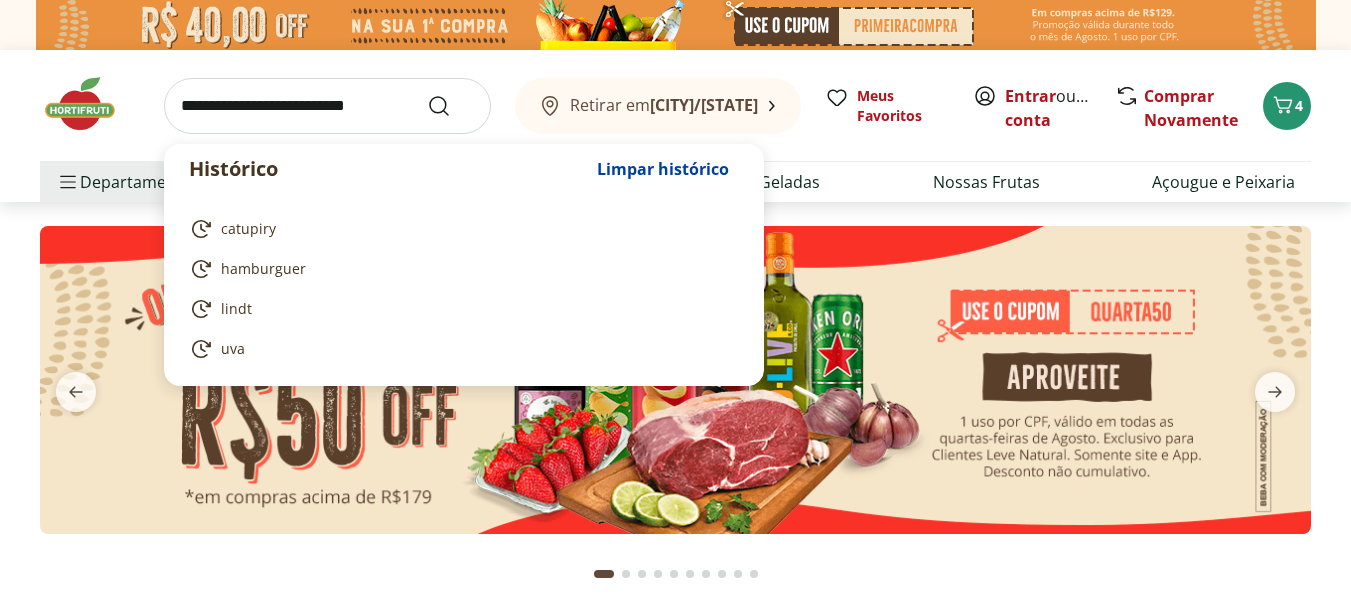 click at bounding box center (327, 106) 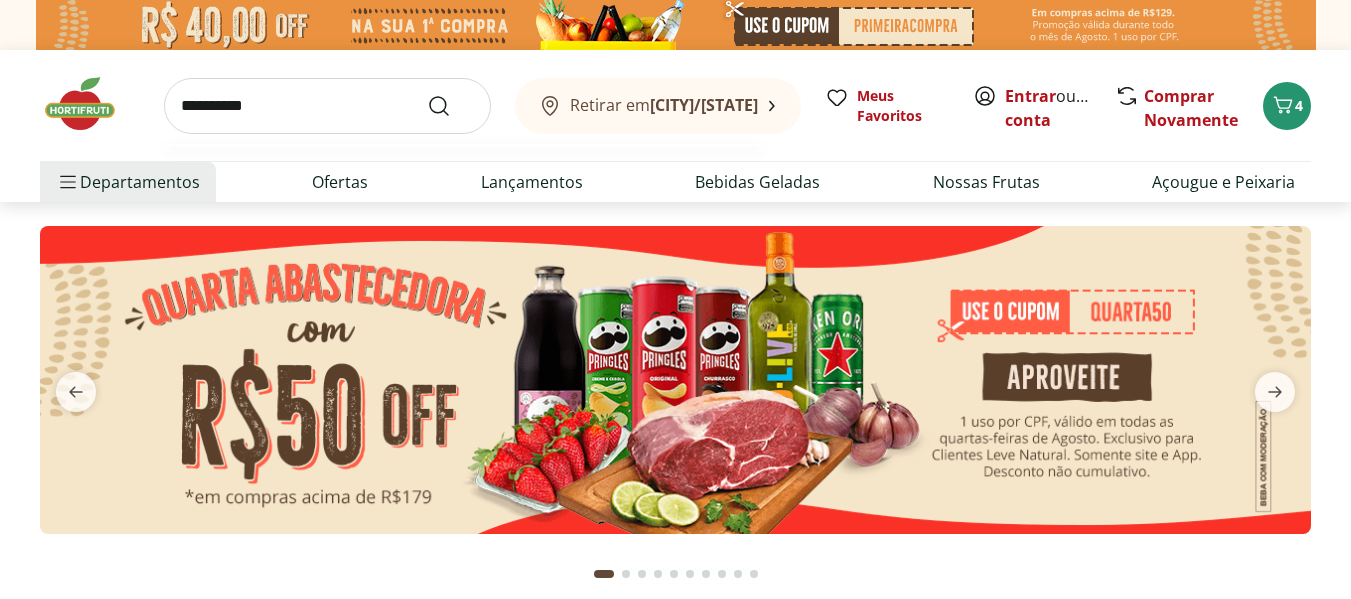 type on "**********" 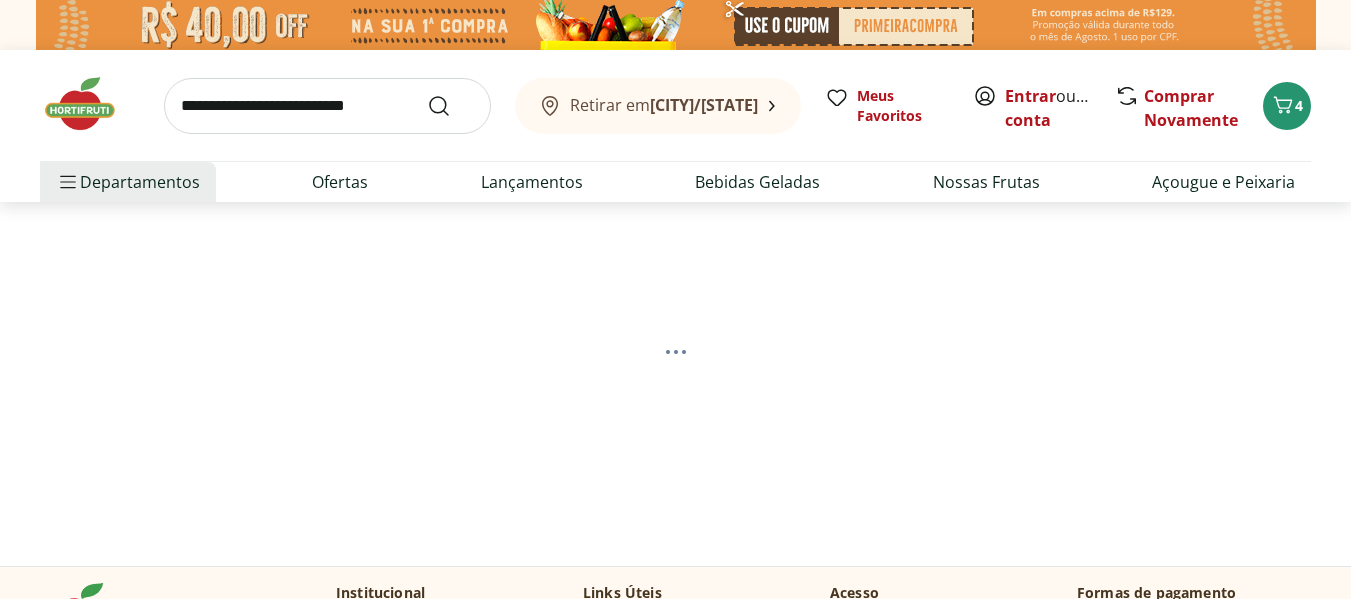select on "**********" 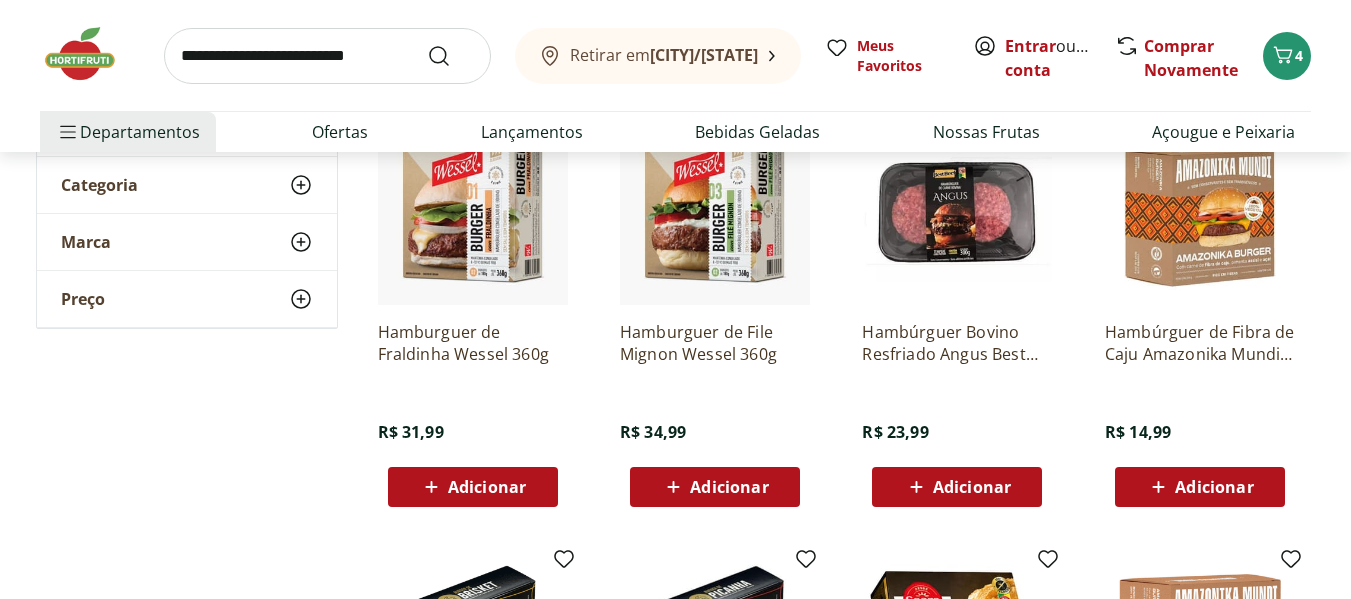 scroll, scrollTop: 301, scrollLeft: 0, axis: vertical 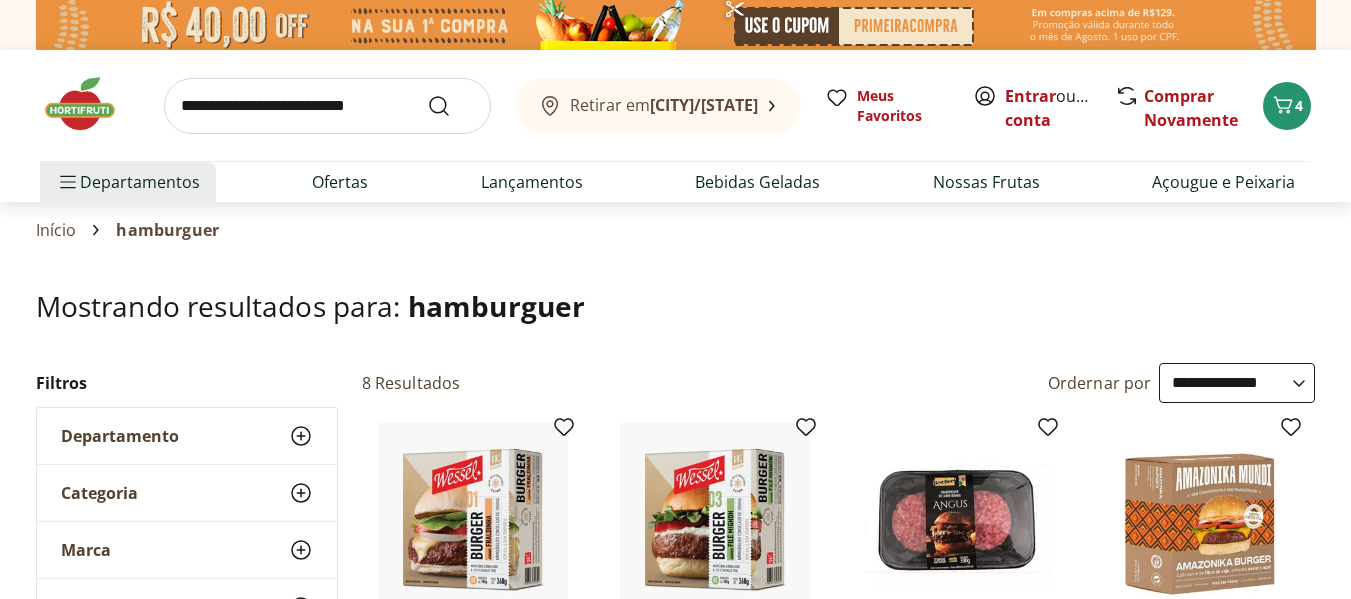 click at bounding box center [327, 106] 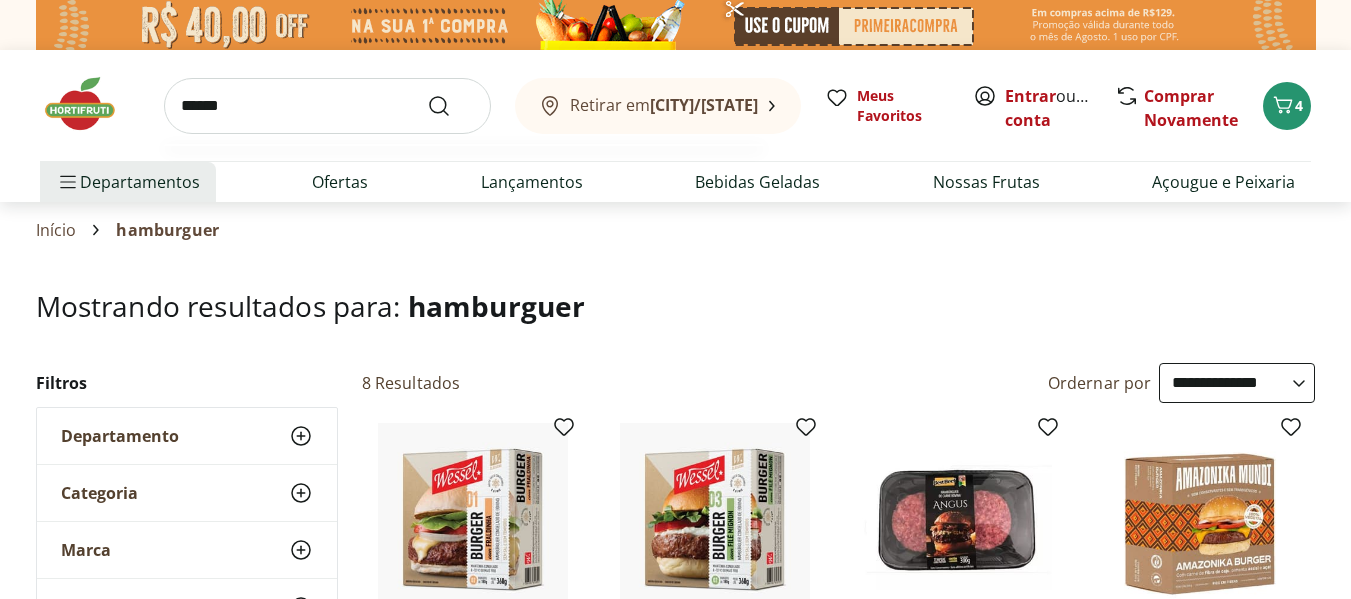 type on "******" 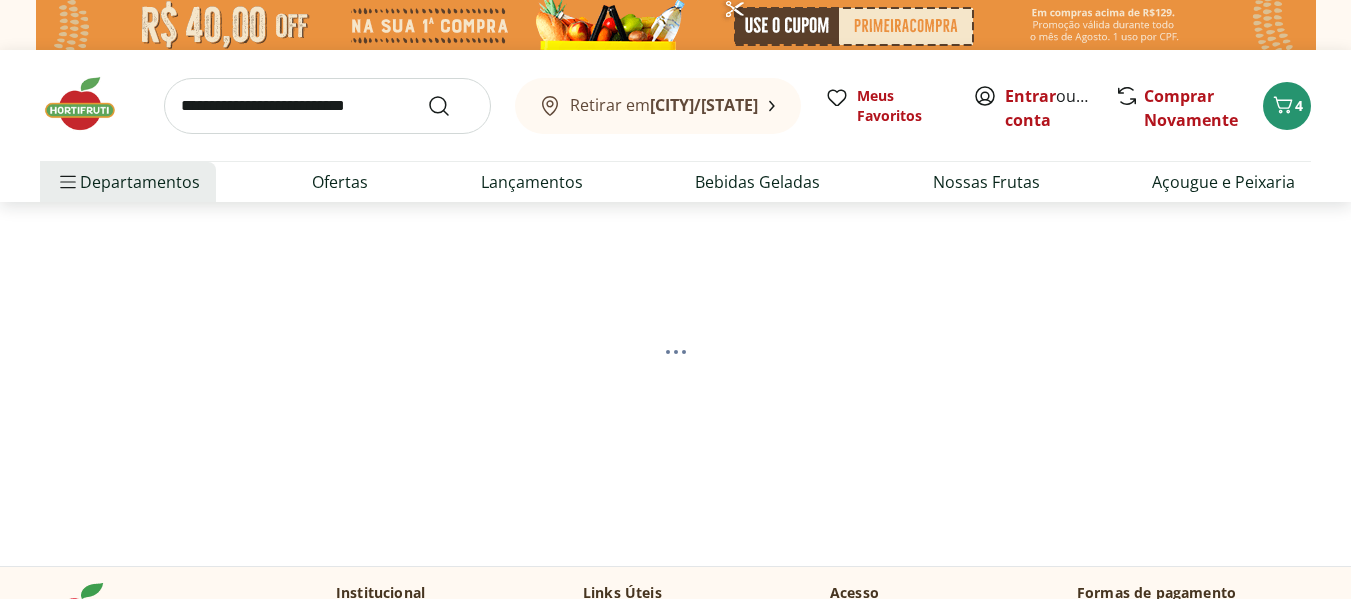 select on "**********" 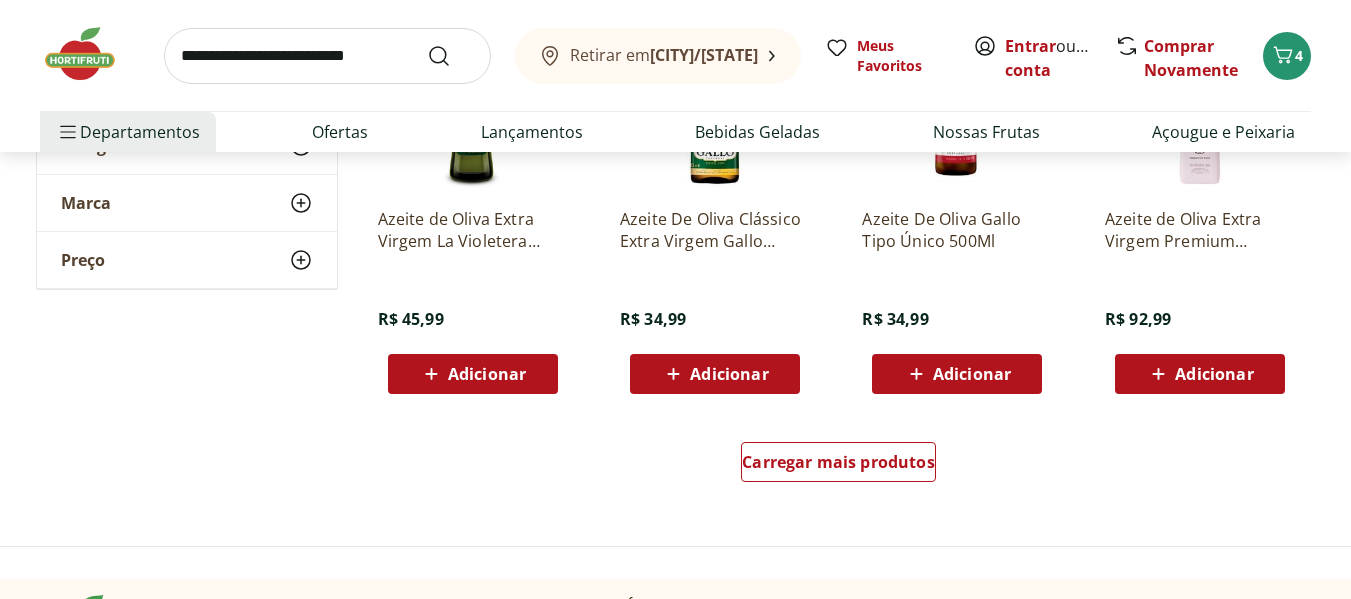 scroll, scrollTop: 1307, scrollLeft: 0, axis: vertical 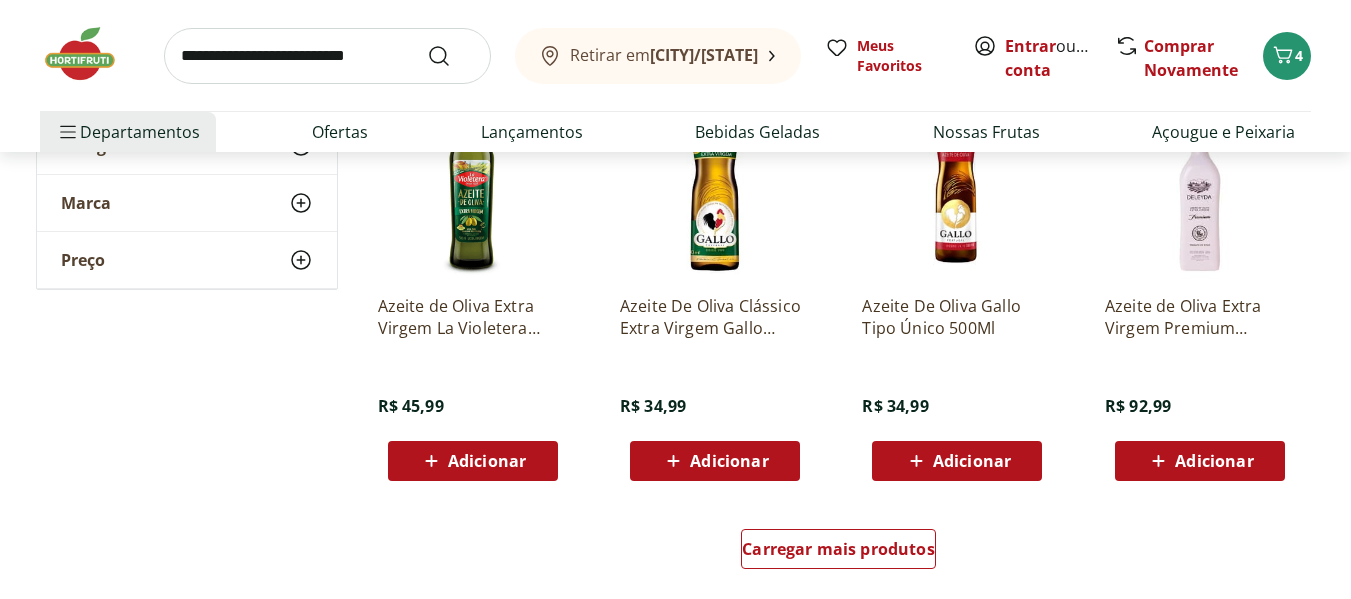 click on "Azeite De Oliva Clássico Extra Virgem Gallo 250Ml R$ 34,99 Adicionar" at bounding box center [715, 380] 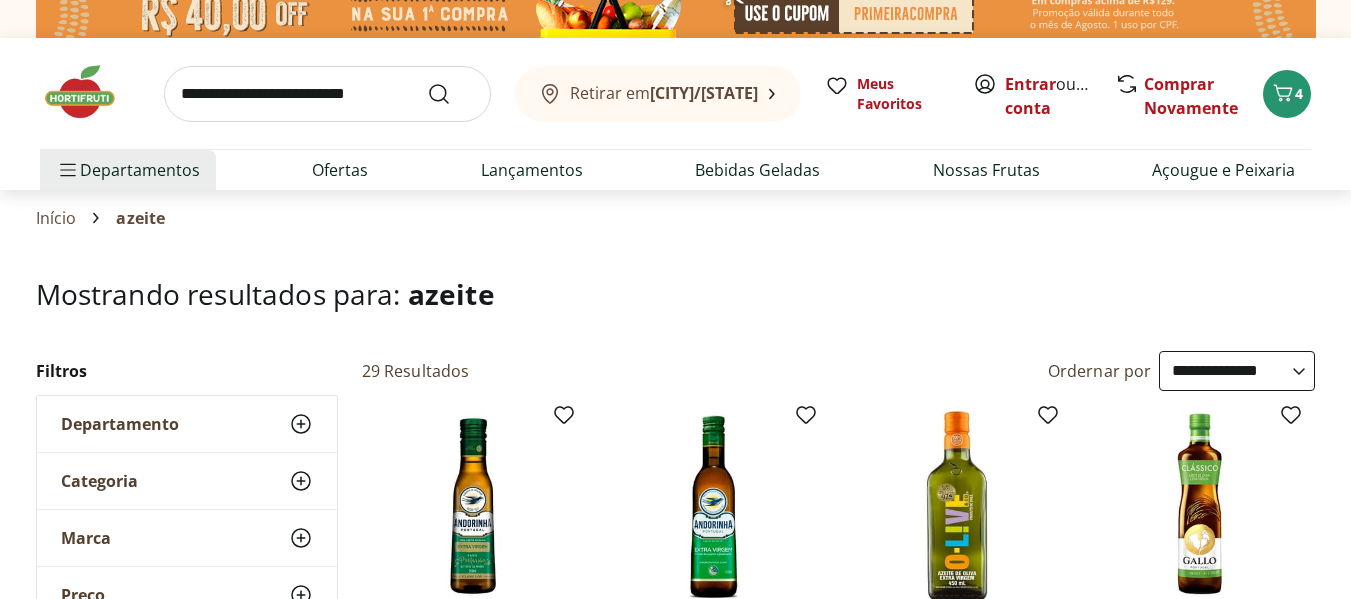 scroll, scrollTop: 0, scrollLeft: 0, axis: both 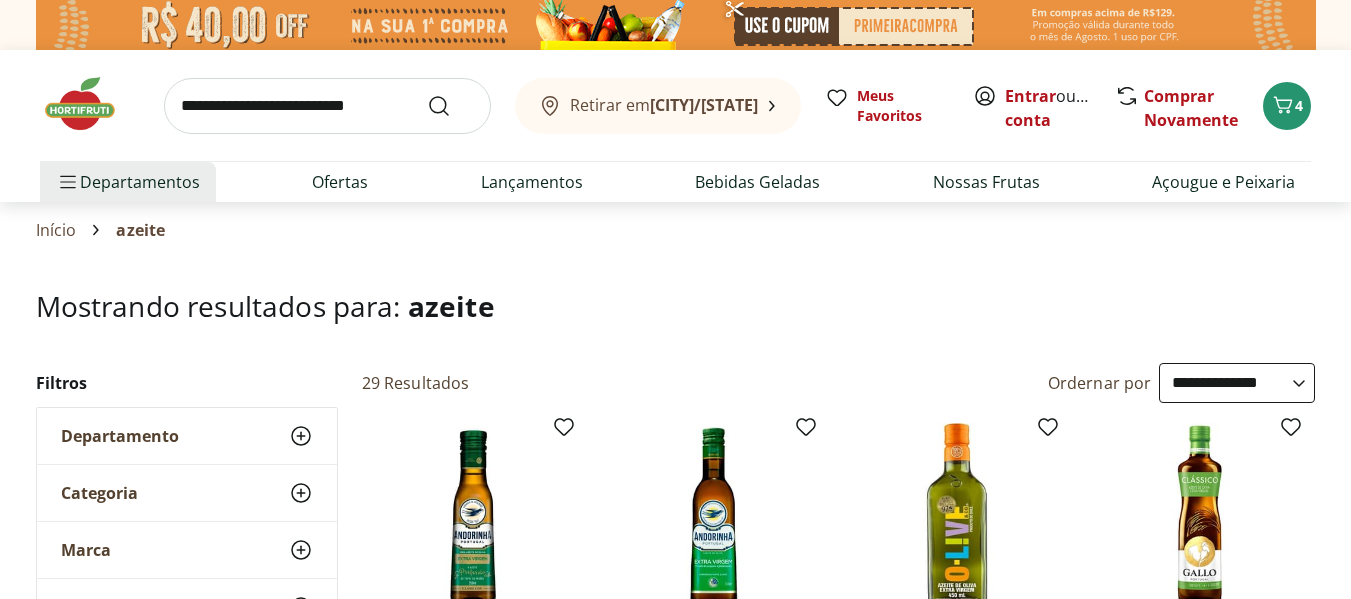 click at bounding box center [90, 104] 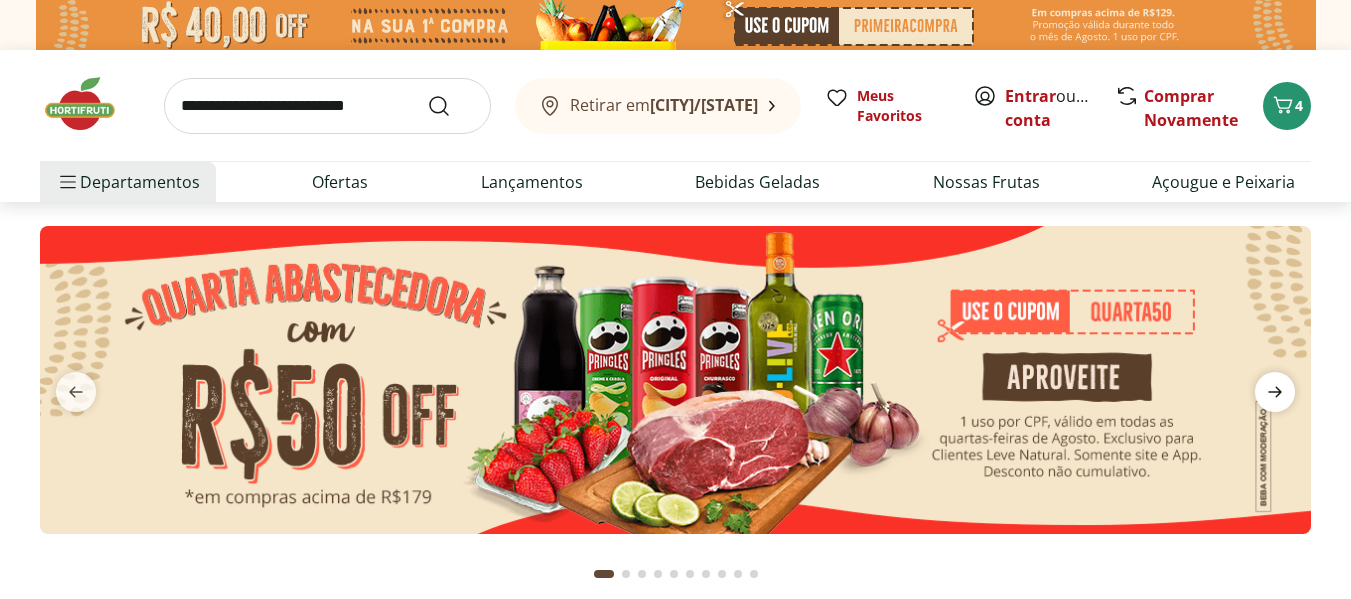 click 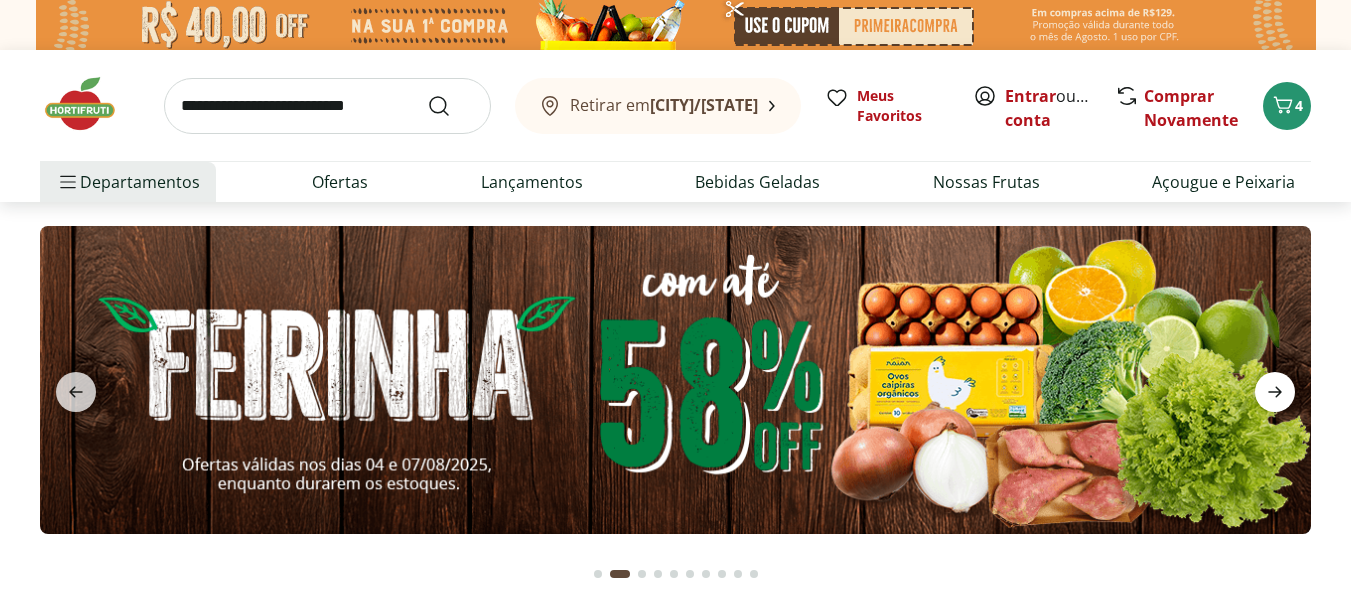 click 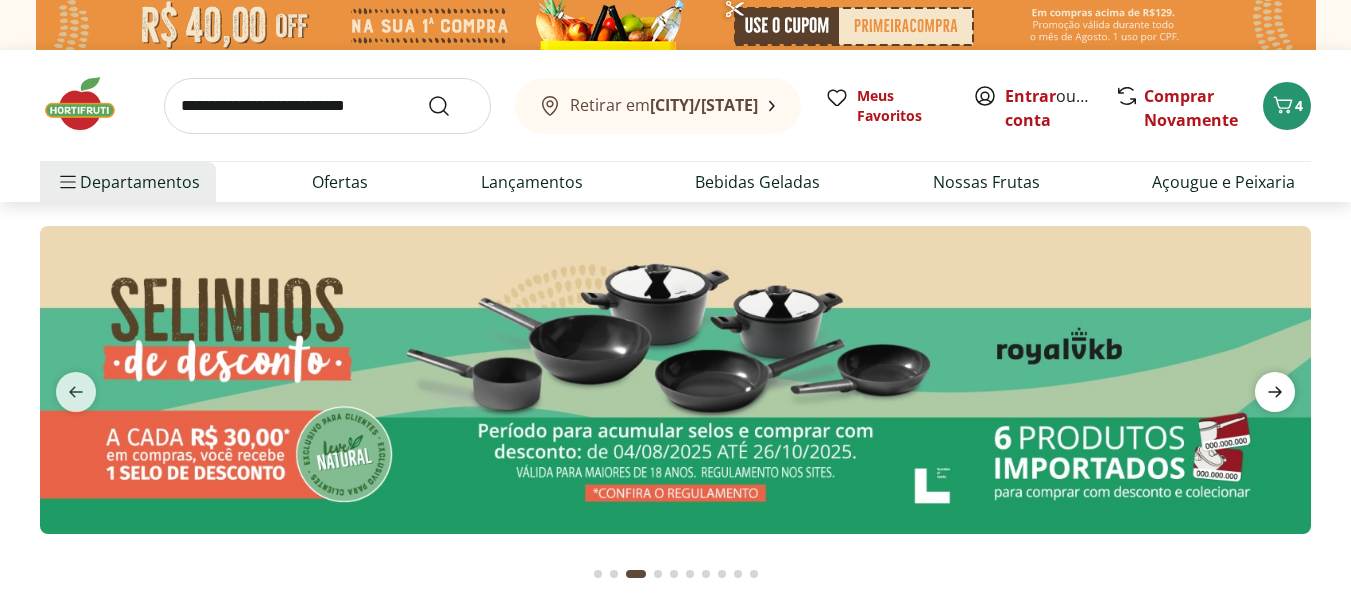 click 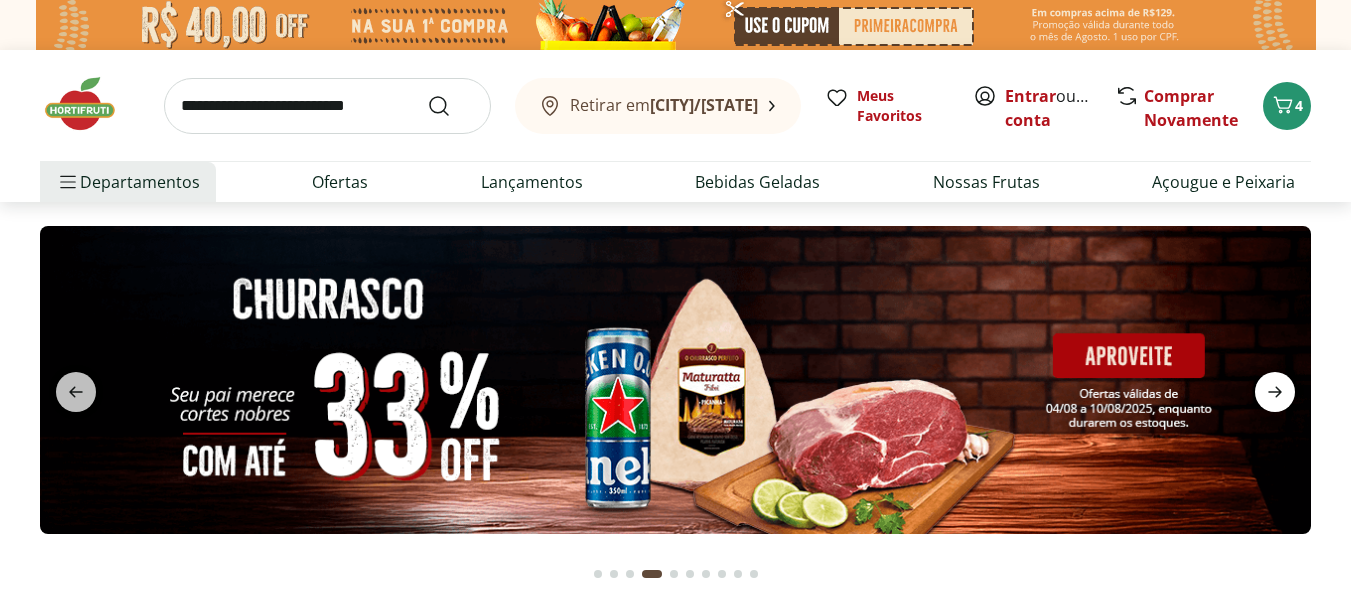 click 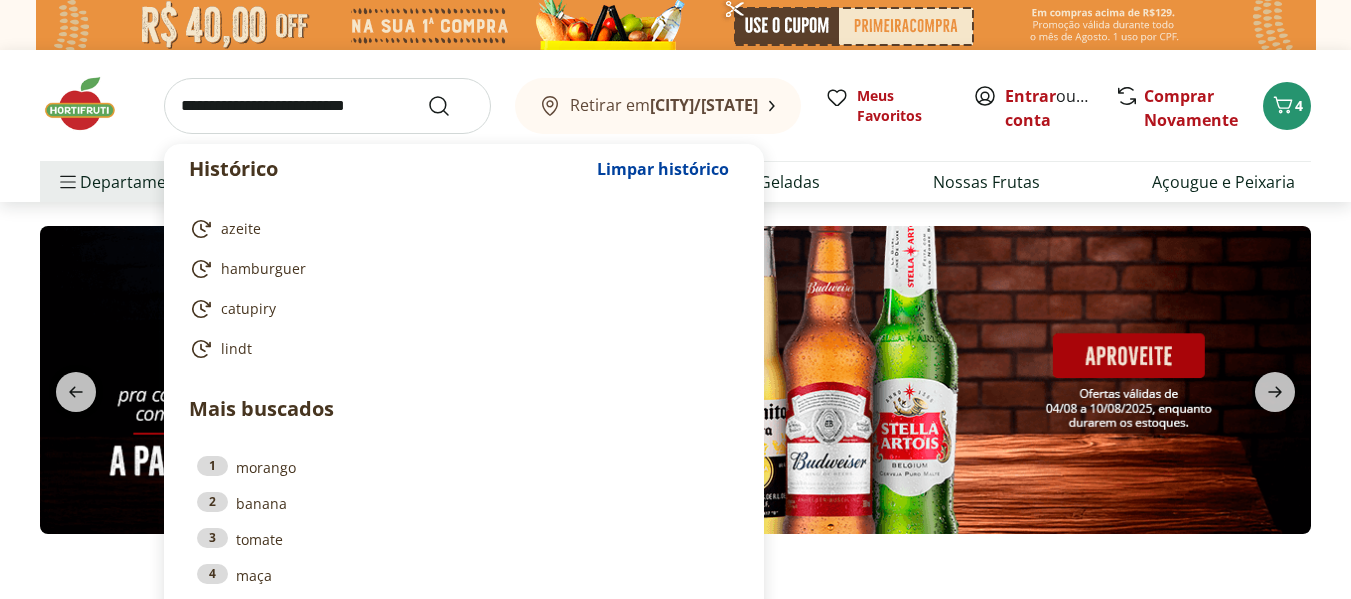 click at bounding box center [327, 106] 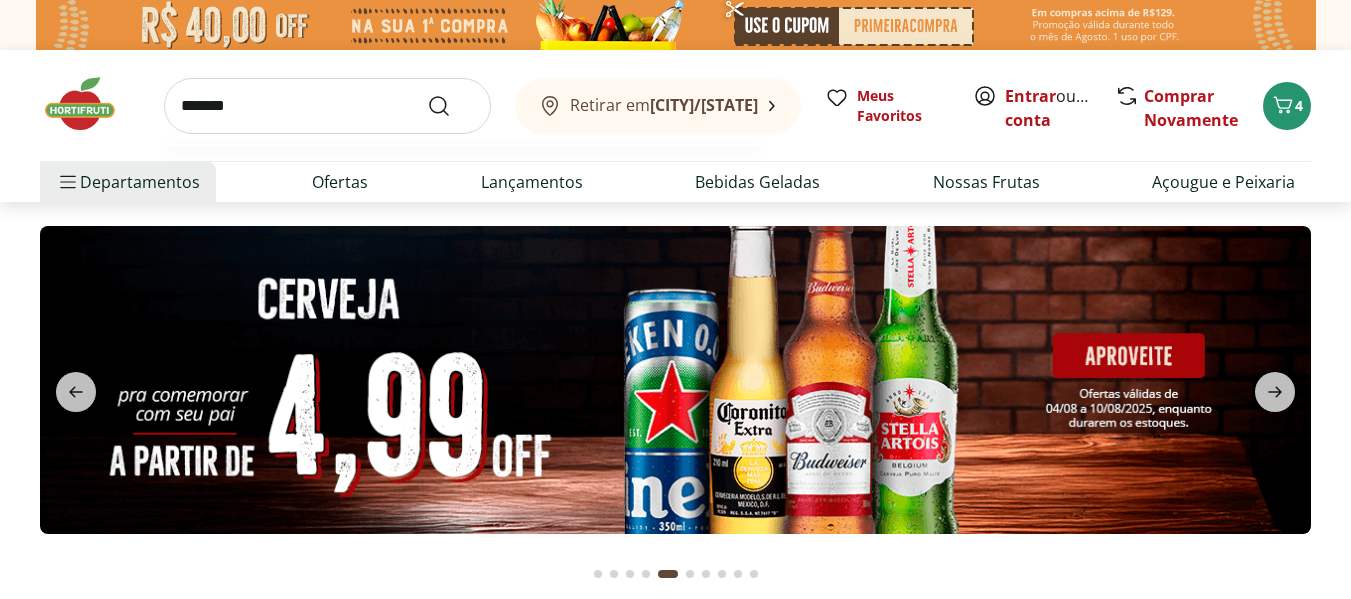 type on "*******" 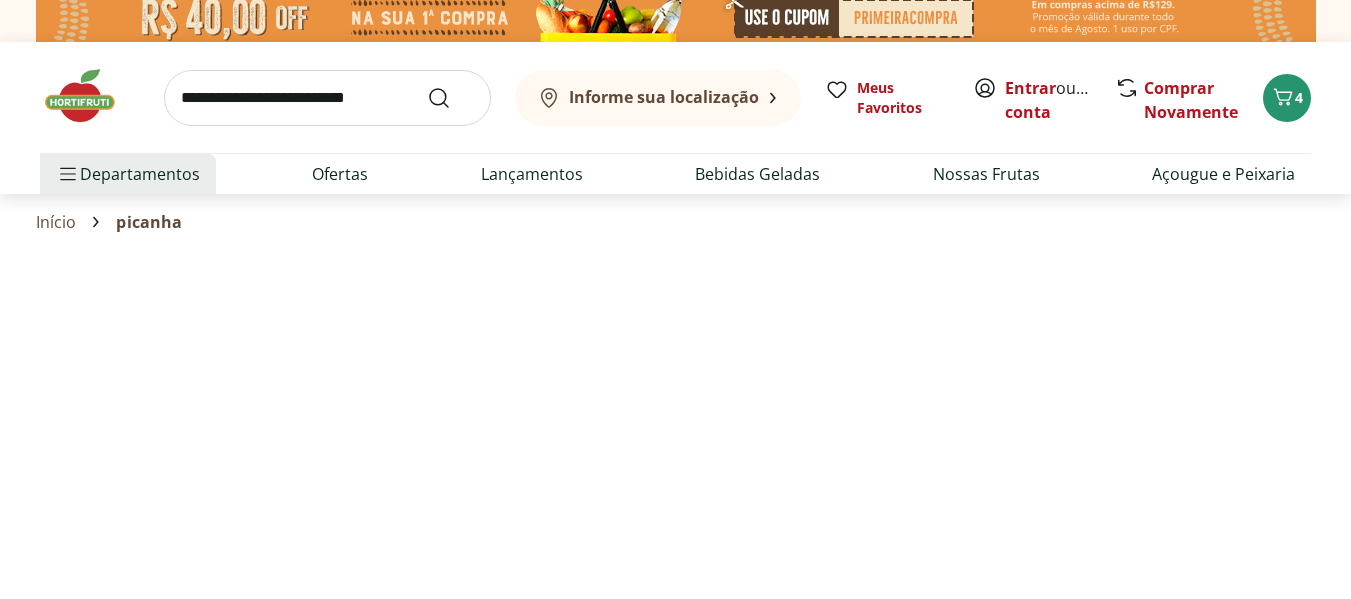 scroll, scrollTop: 43, scrollLeft: 0, axis: vertical 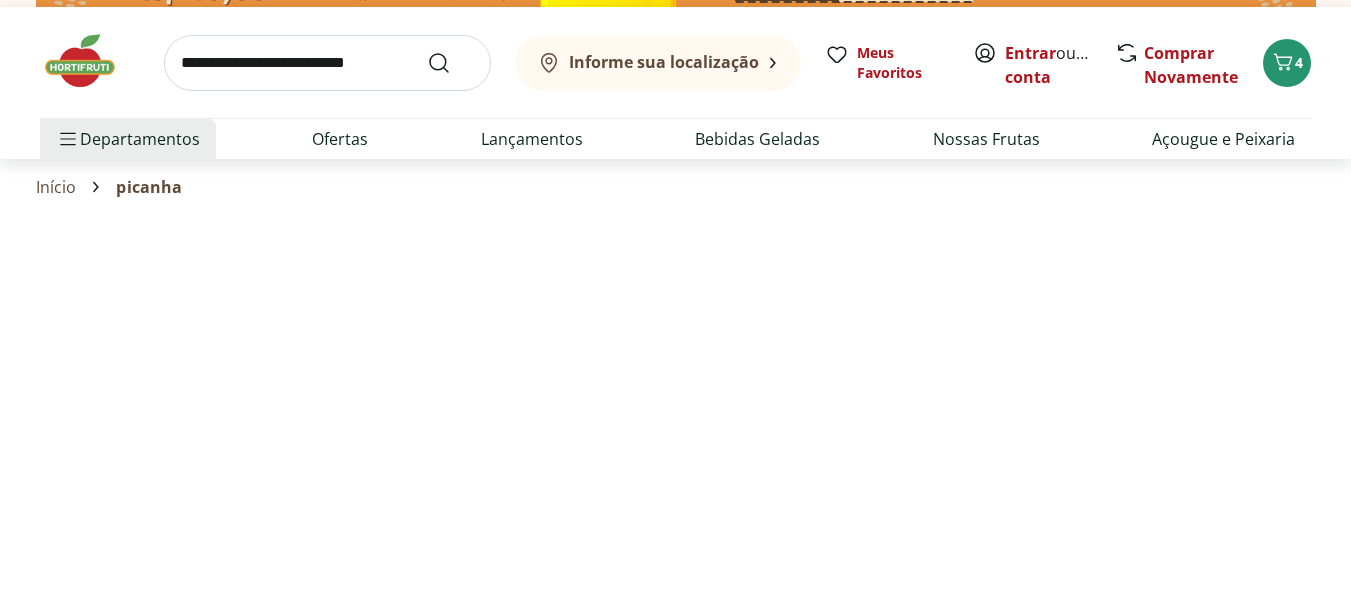 select on "**********" 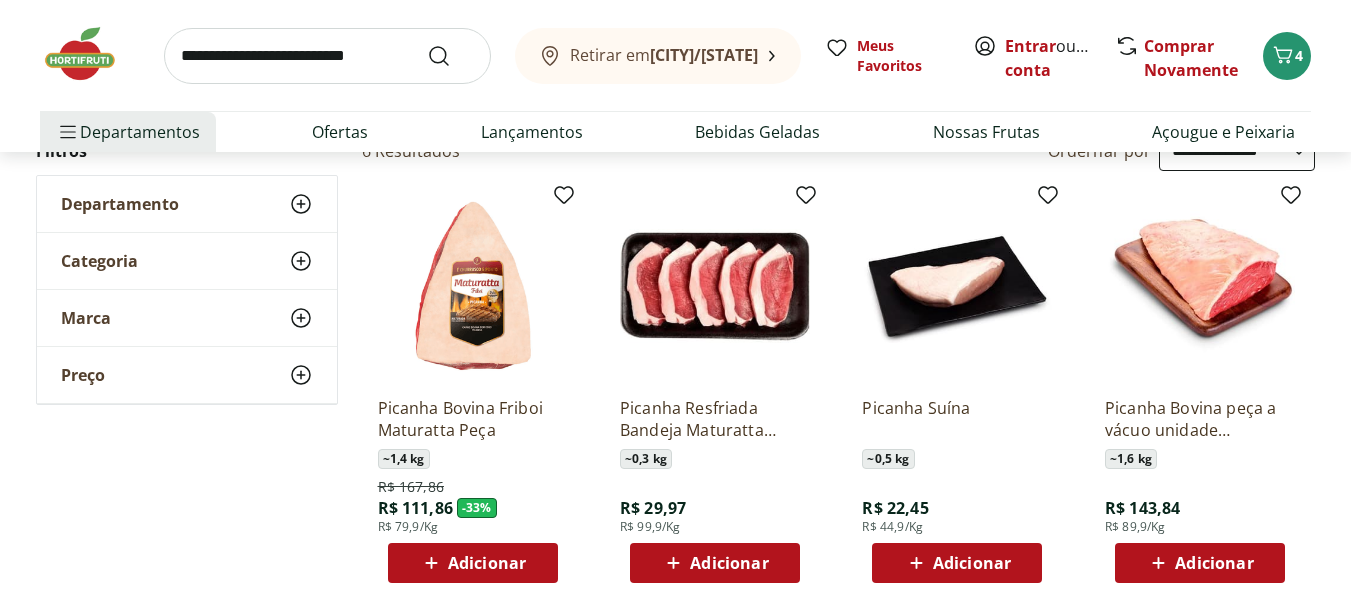 scroll, scrollTop: 248, scrollLeft: 0, axis: vertical 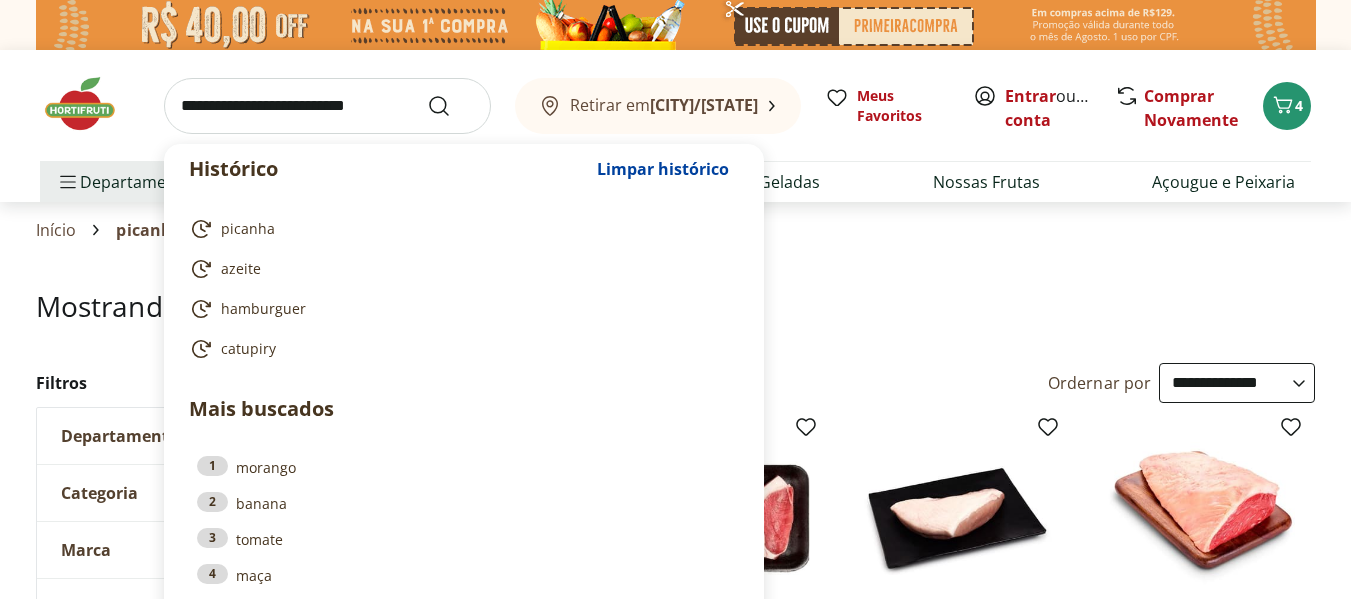 click at bounding box center [327, 106] 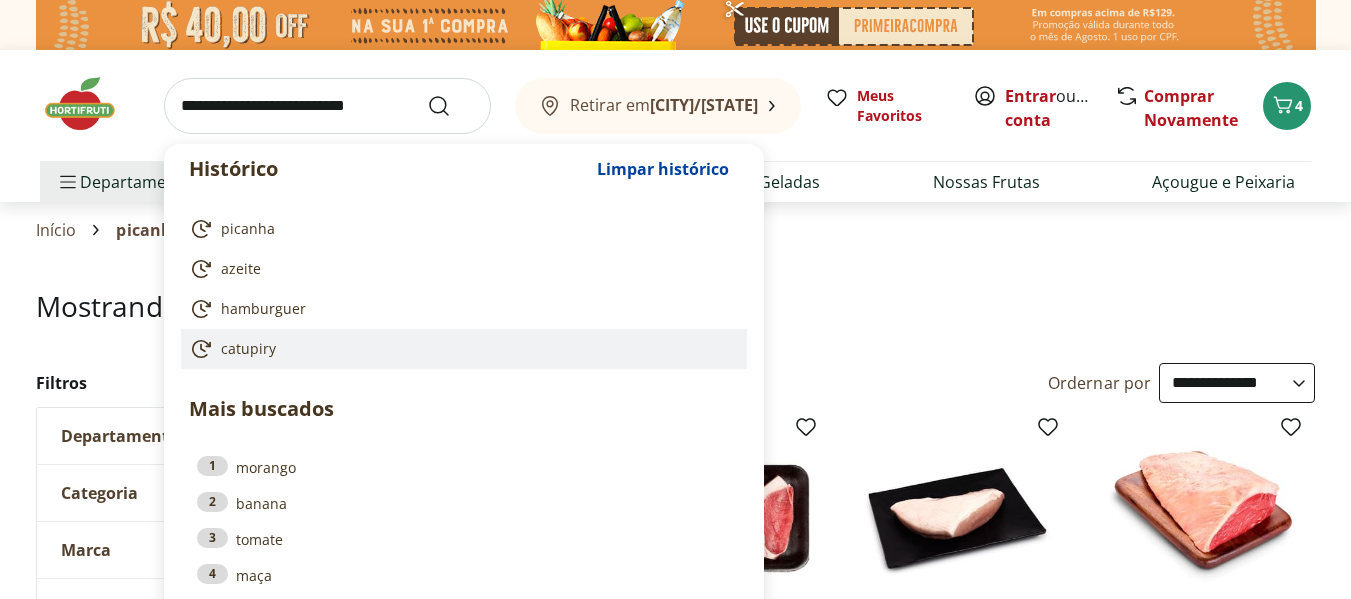 click on "catupiry" at bounding box center (248, 349) 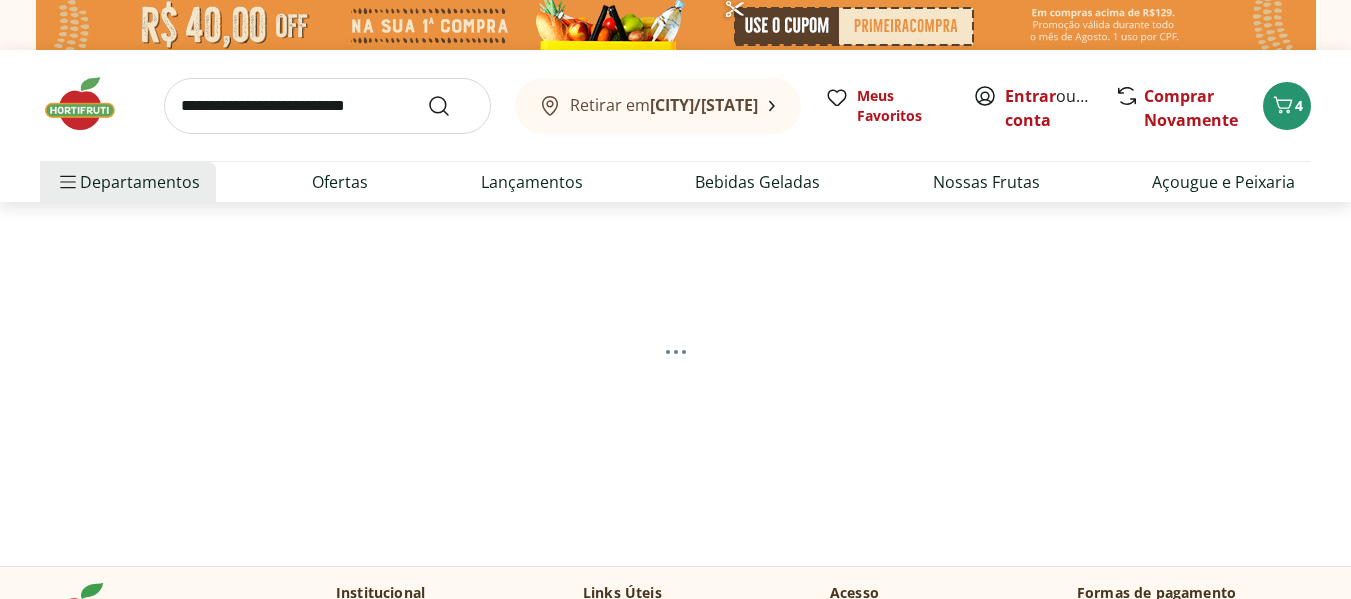 scroll, scrollTop: 0, scrollLeft: 0, axis: both 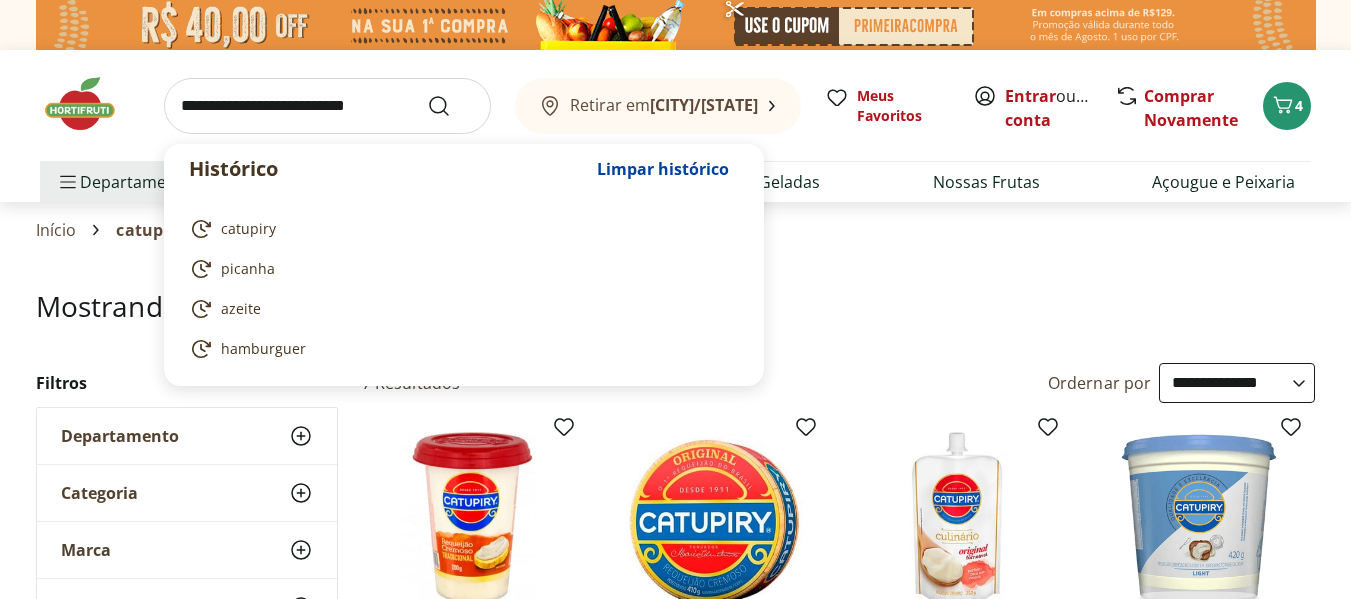 click at bounding box center [327, 106] 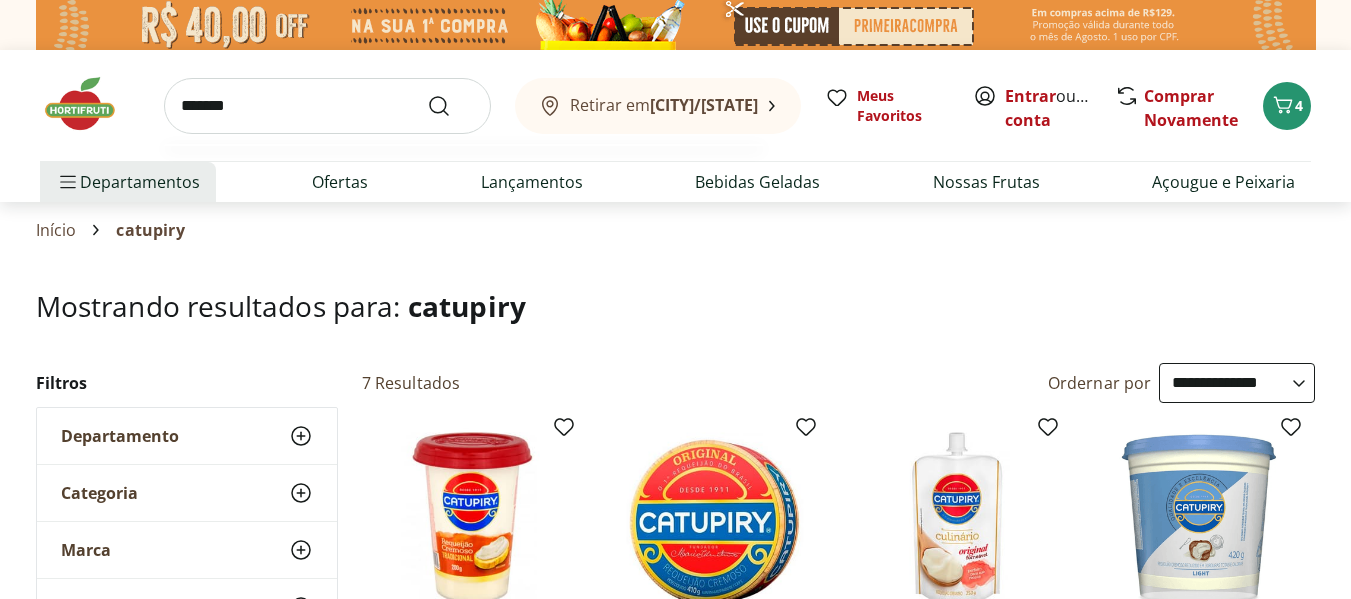 type on "*******" 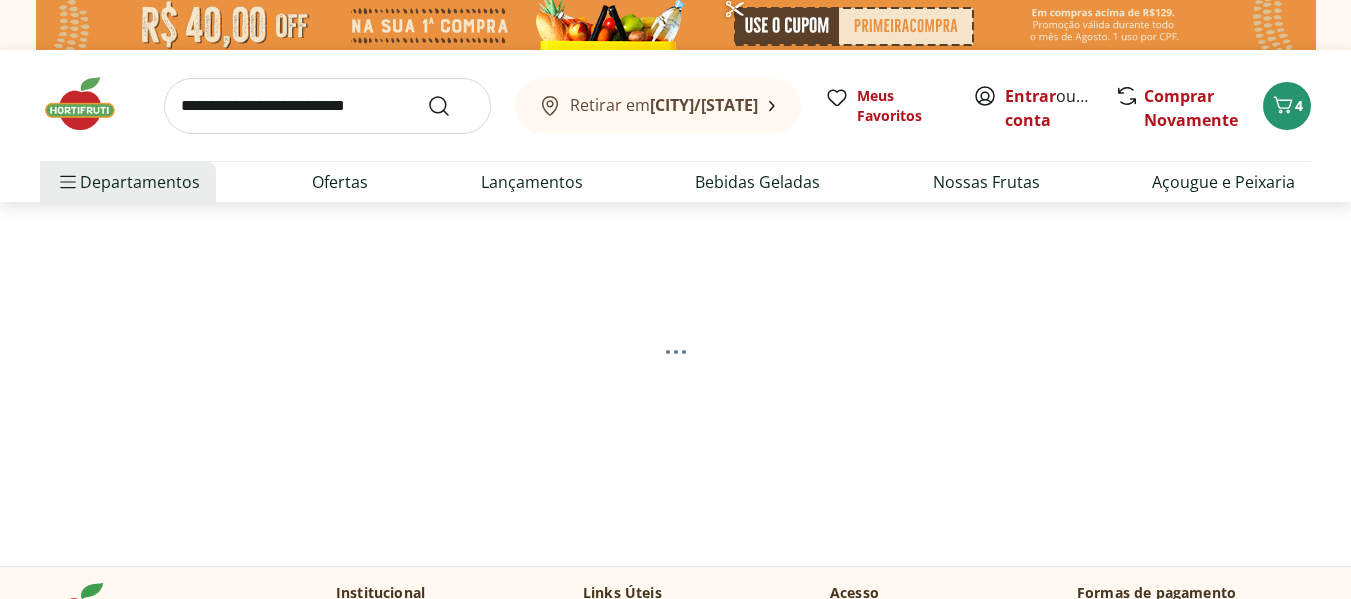 select on "**********" 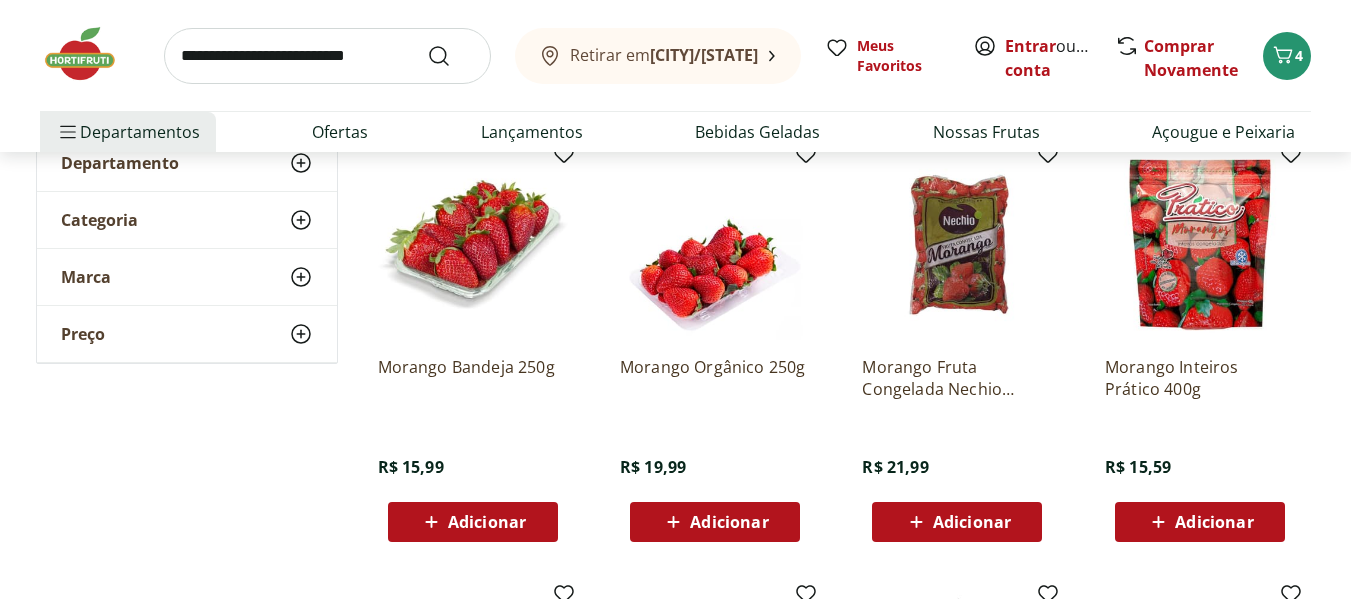 scroll, scrollTop: 282, scrollLeft: 0, axis: vertical 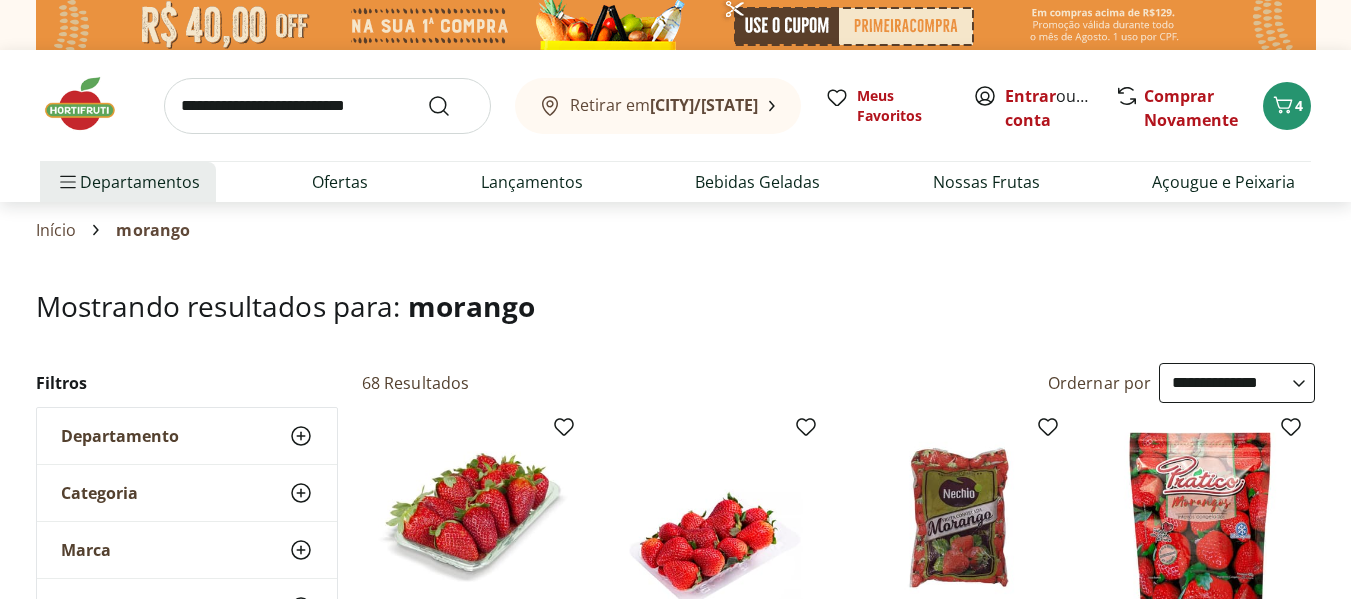 click at bounding box center [90, 104] 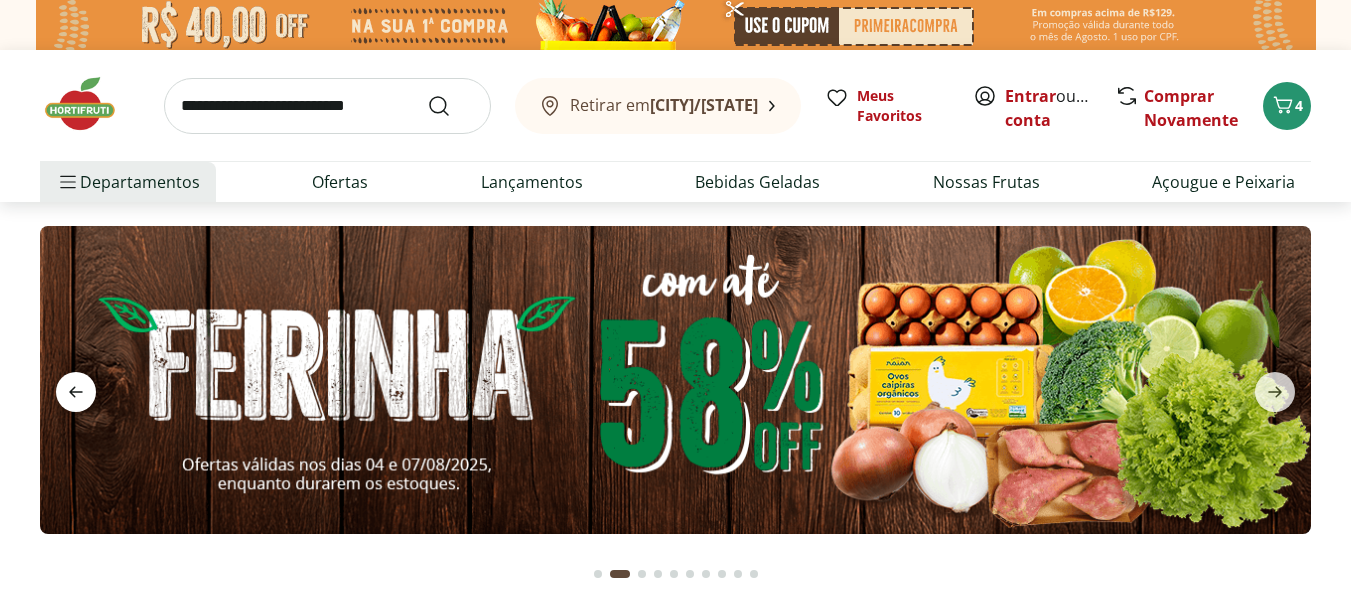 click 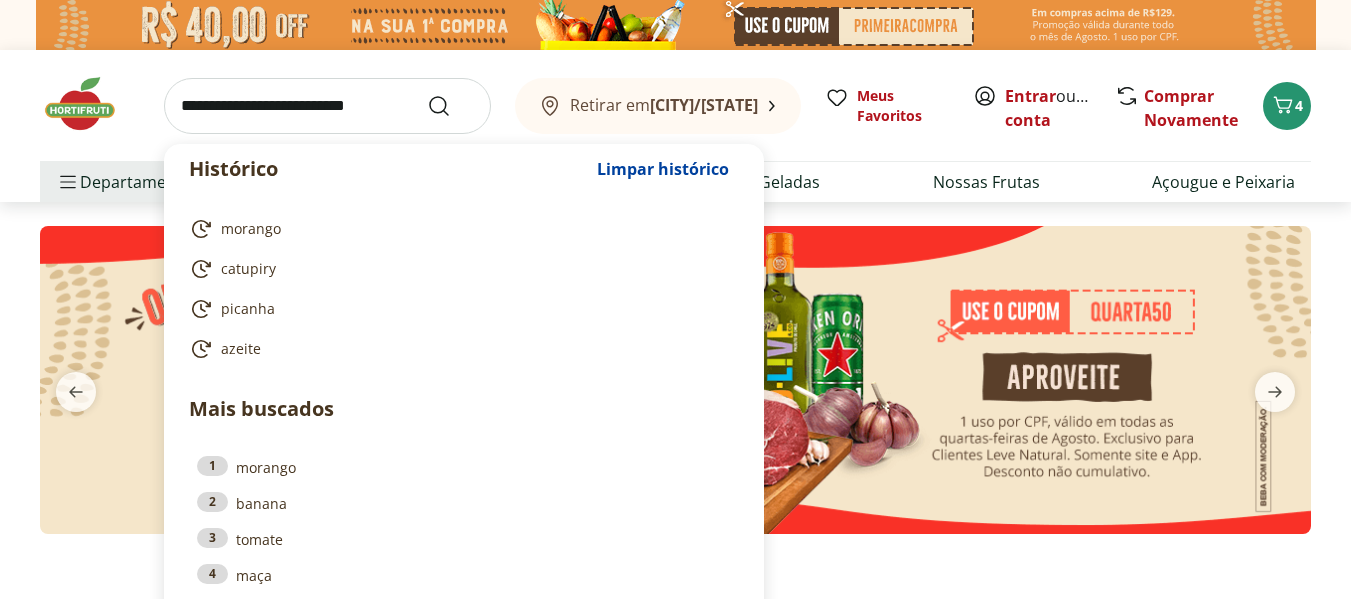 click at bounding box center [327, 106] 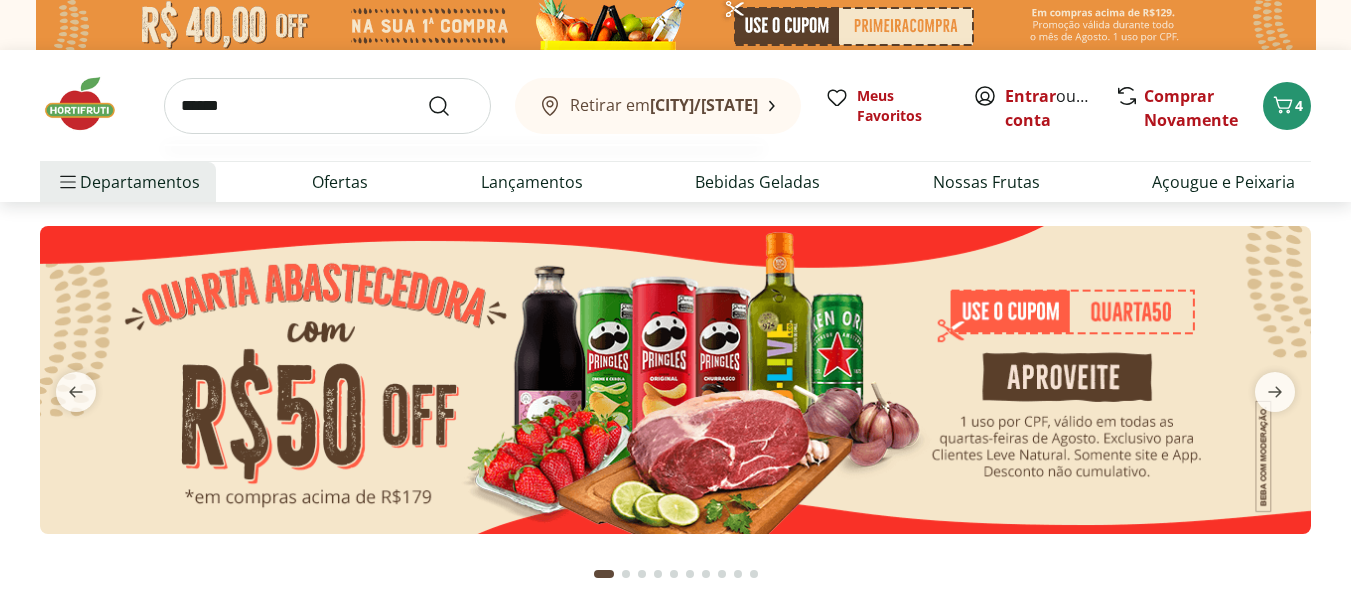 type on "******" 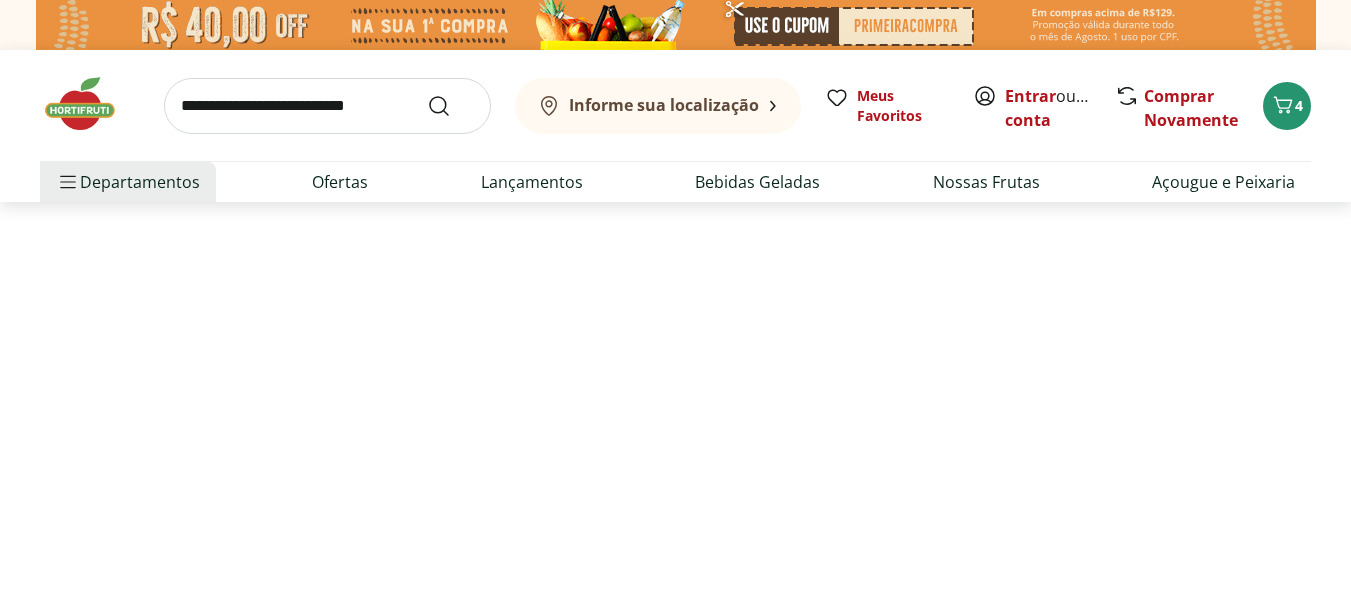 select on "**********" 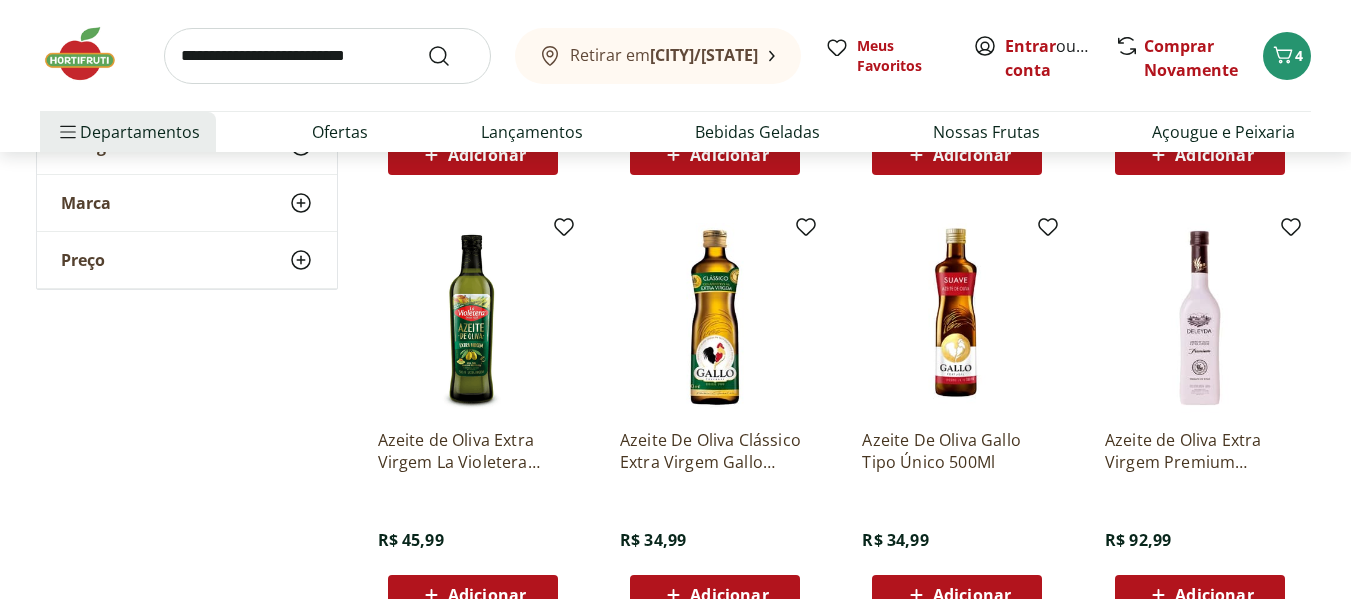 scroll, scrollTop: 1120, scrollLeft: 0, axis: vertical 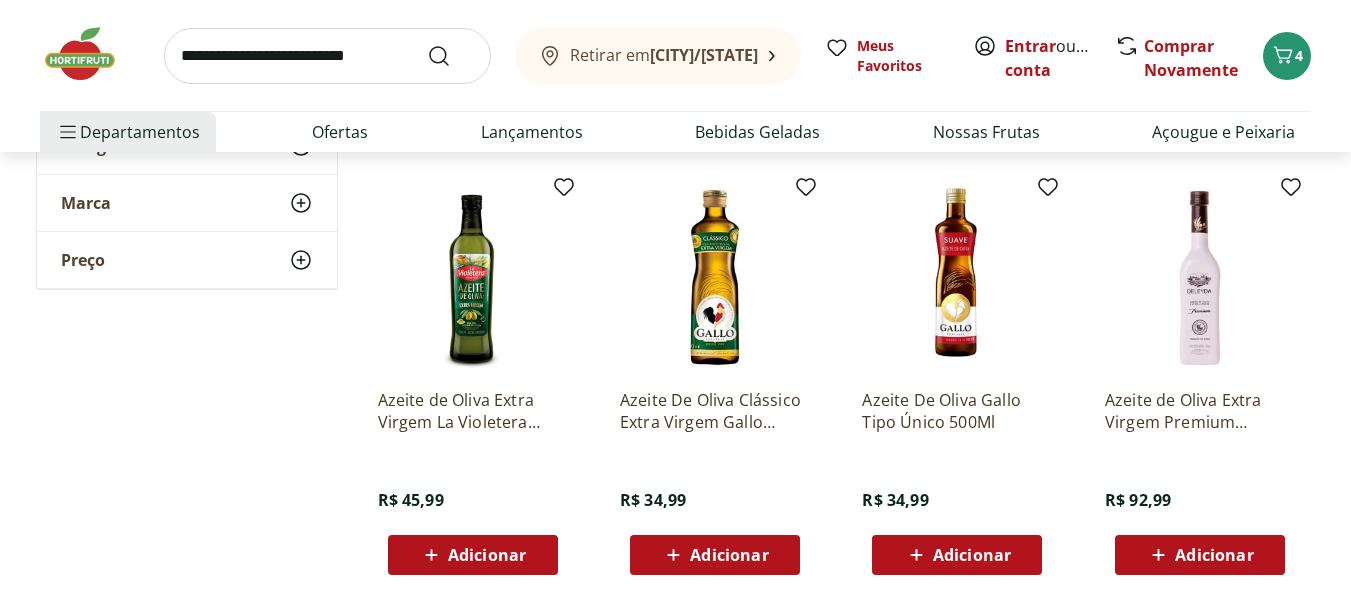 click at bounding box center (715, 278) 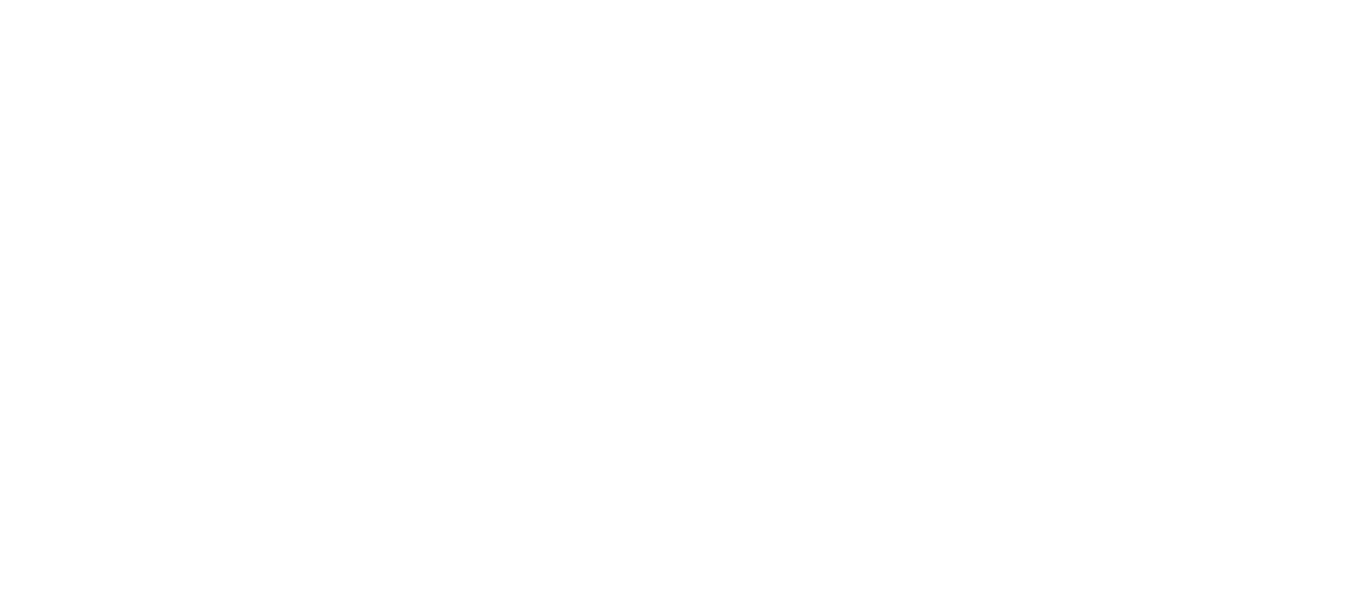 scroll, scrollTop: 0, scrollLeft: 0, axis: both 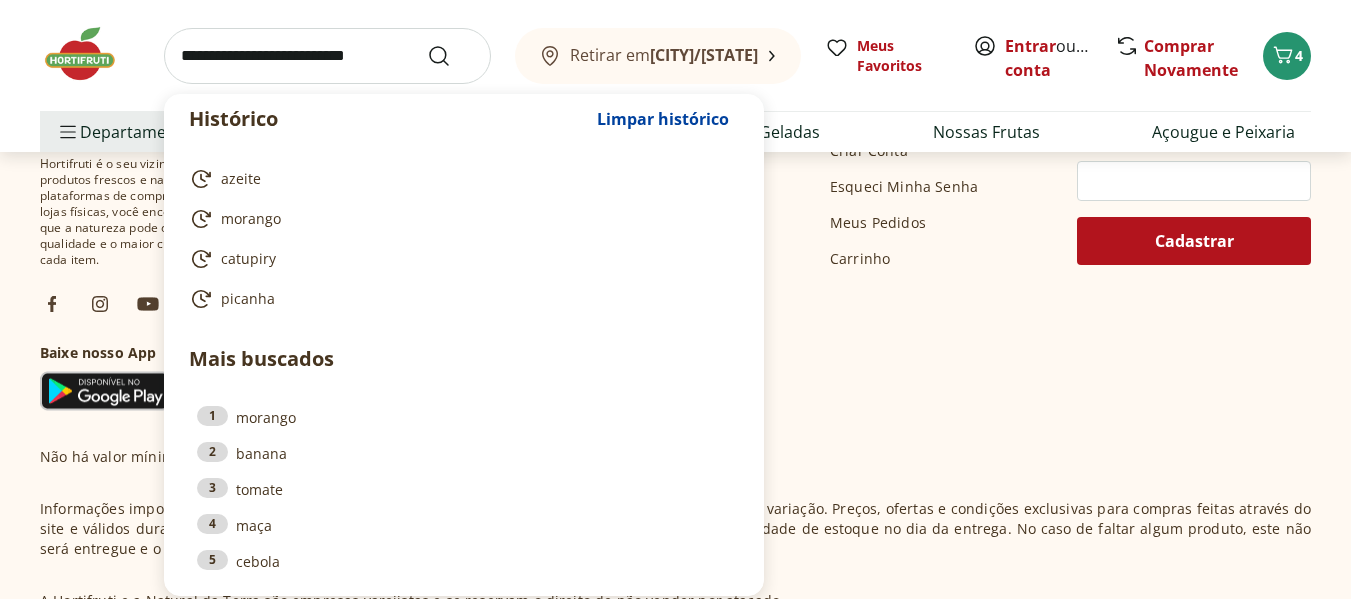 click at bounding box center [327, 56] 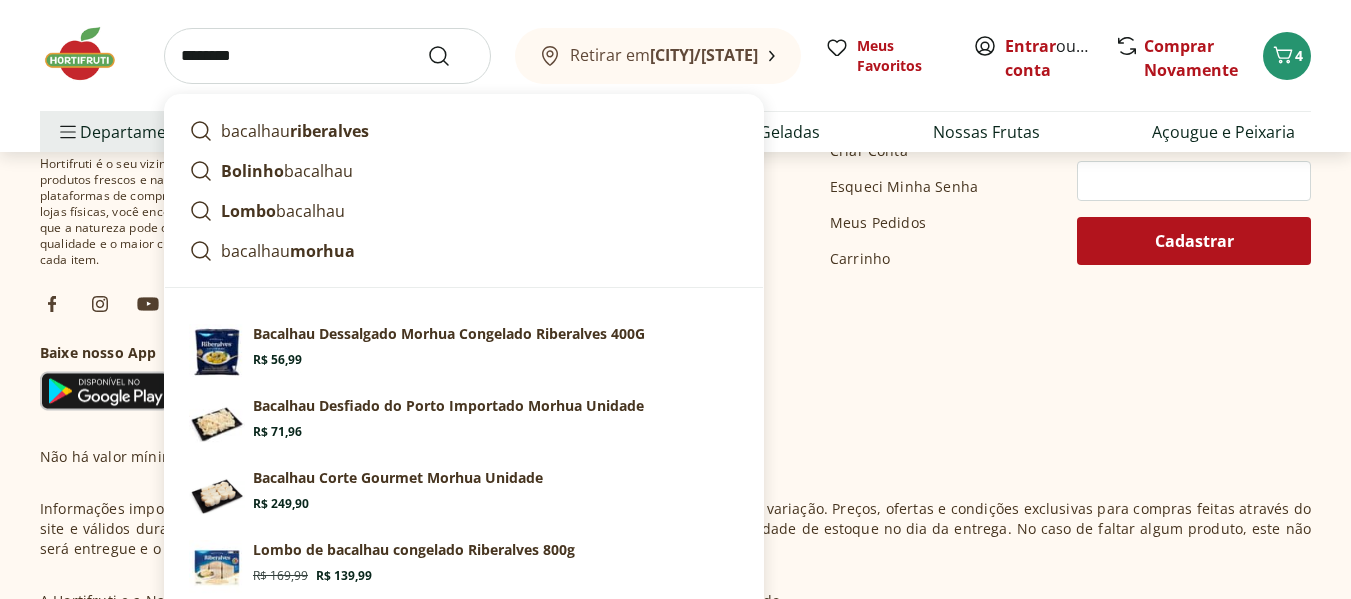 type on "********" 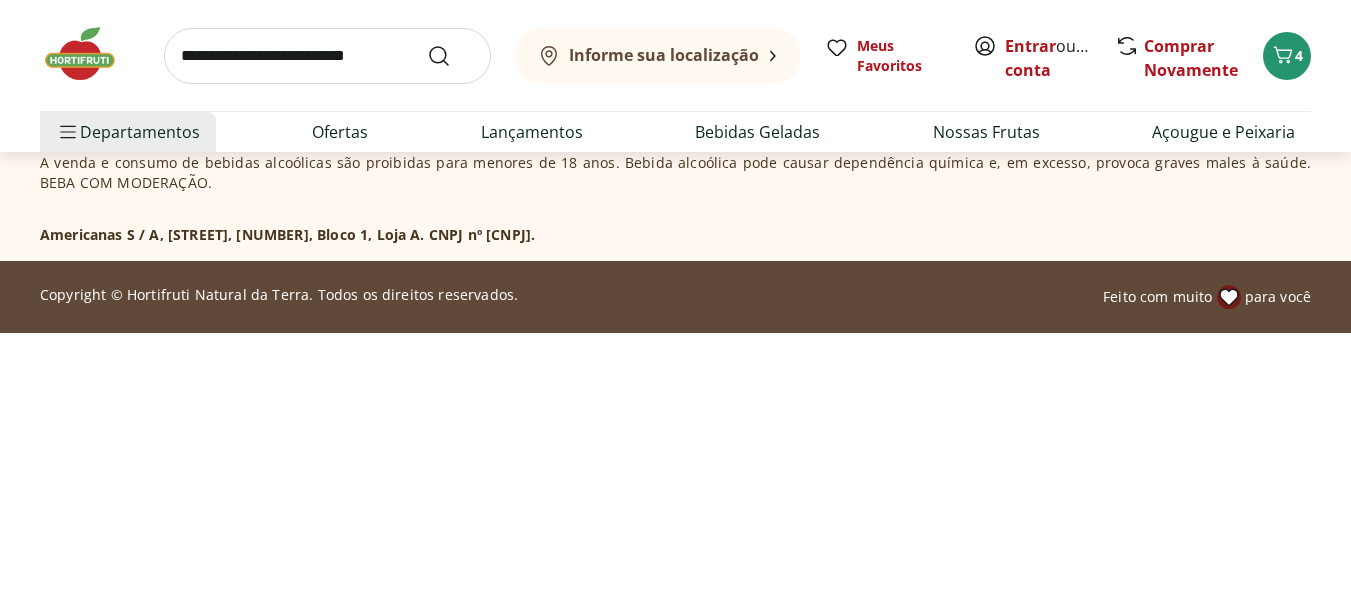 scroll, scrollTop: 0, scrollLeft: 0, axis: both 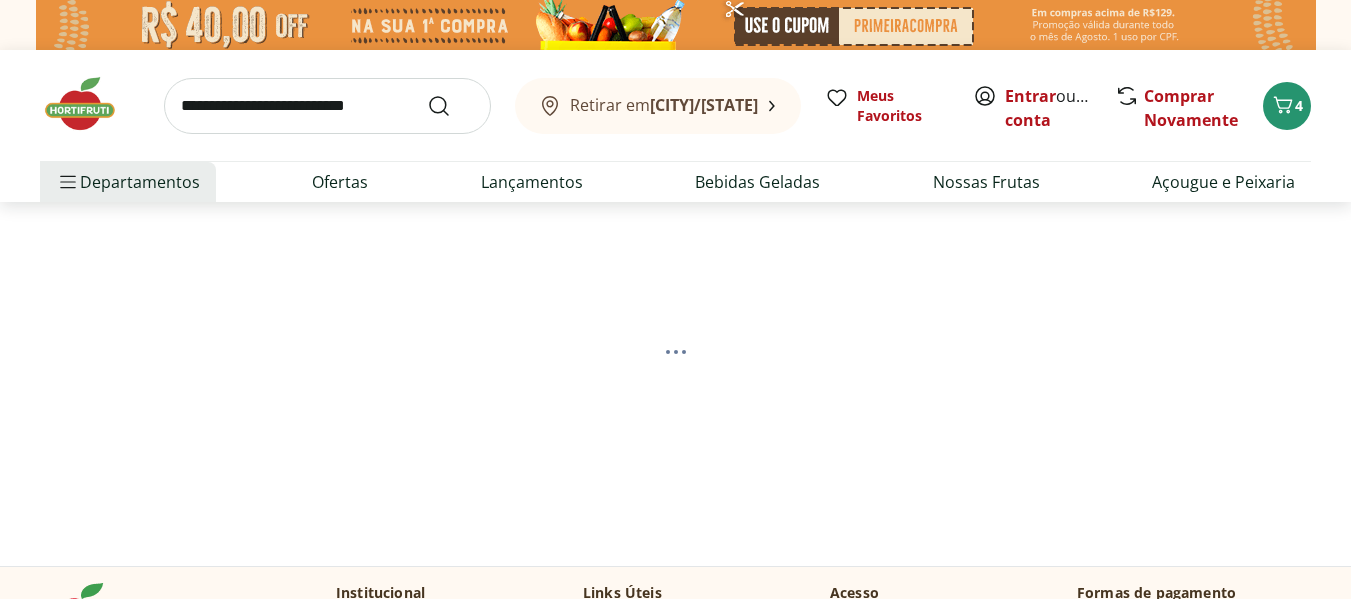 select on "**********" 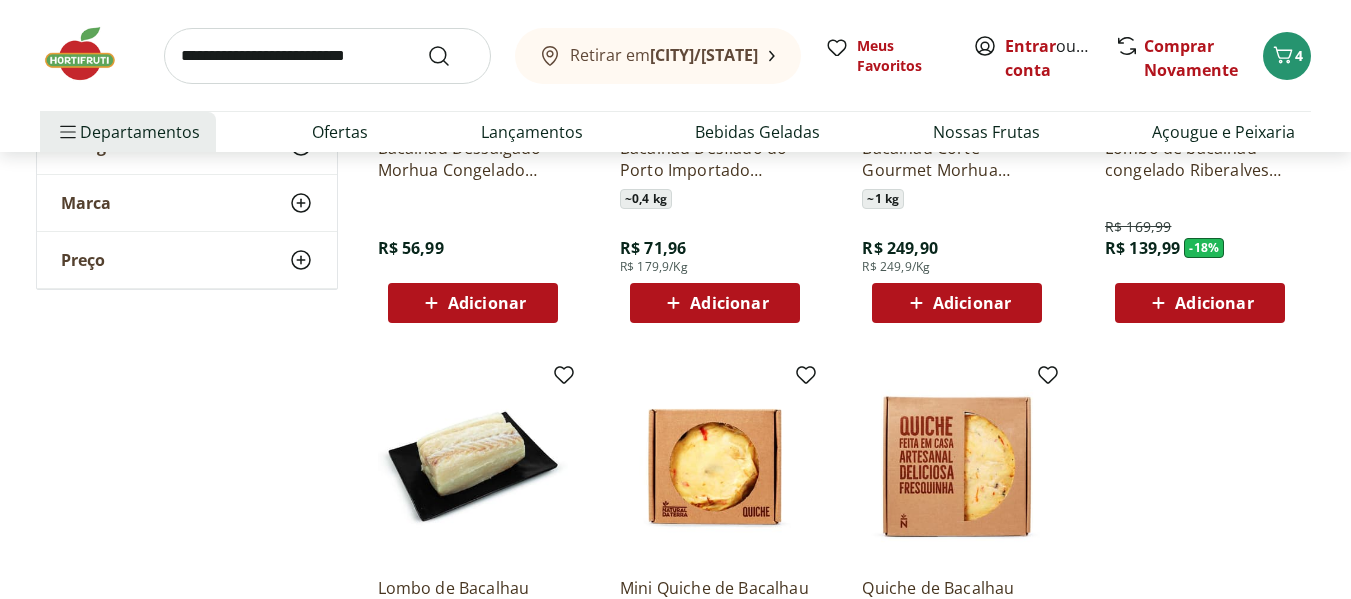scroll, scrollTop: 640, scrollLeft: 0, axis: vertical 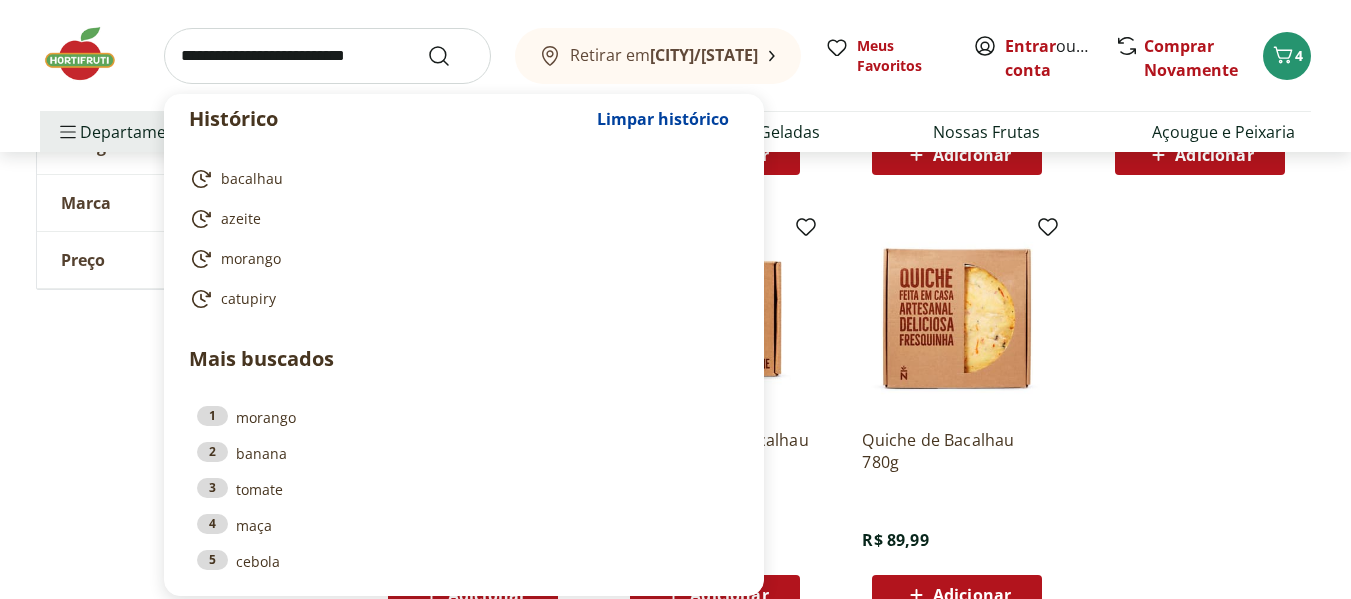 click at bounding box center (327, 56) 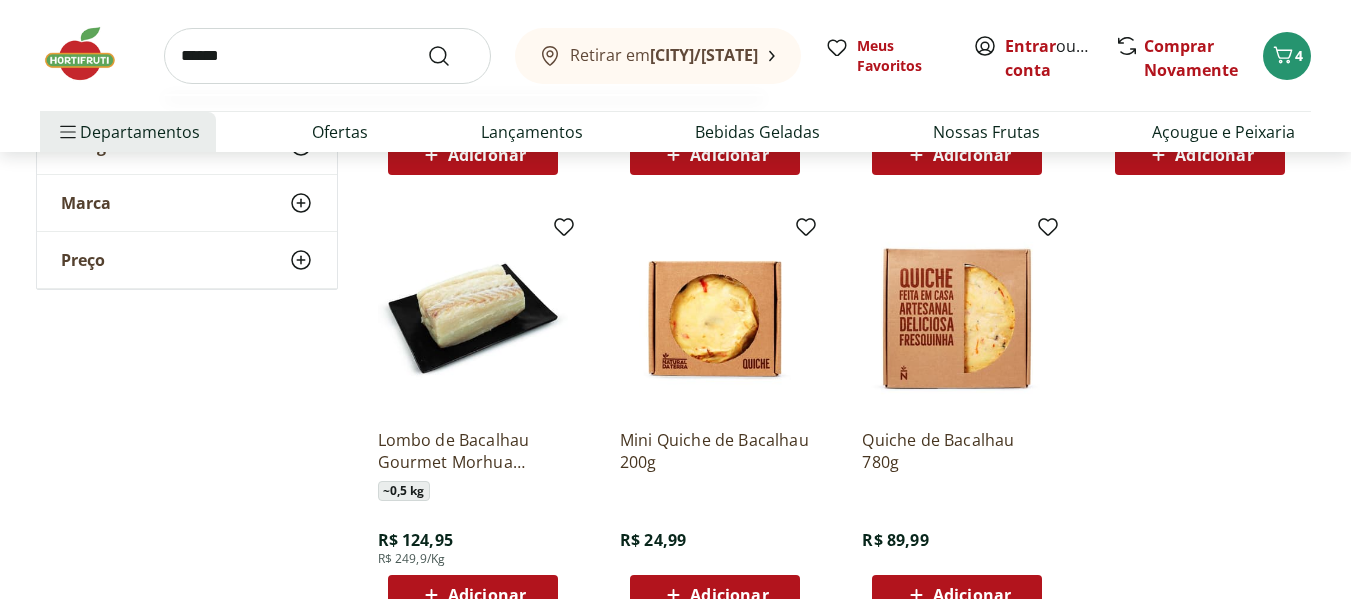 type on "******" 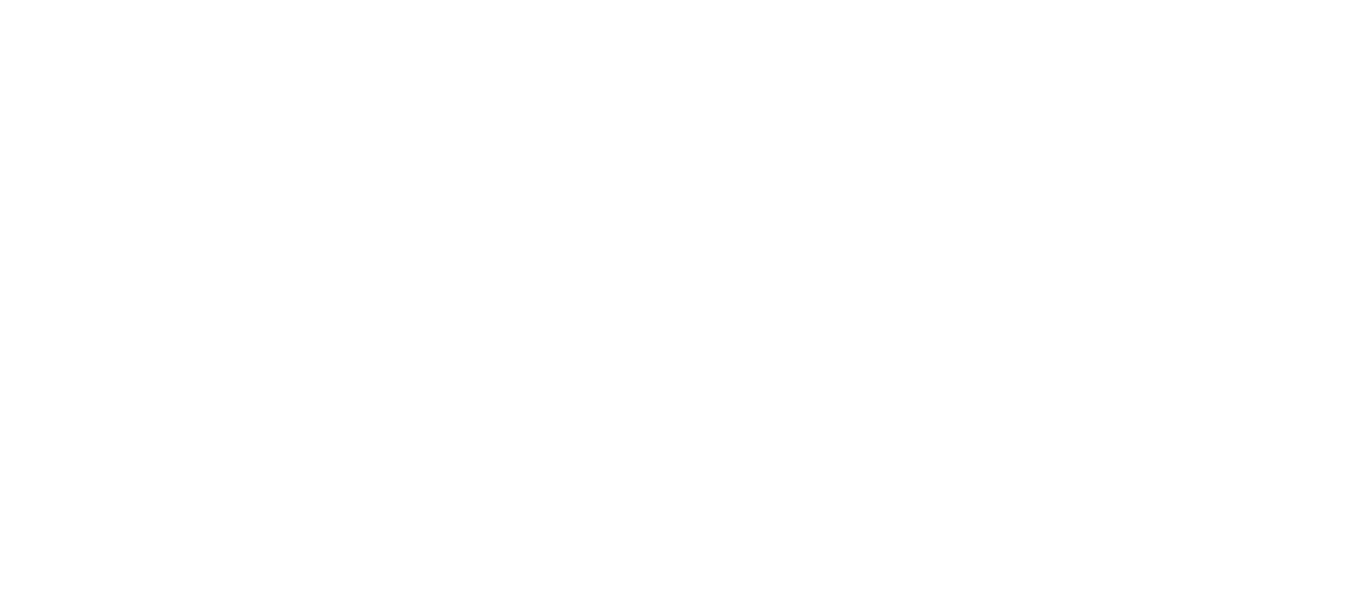 scroll, scrollTop: 0, scrollLeft: 0, axis: both 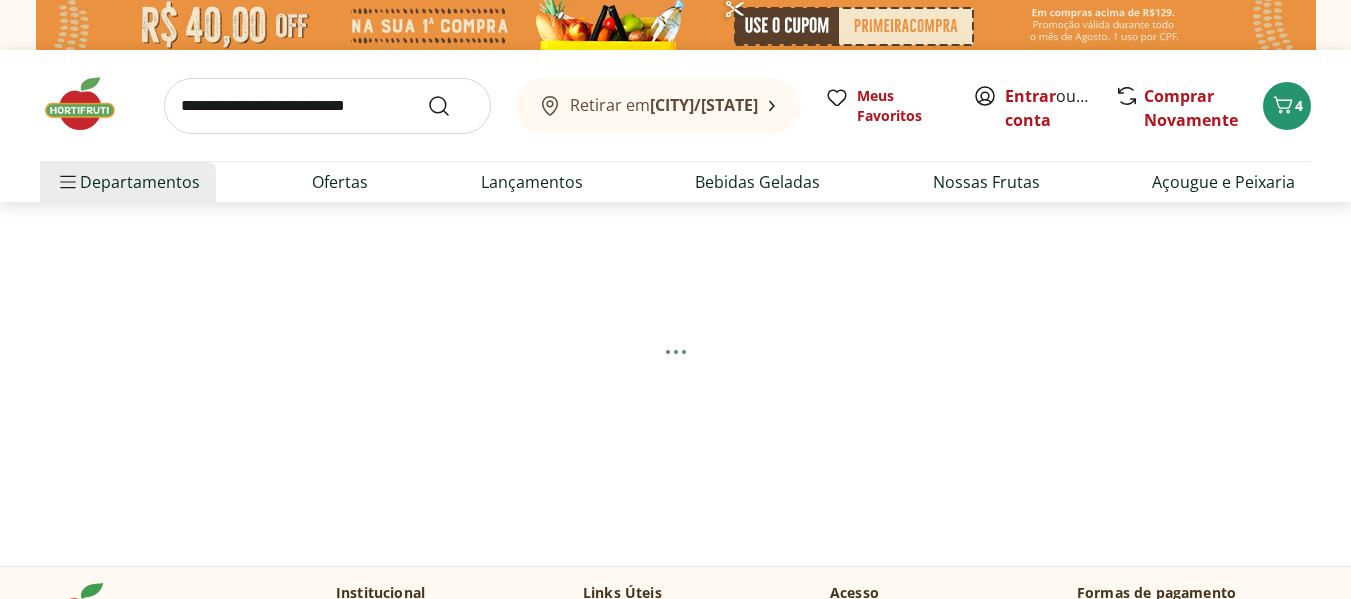 select on "**********" 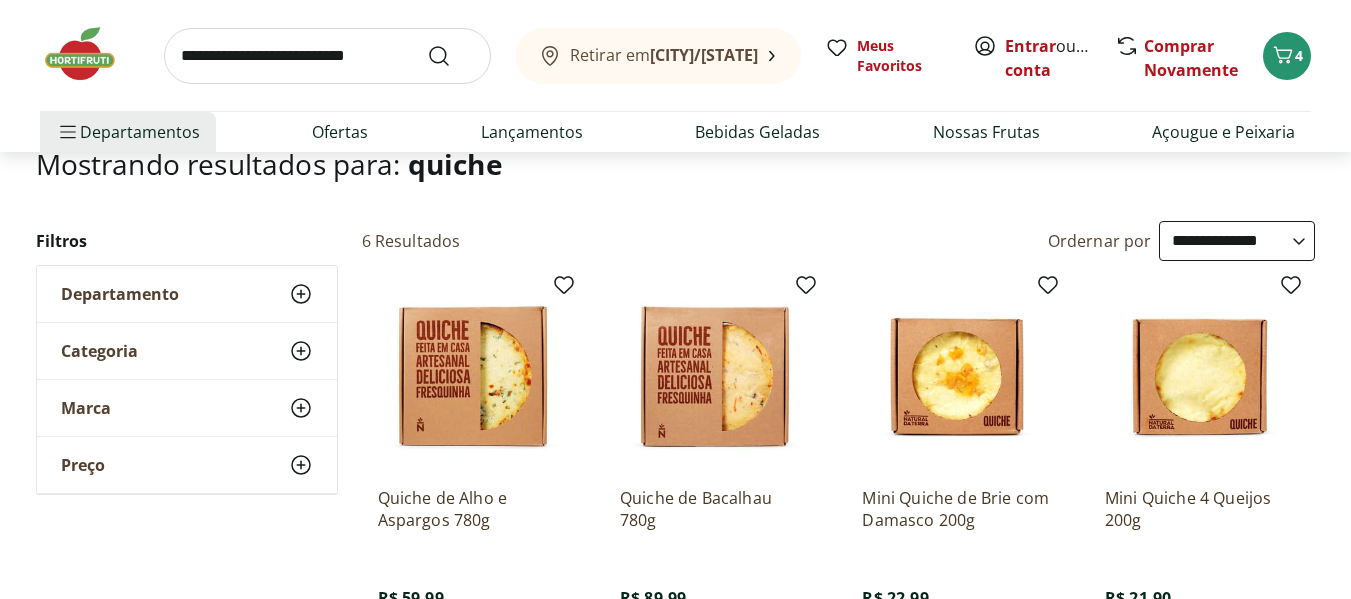 scroll, scrollTop: 162, scrollLeft: 0, axis: vertical 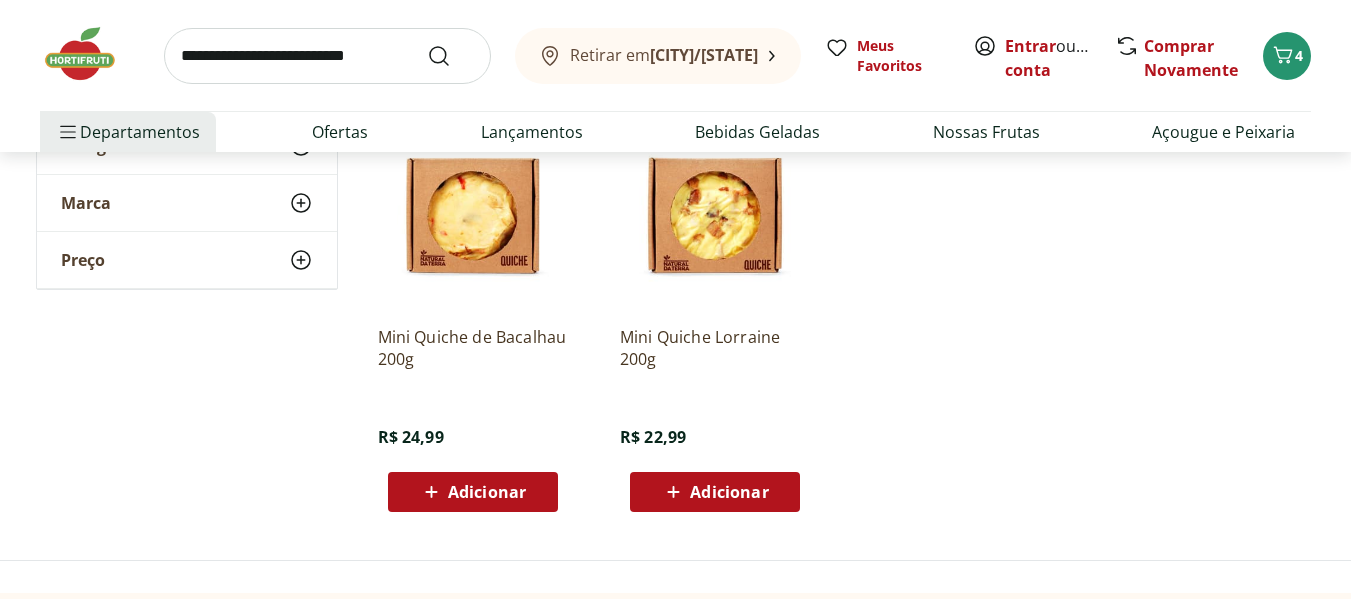 click on "Adicionar" at bounding box center [729, 492] 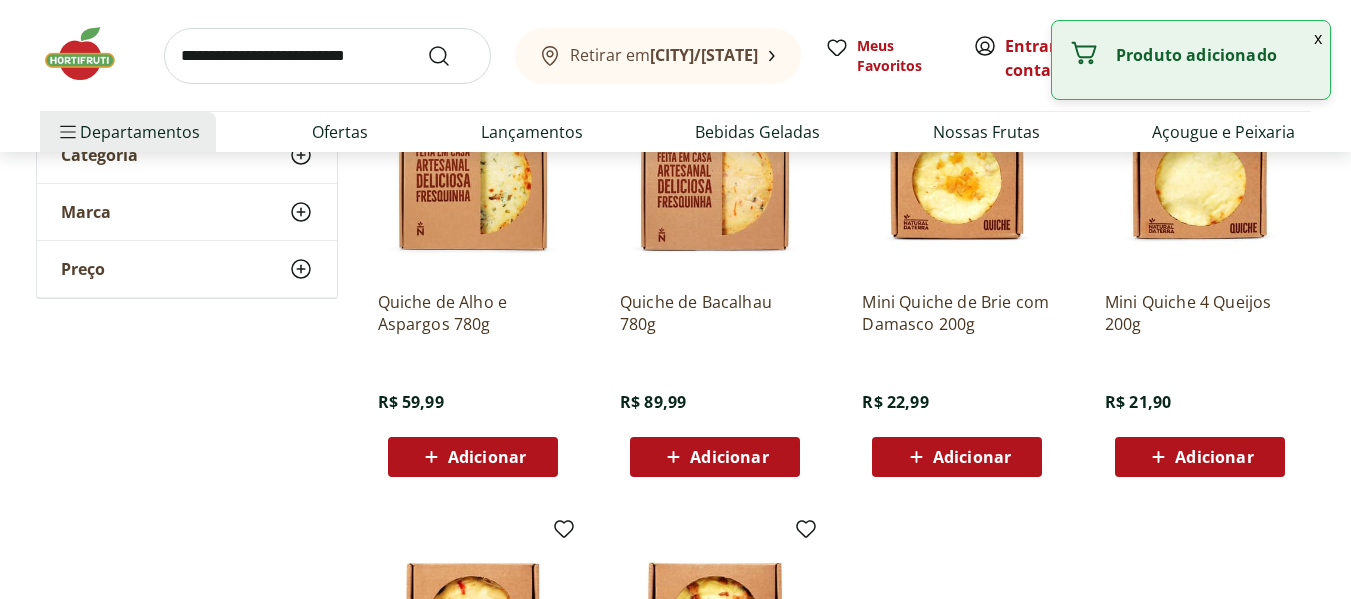 scroll, scrollTop: 343, scrollLeft: 0, axis: vertical 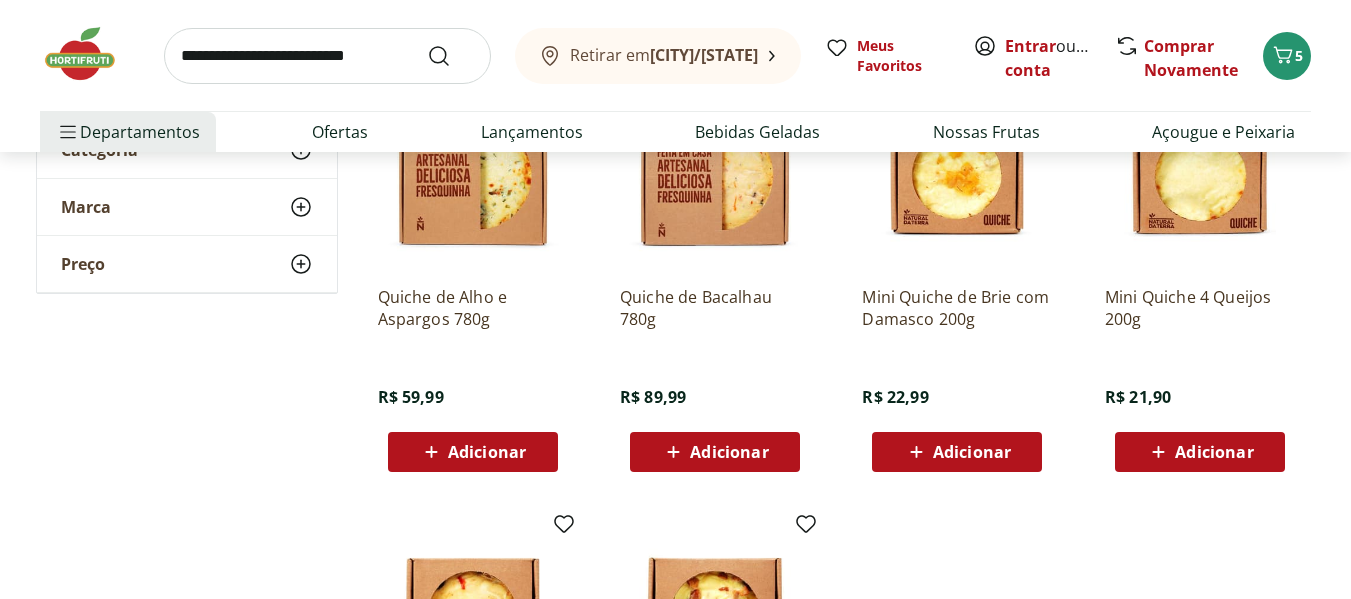 click on "Adicionar" at bounding box center [957, 452] 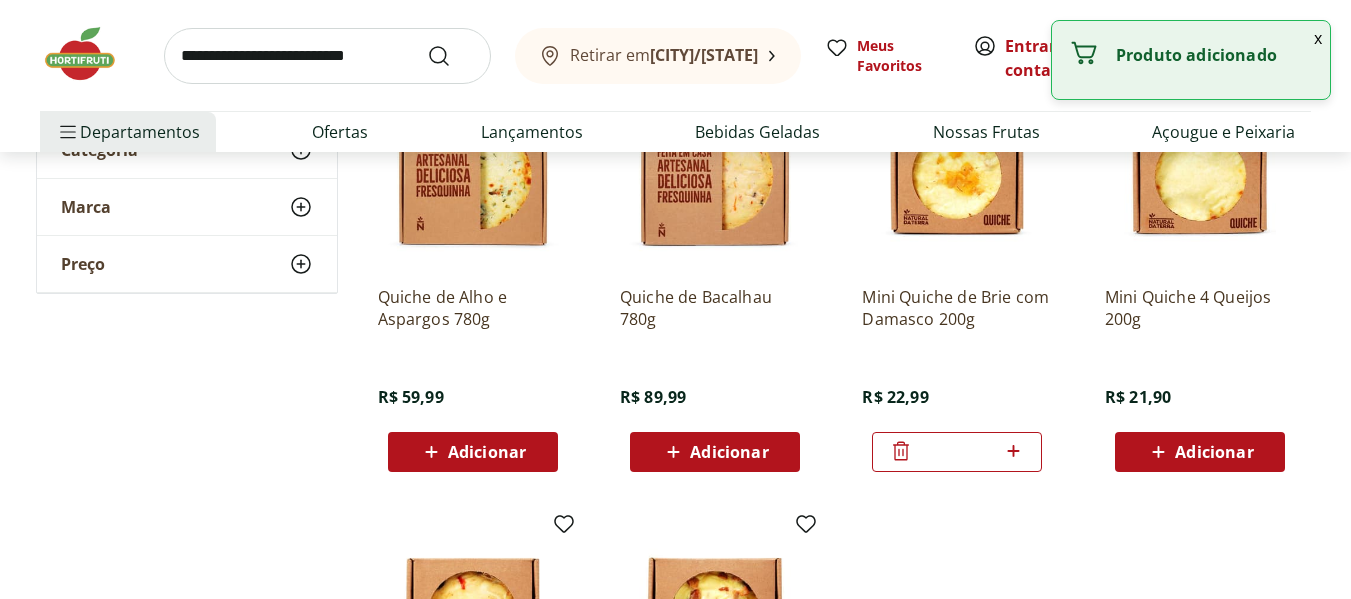 scroll, scrollTop: 0, scrollLeft: 0, axis: both 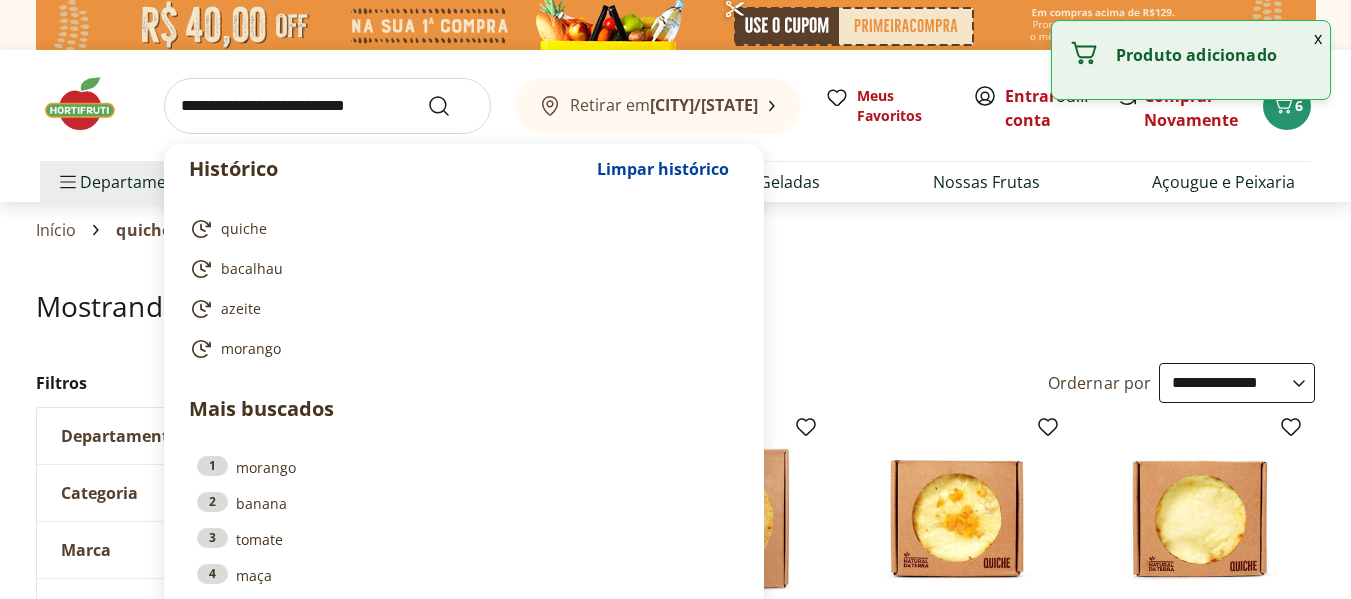 click at bounding box center (327, 106) 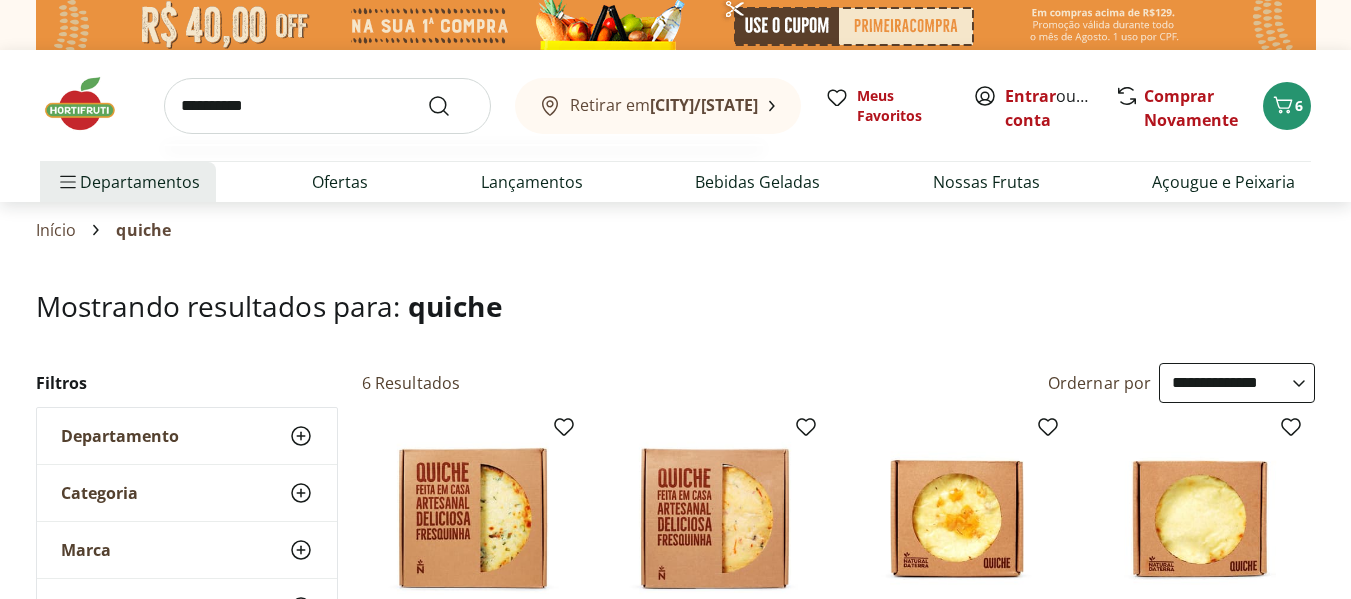 type on "**********" 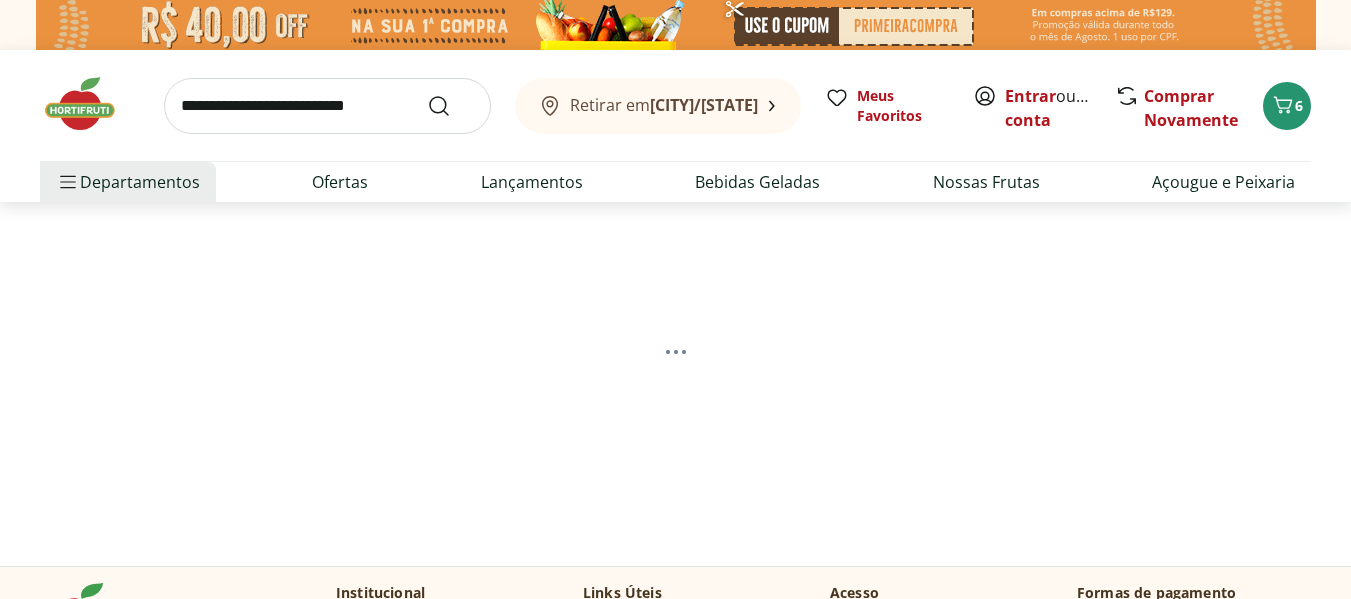 select on "**********" 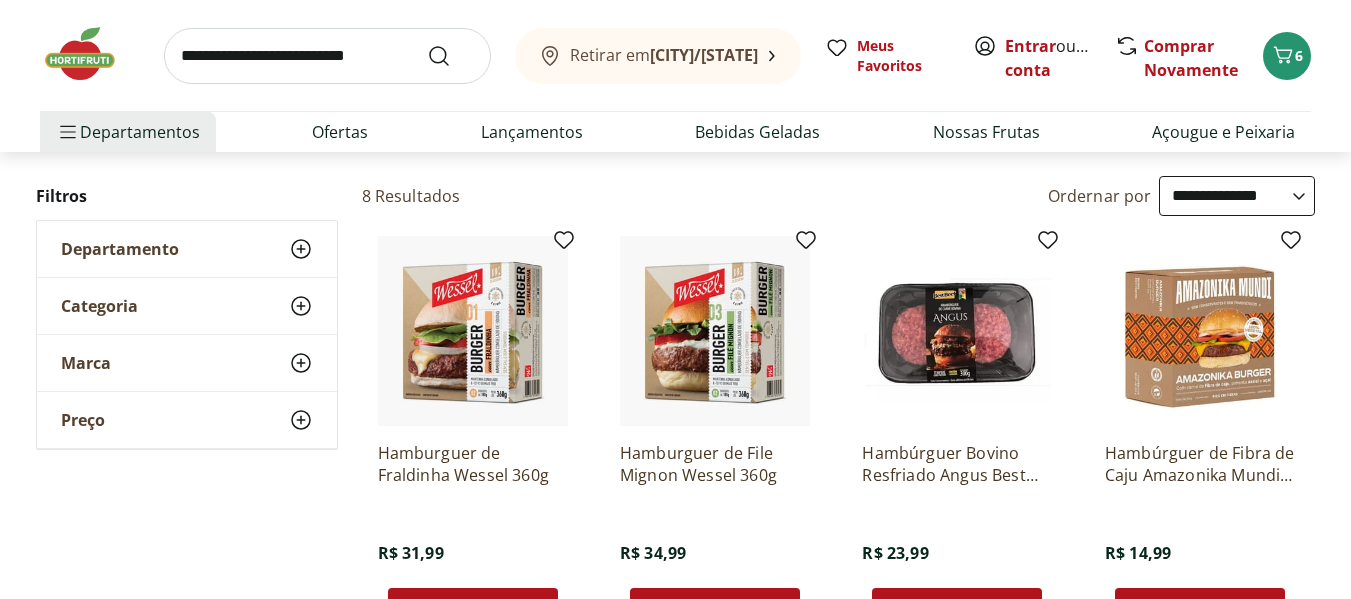 scroll, scrollTop: 203, scrollLeft: 0, axis: vertical 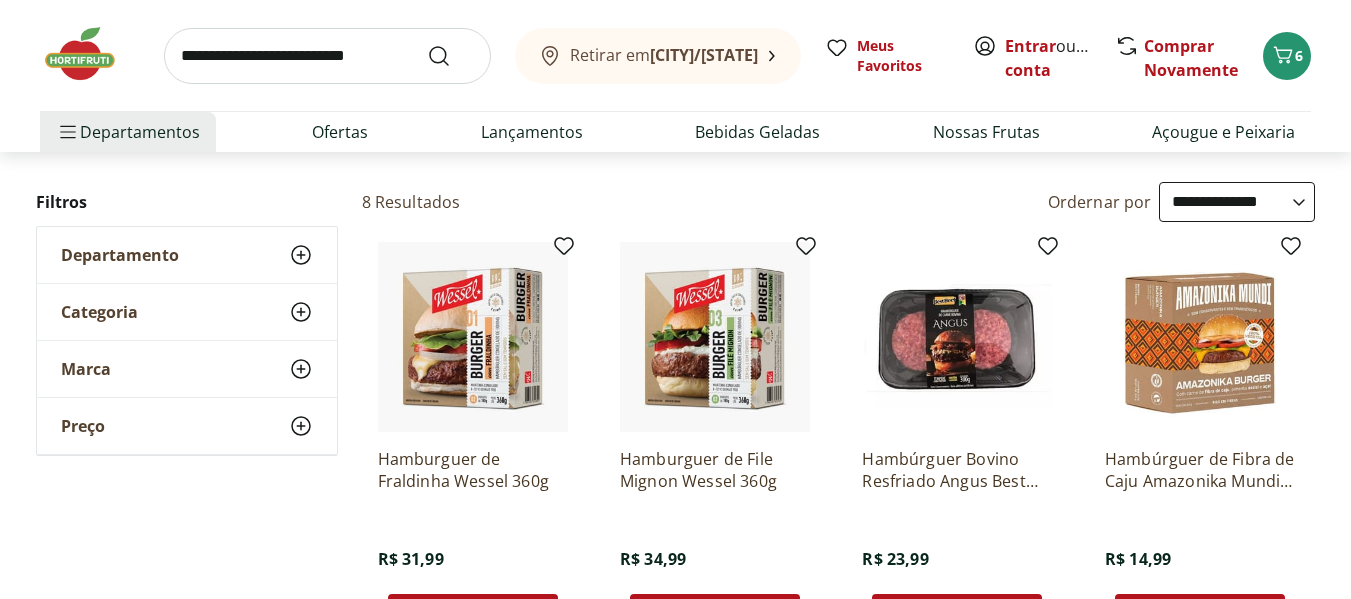 click on "Hambúrguer de Fibra de Caju Amazonika Mundi 230g R$ 14,99 Adicionar" at bounding box center (1200, 438) 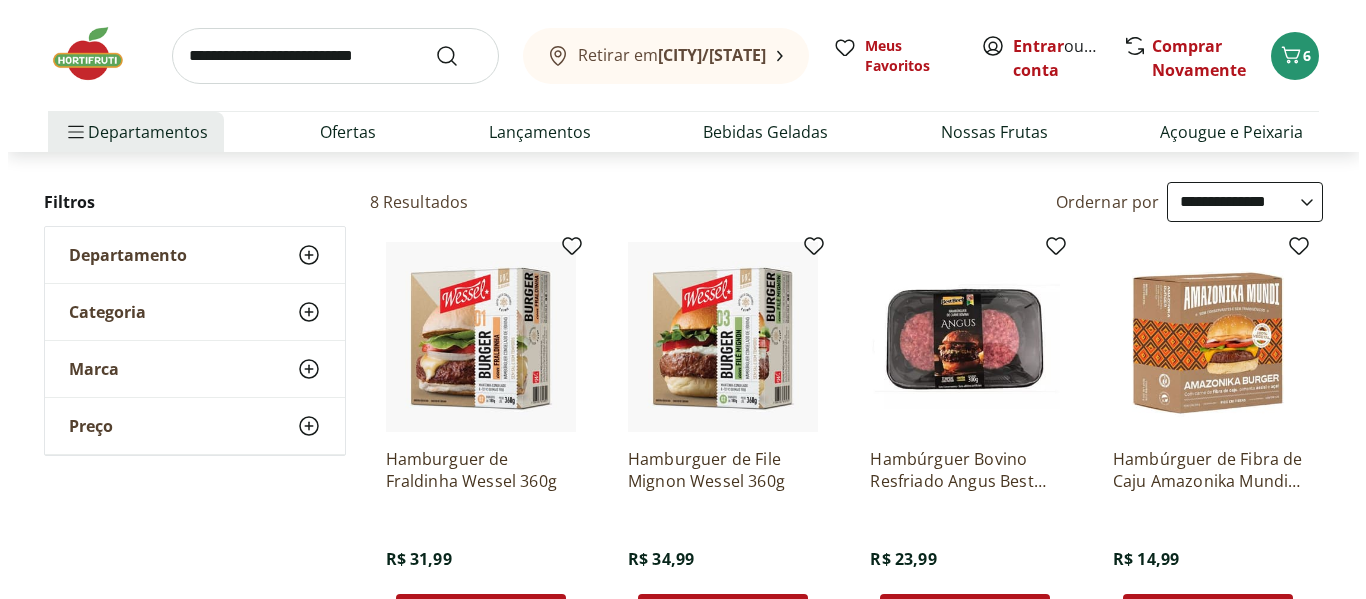 scroll, scrollTop: 0, scrollLeft: 0, axis: both 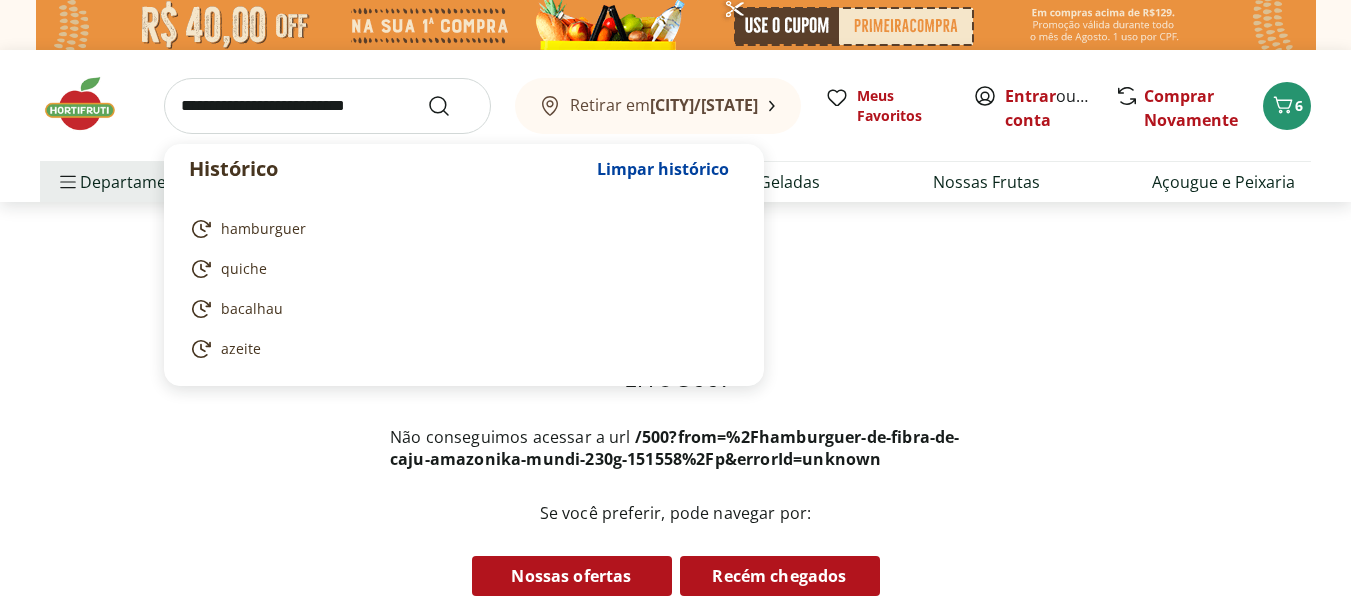 click at bounding box center [327, 106] 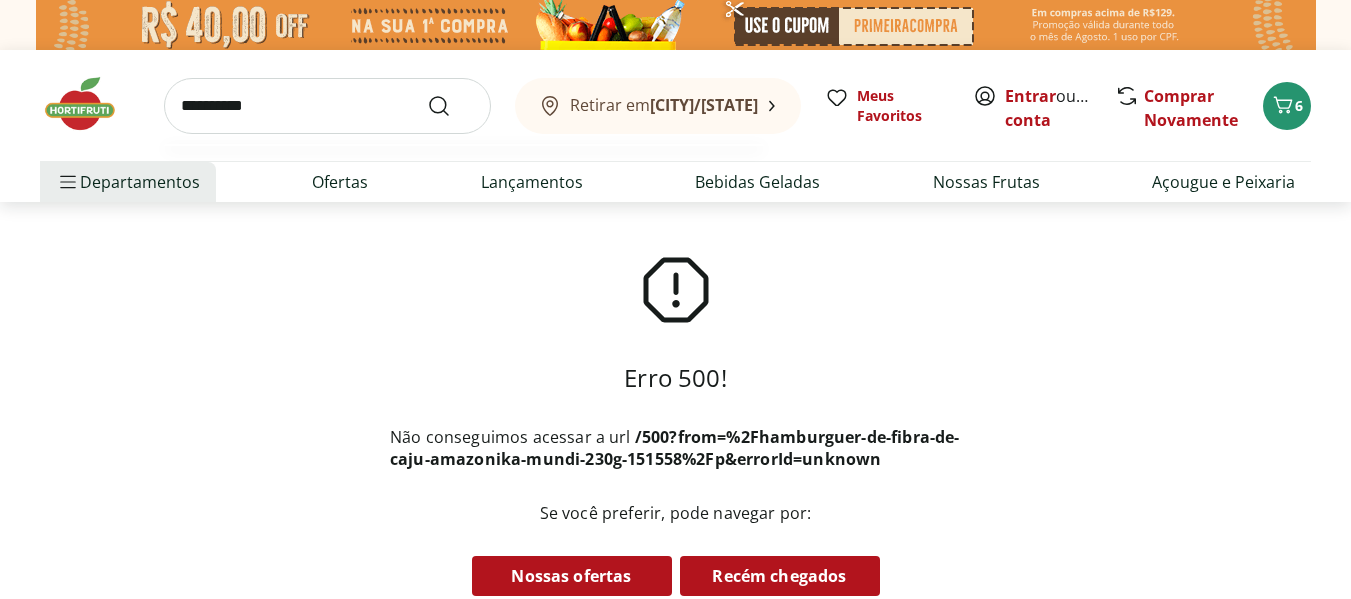 type on "**********" 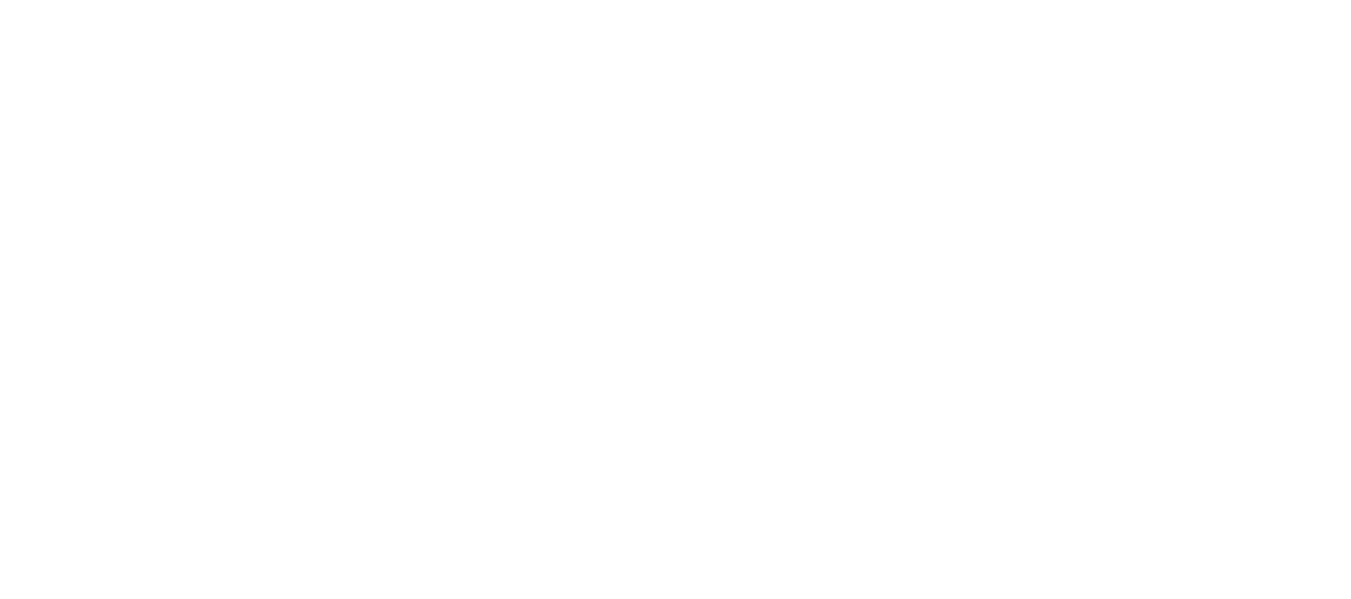 select on "**********" 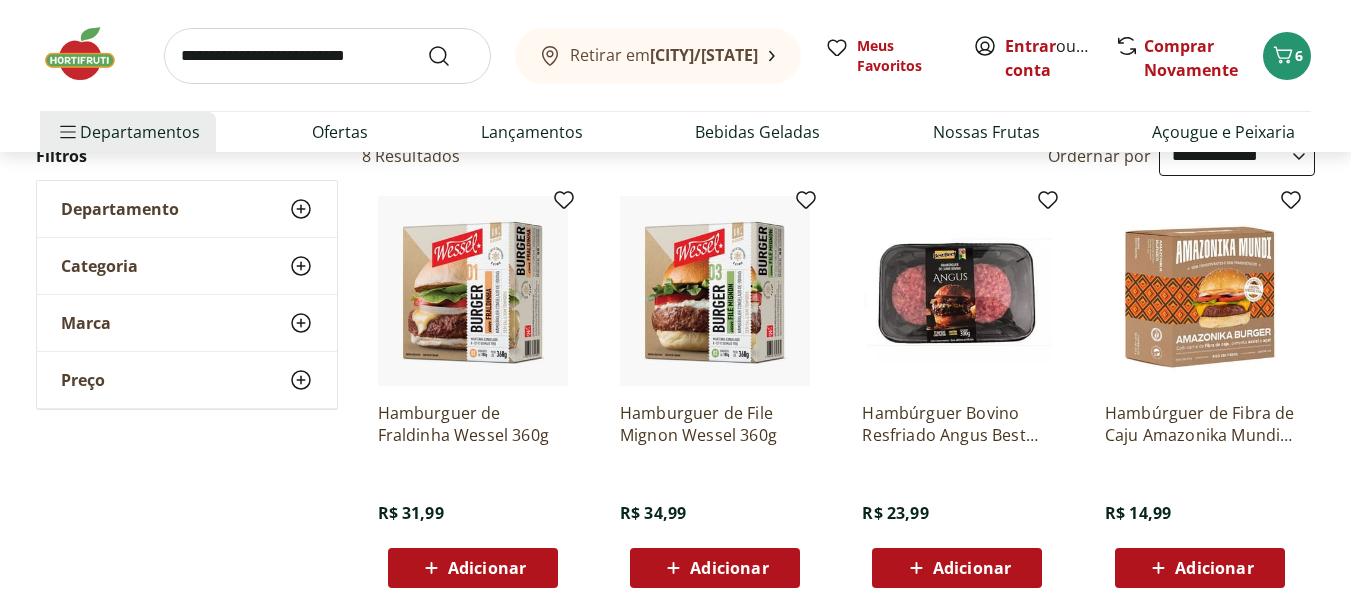 scroll, scrollTop: 240, scrollLeft: 0, axis: vertical 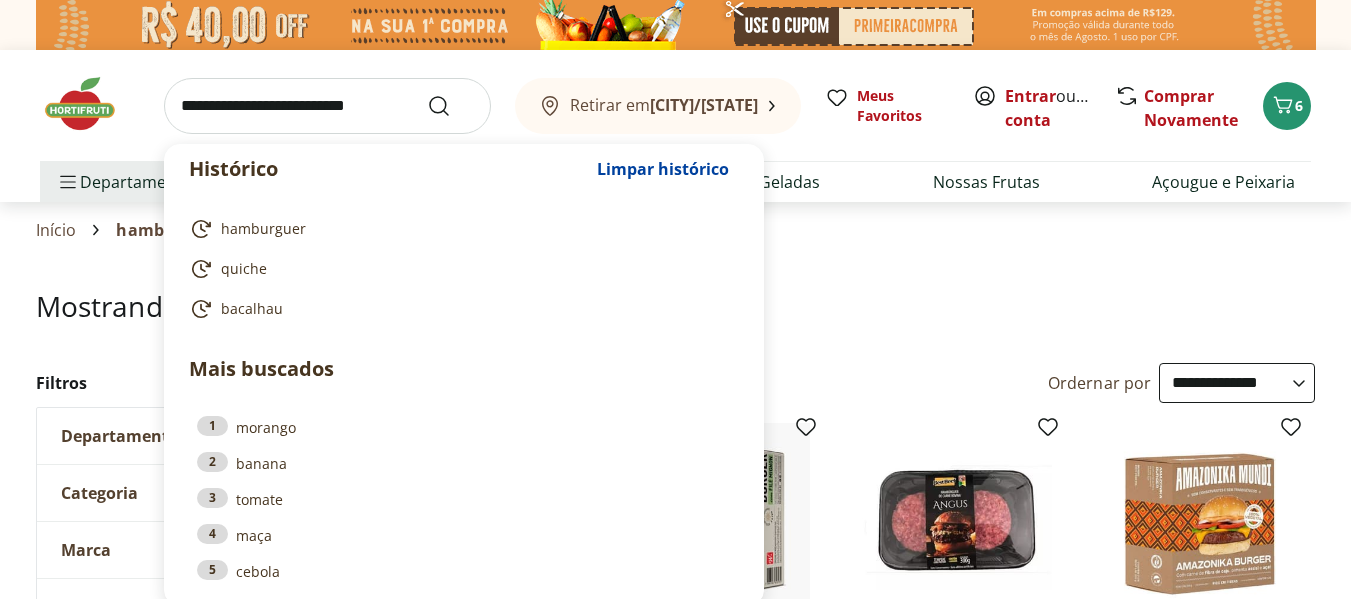 click at bounding box center [327, 106] 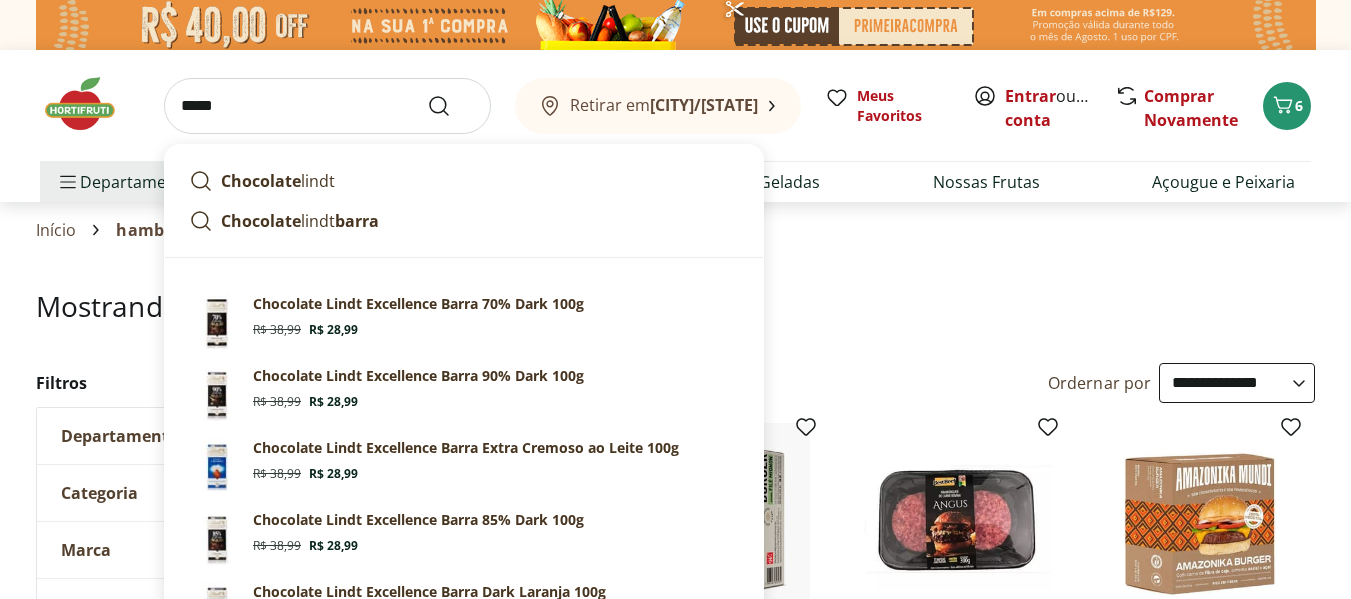 type on "*****" 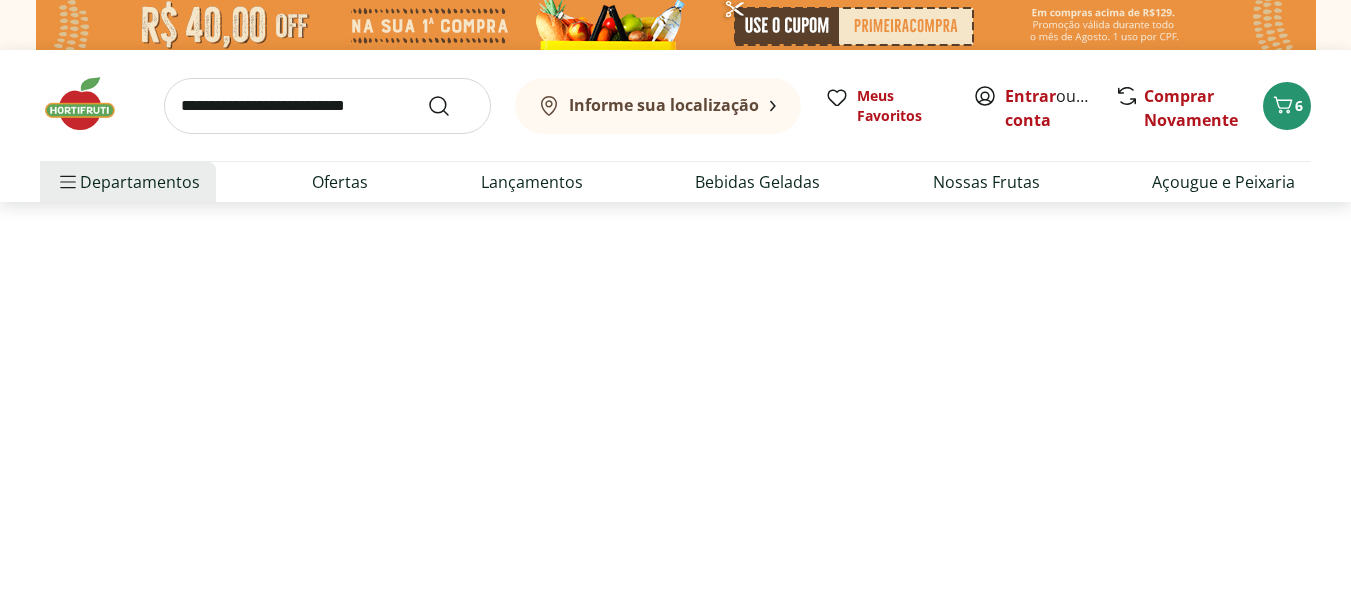 select on "**********" 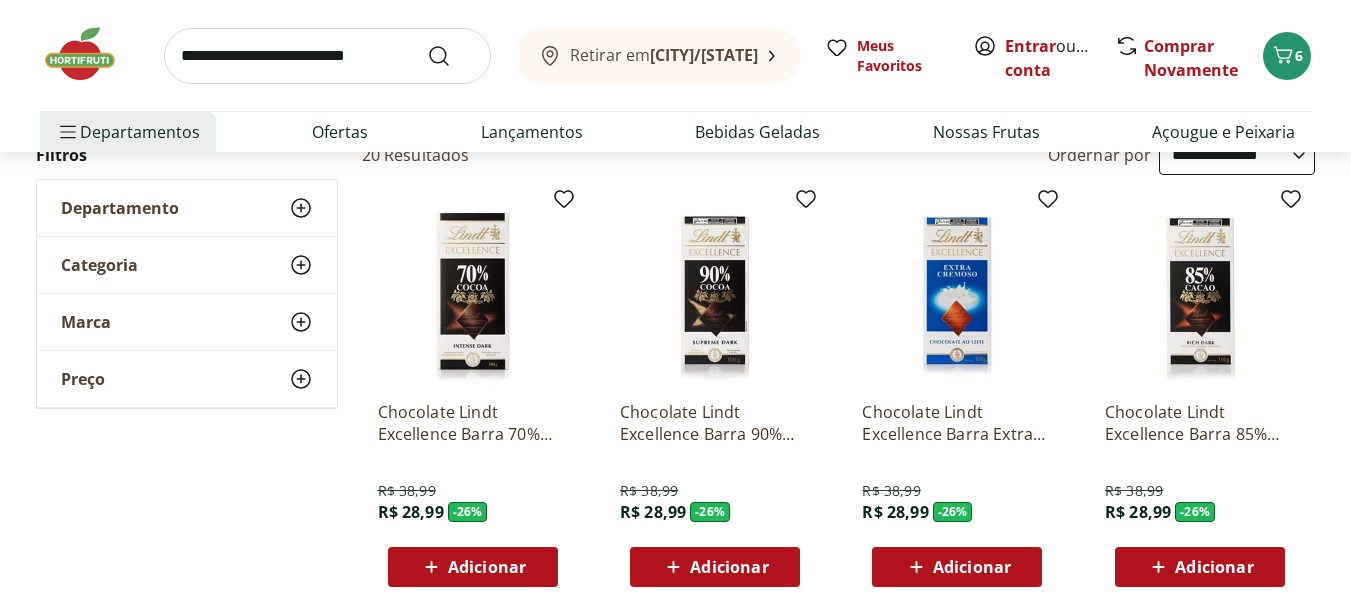 scroll, scrollTop: 243, scrollLeft: 0, axis: vertical 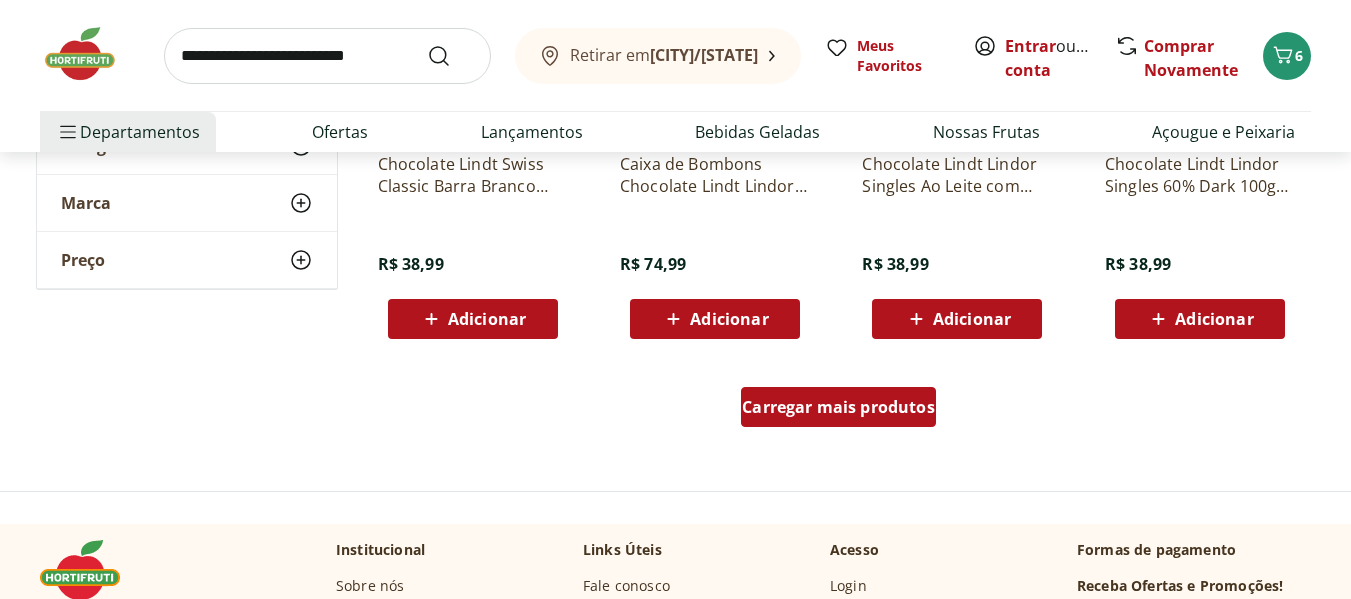 click on "Carregar mais produtos" at bounding box center [838, 407] 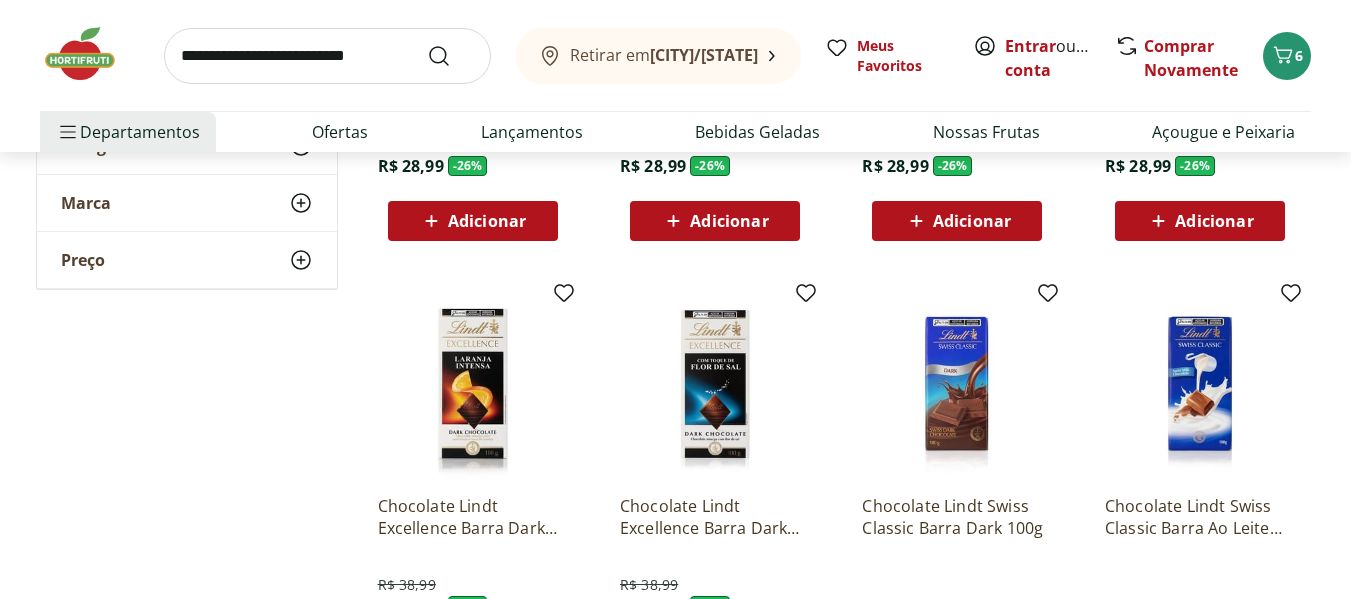 scroll, scrollTop: 0, scrollLeft: 0, axis: both 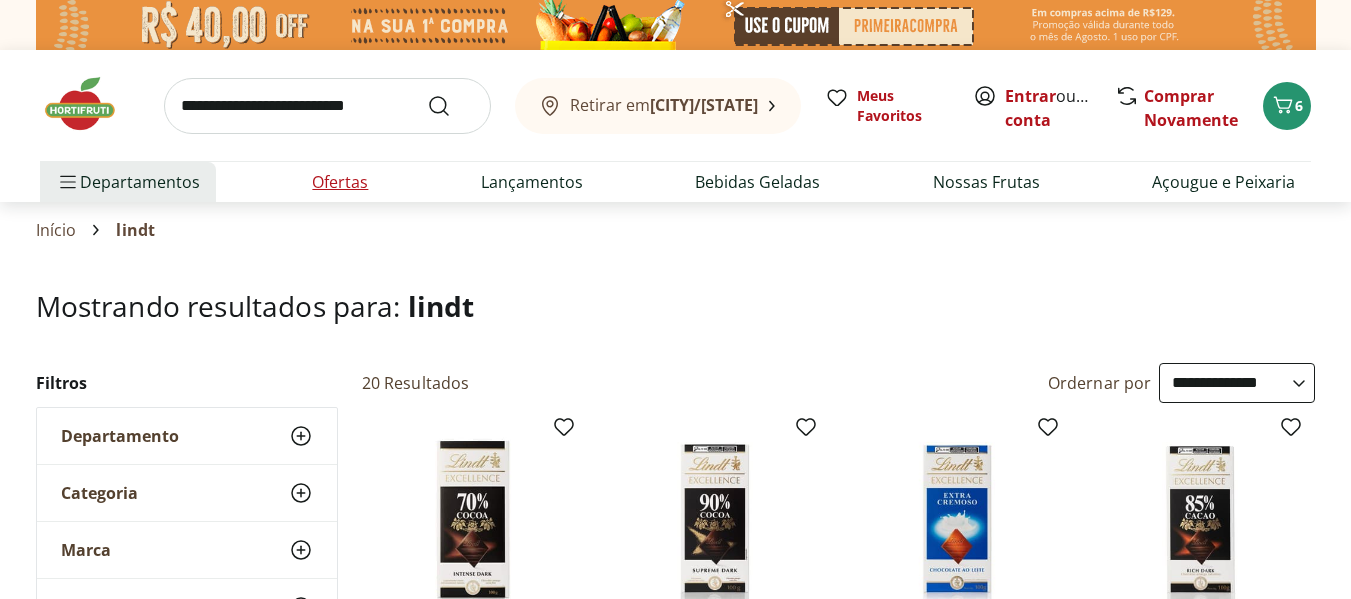 click on "Ofertas" at bounding box center [340, 182] 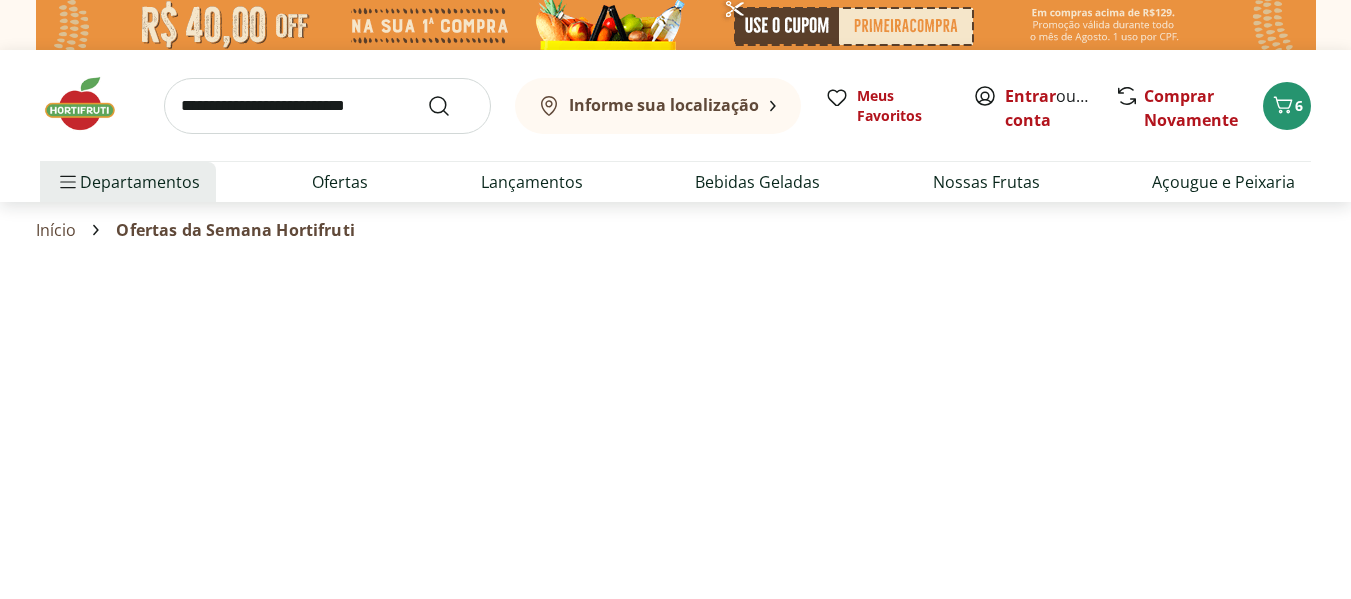 select on "**********" 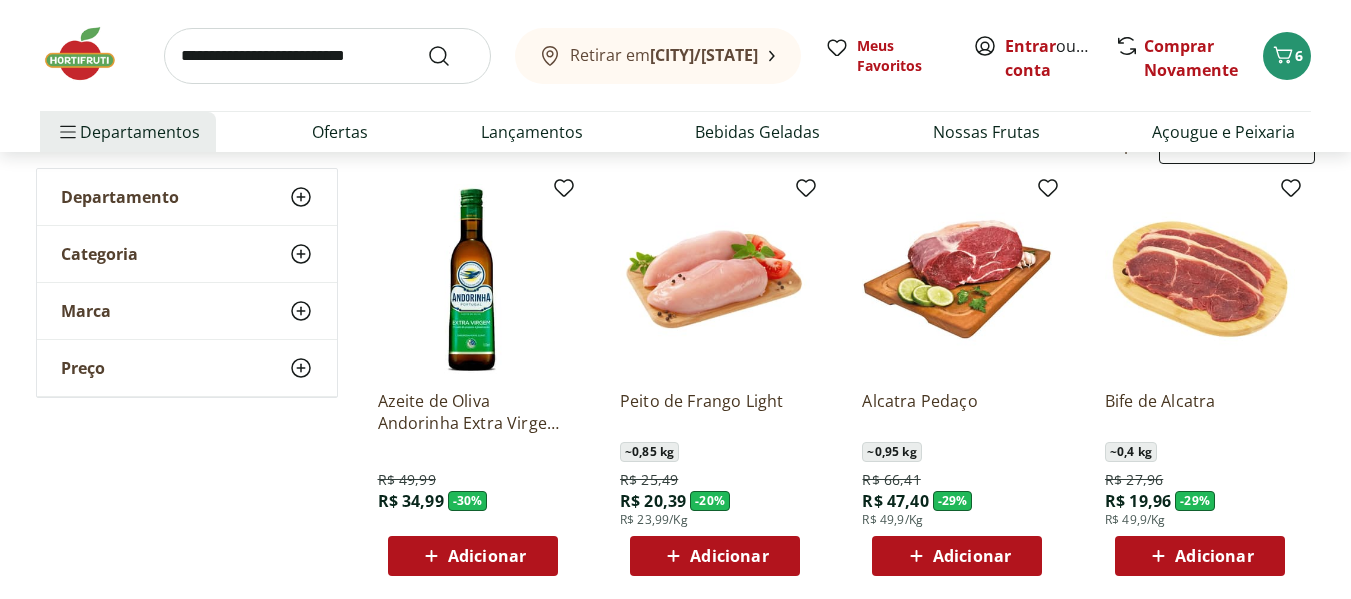 scroll, scrollTop: 178, scrollLeft: 0, axis: vertical 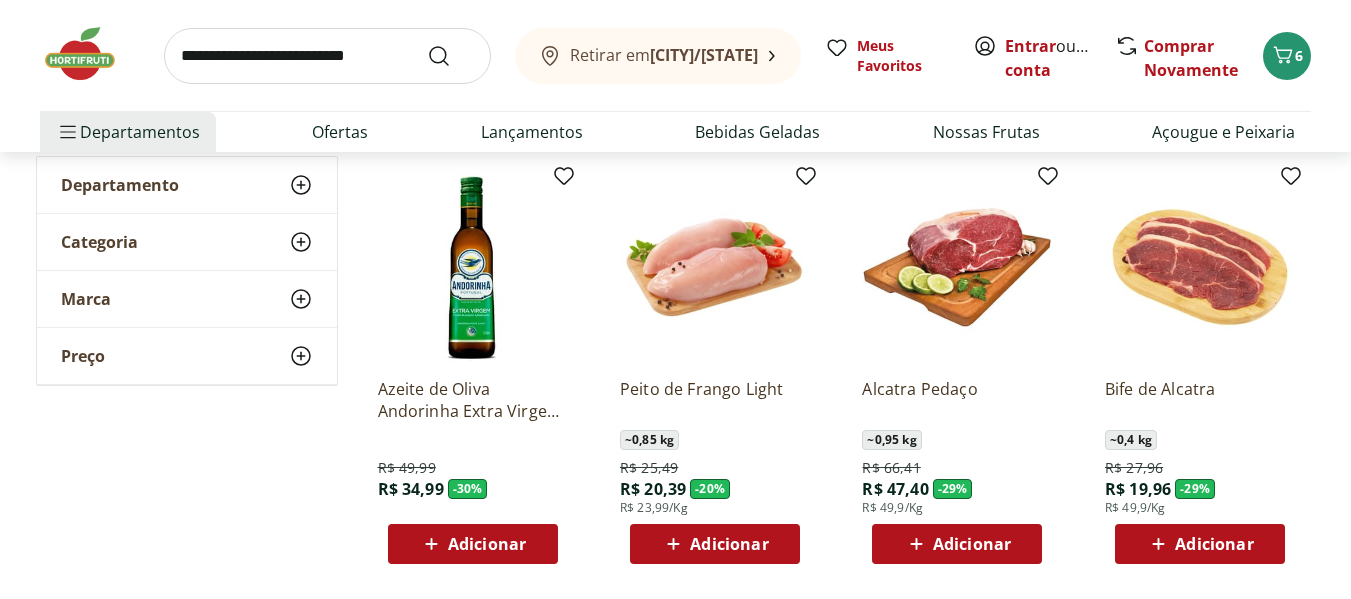 click on "Adicionar" at bounding box center (487, 544) 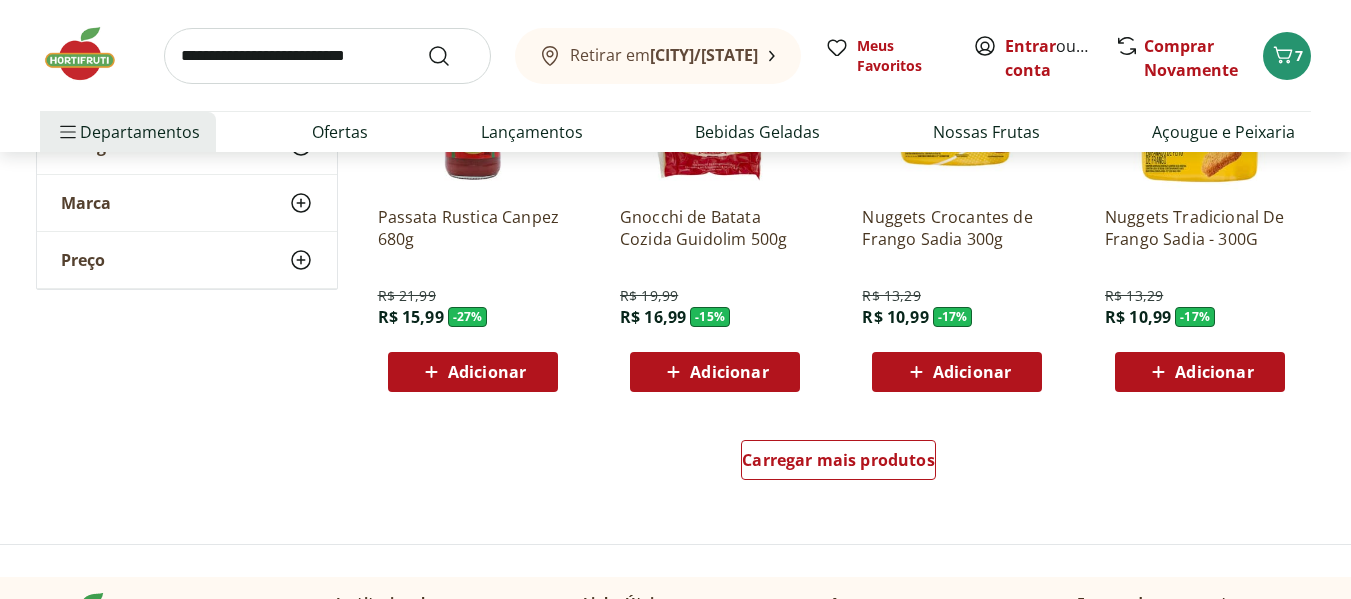 scroll, scrollTop: 1236, scrollLeft: 0, axis: vertical 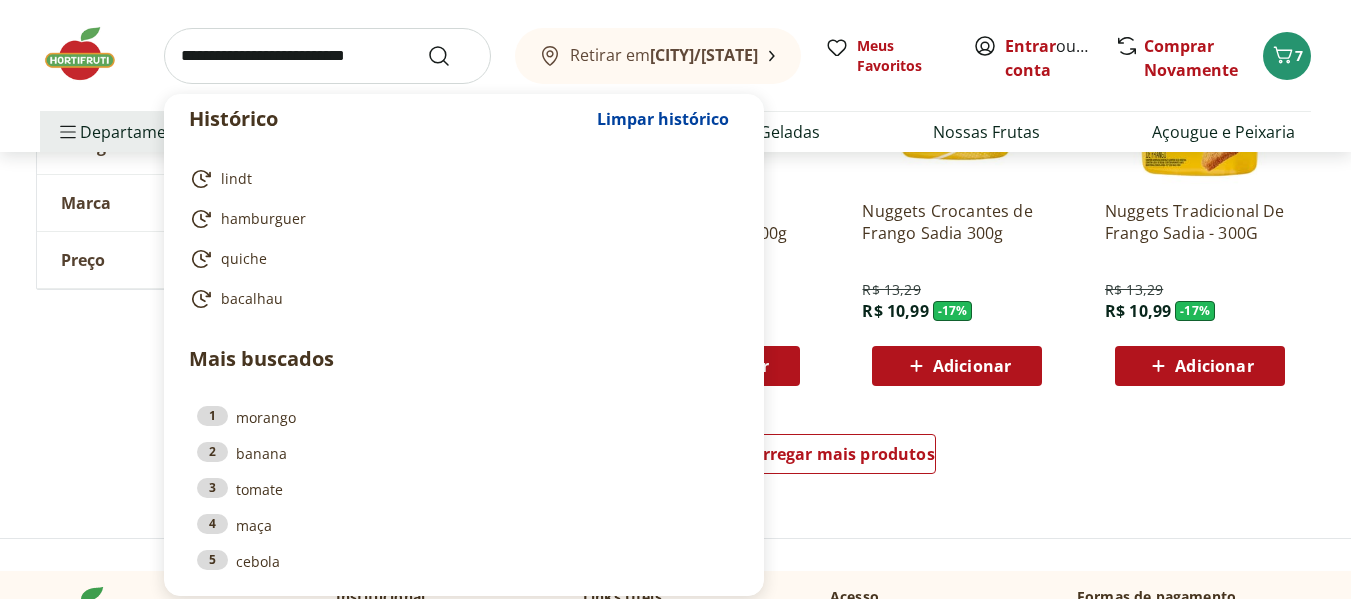 click at bounding box center [327, 56] 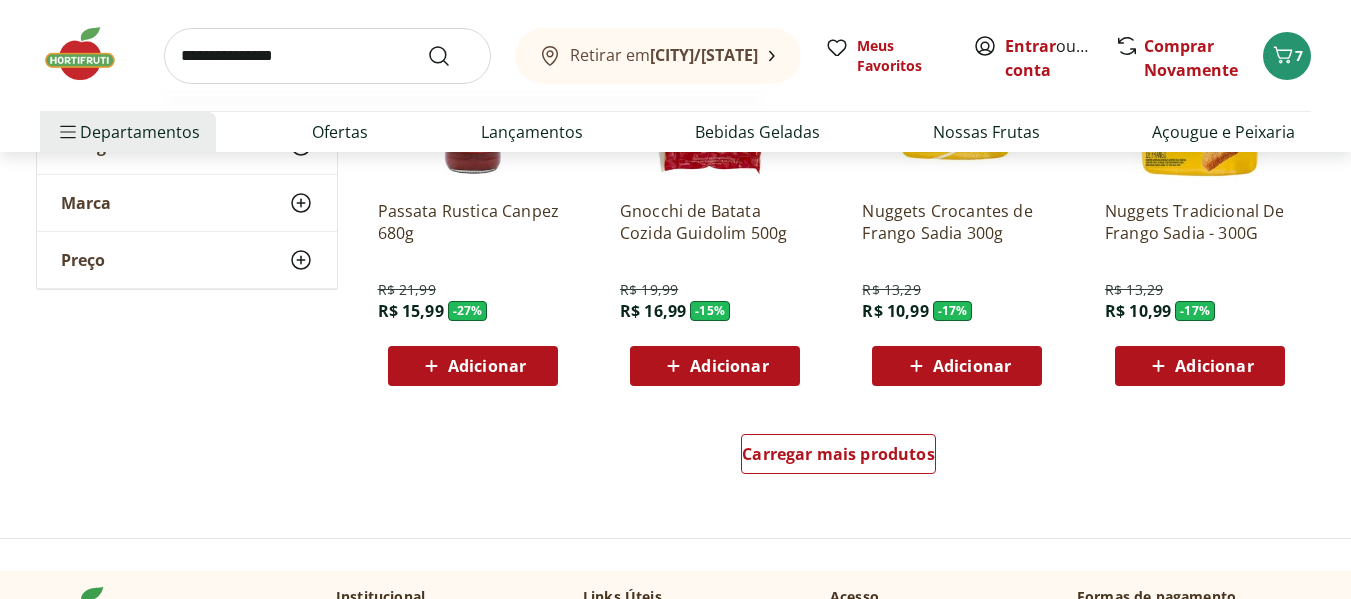 type on "**********" 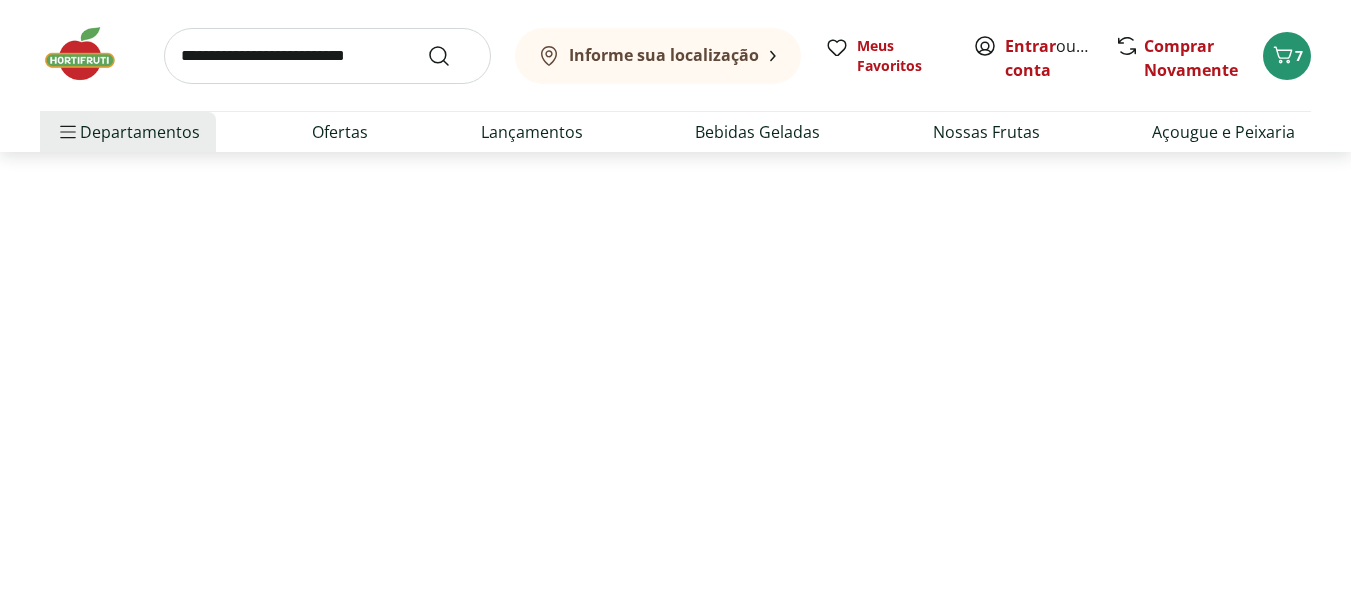 scroll, scrollTop: 0, scrollLeft: 0, axis: both 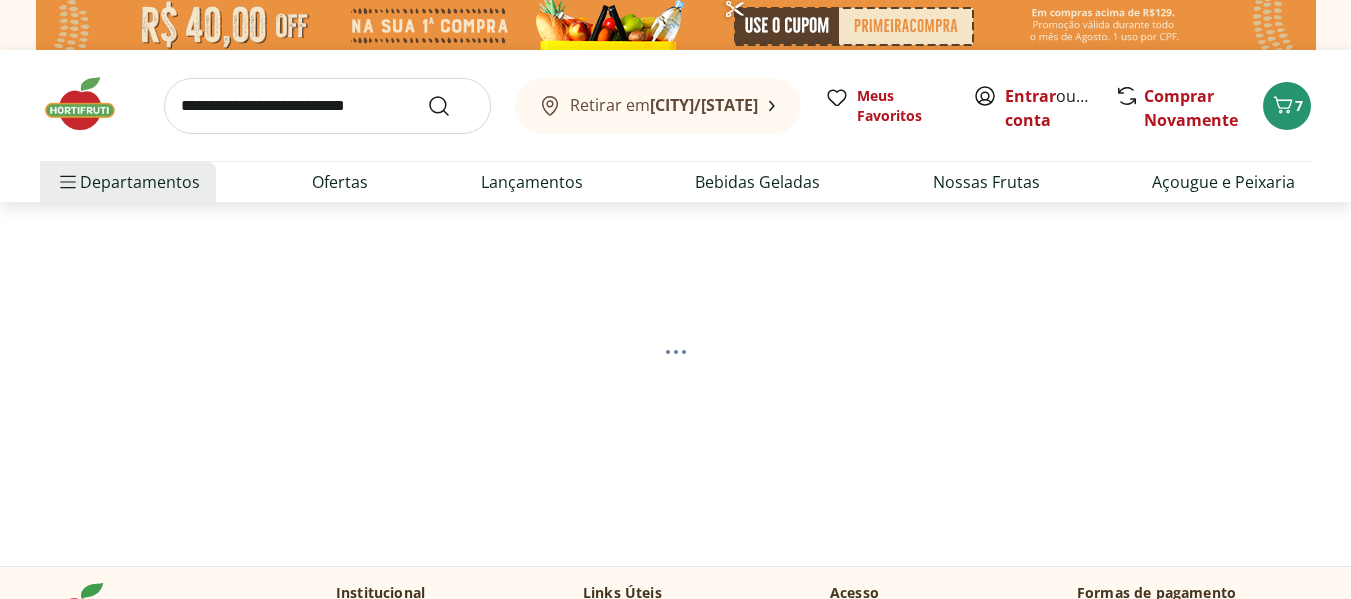 select on "**********" 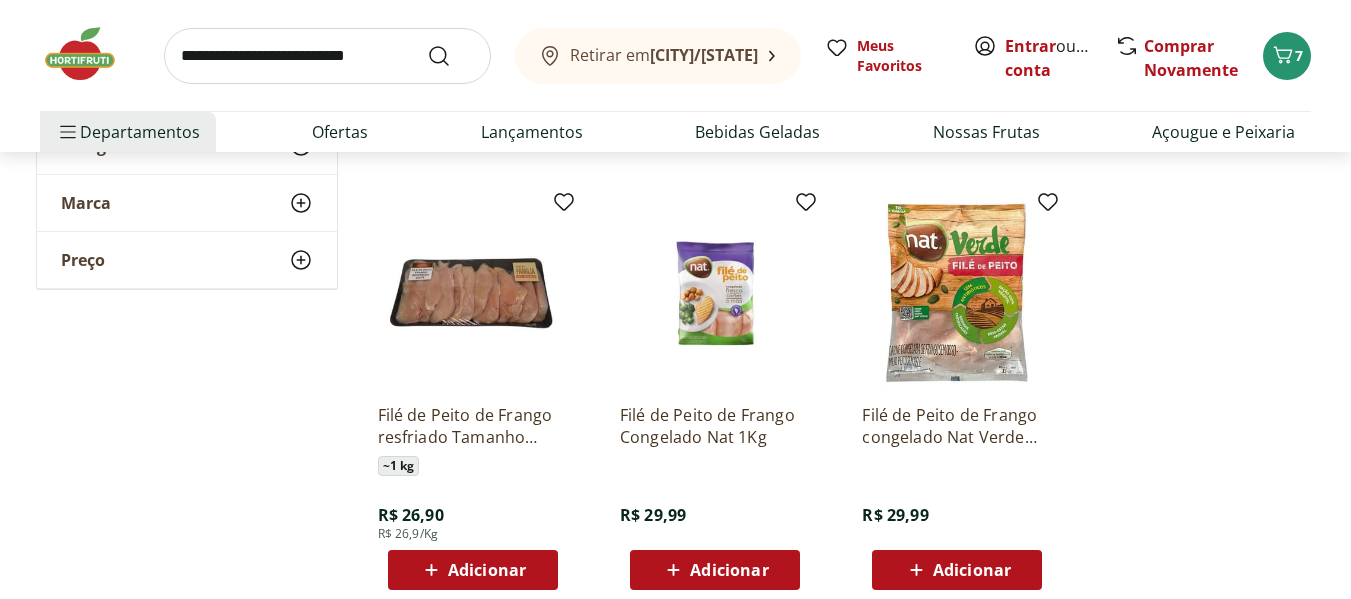 scroll, scrollTop: 0, scrollLeft: 0, axis: both 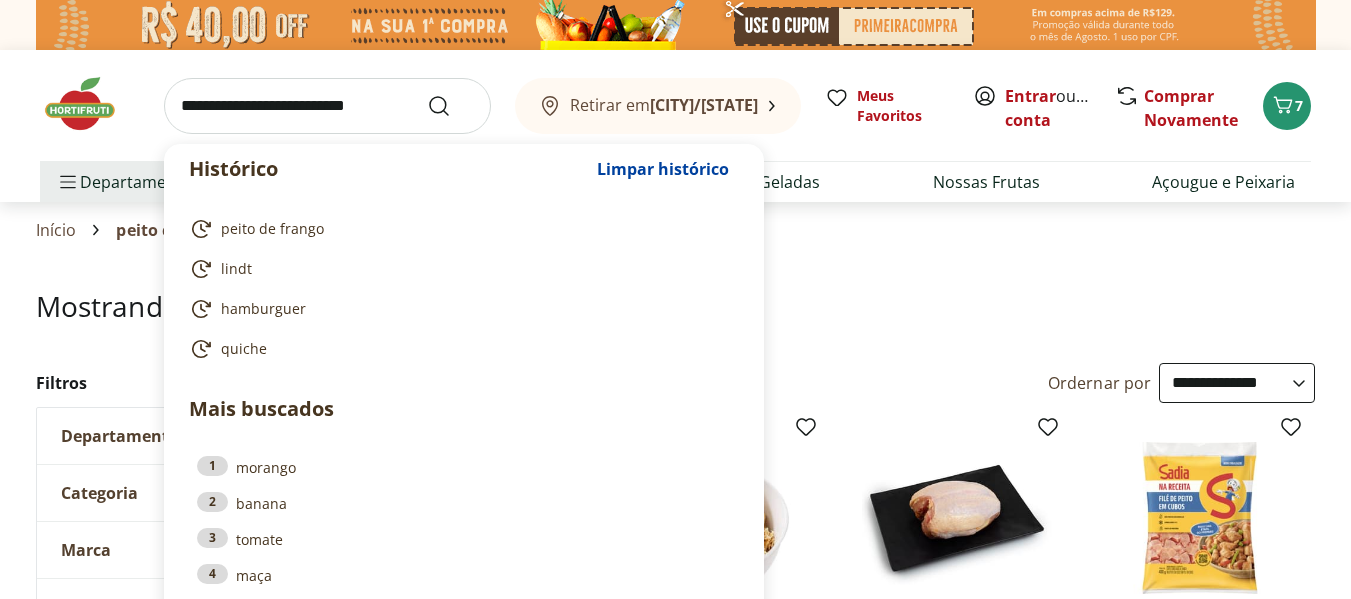 click at bounding box center (327, 106) 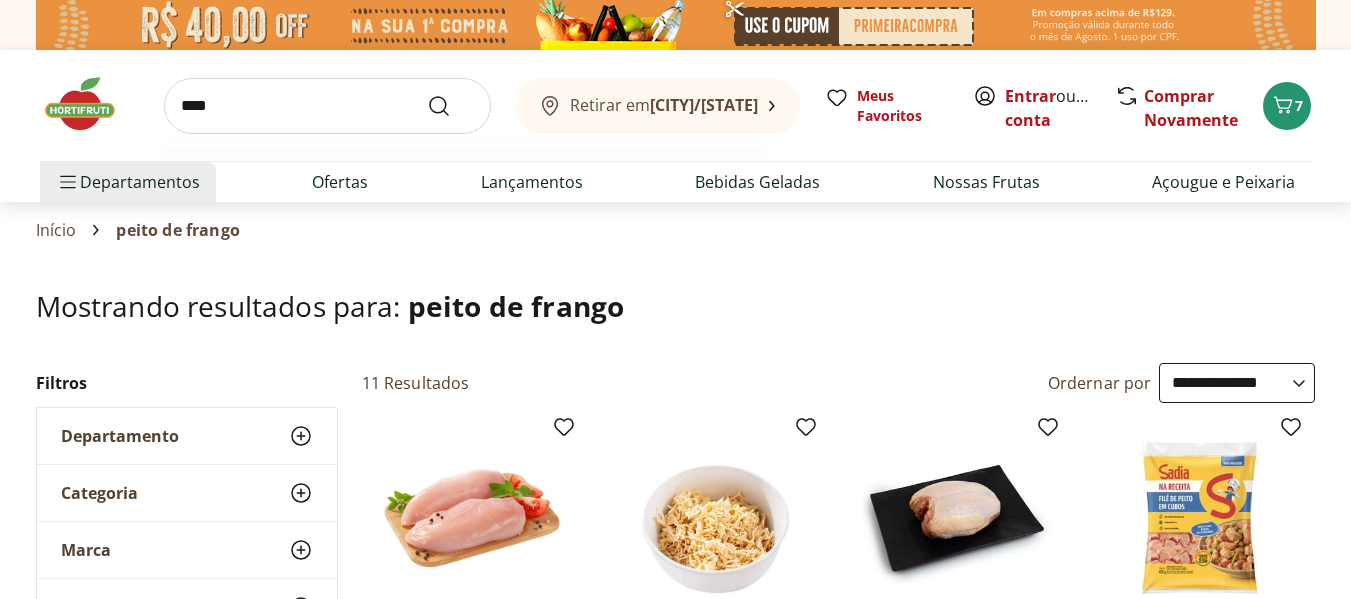type on "****" 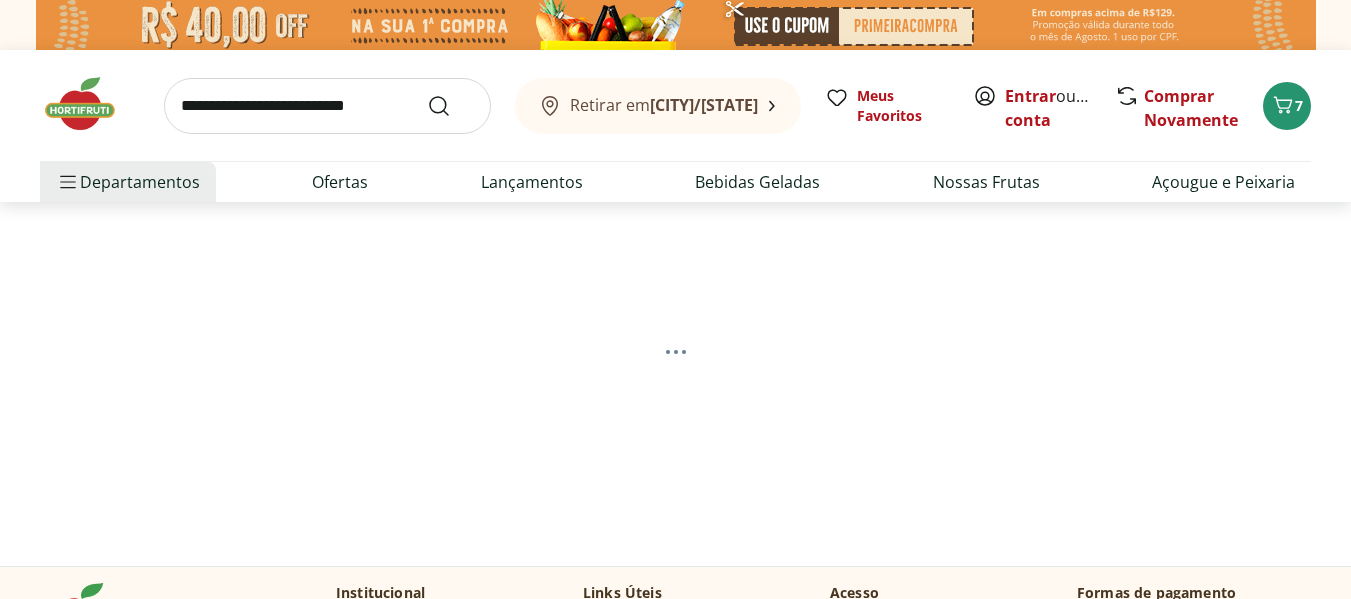 select on "**********" 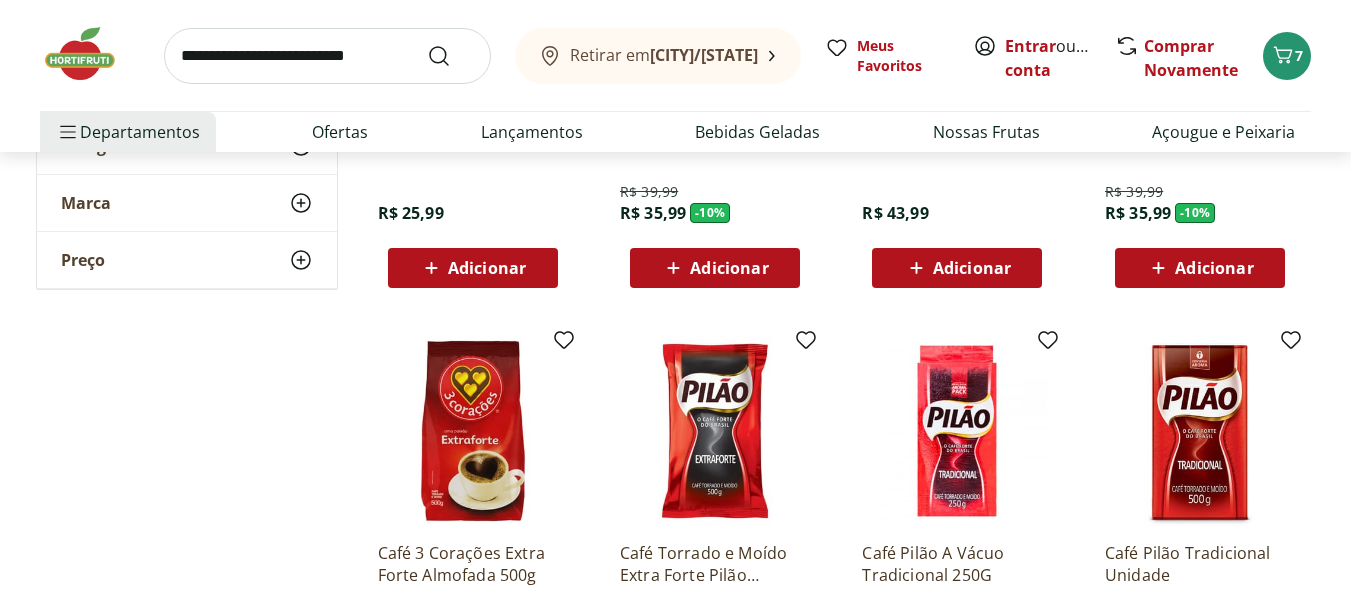 scroll, scrollTop: 0, scrollLeft: 0, axis: both 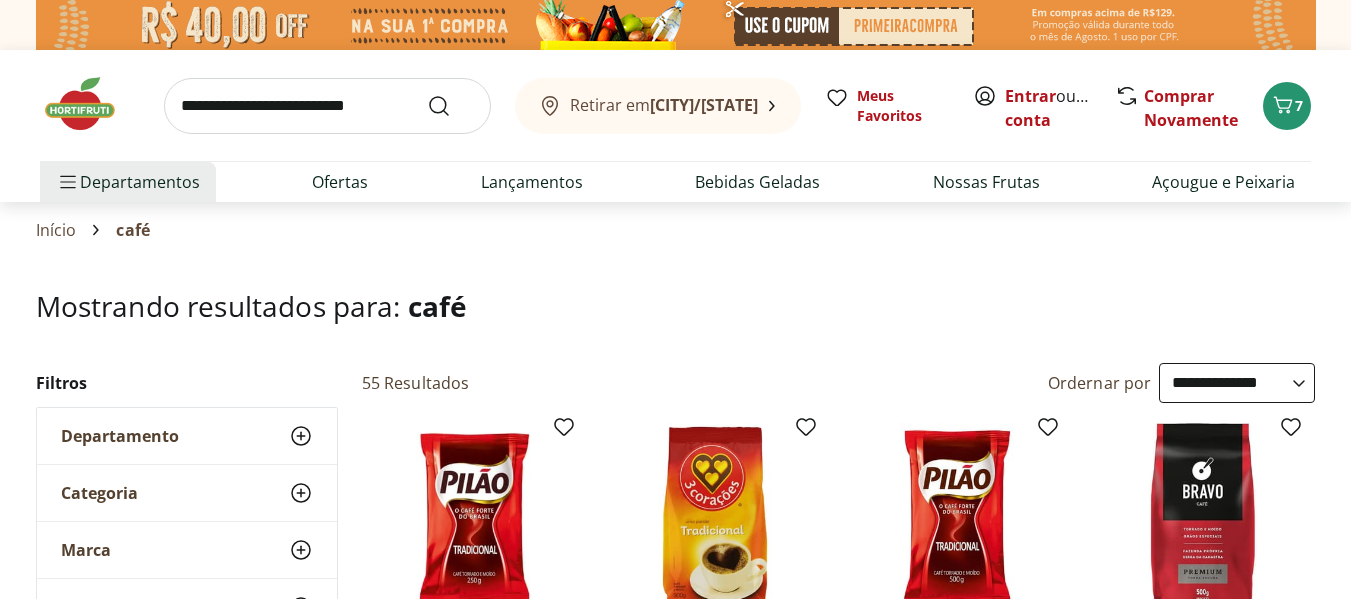 click at bounding box center [327, 106] 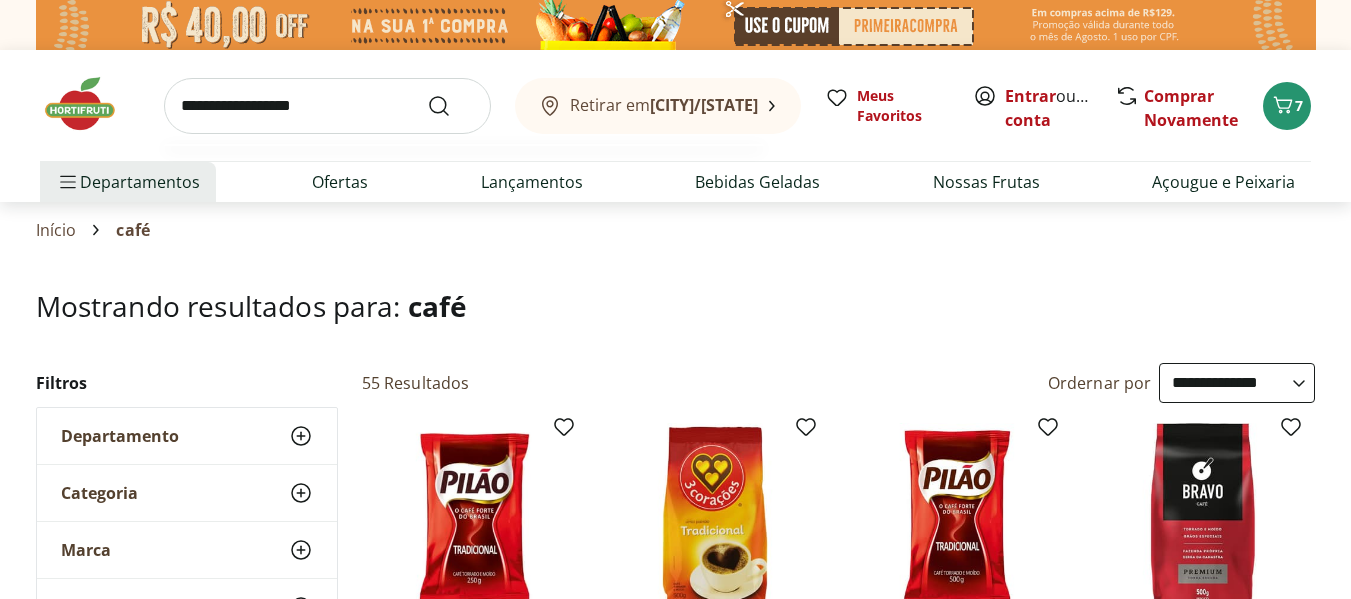 type on "**********" 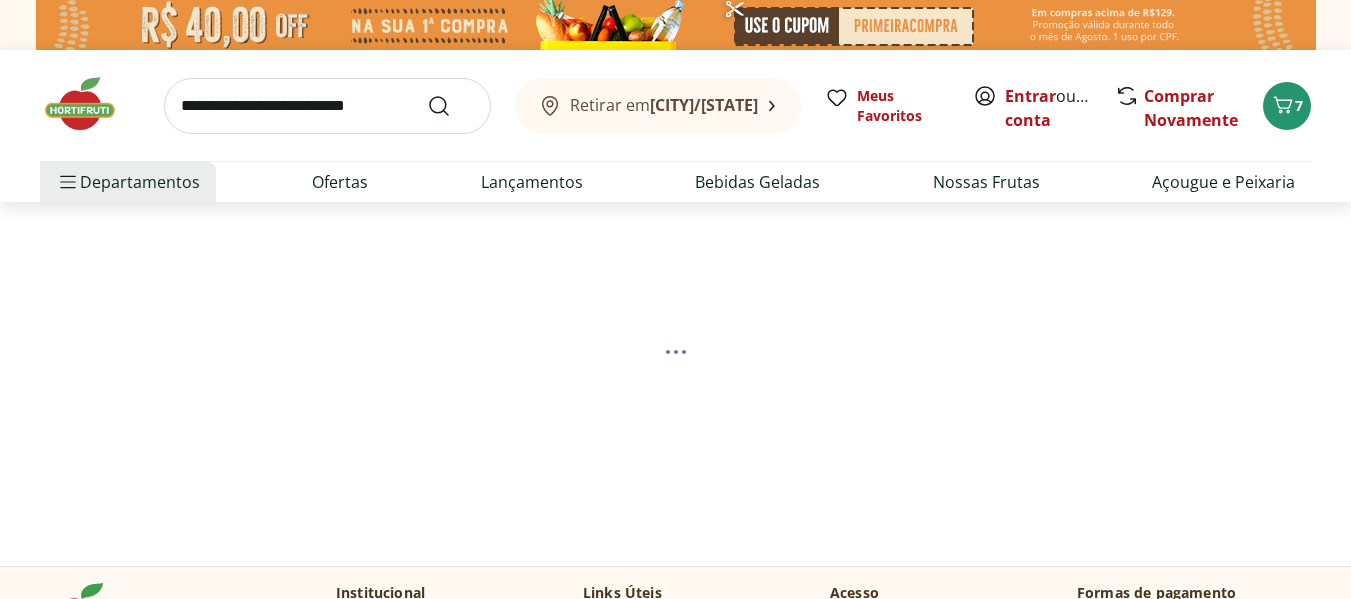 select on "**********" 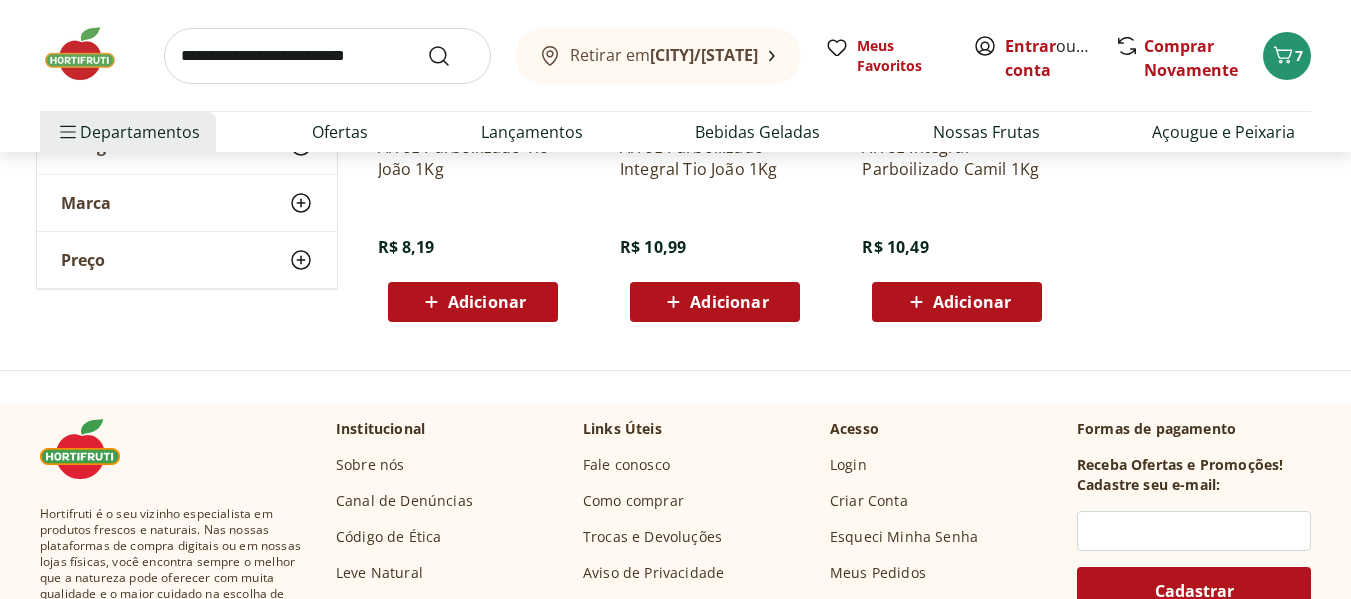 scroll, scrollTop: 0, scrollLeft: 0, axis: both 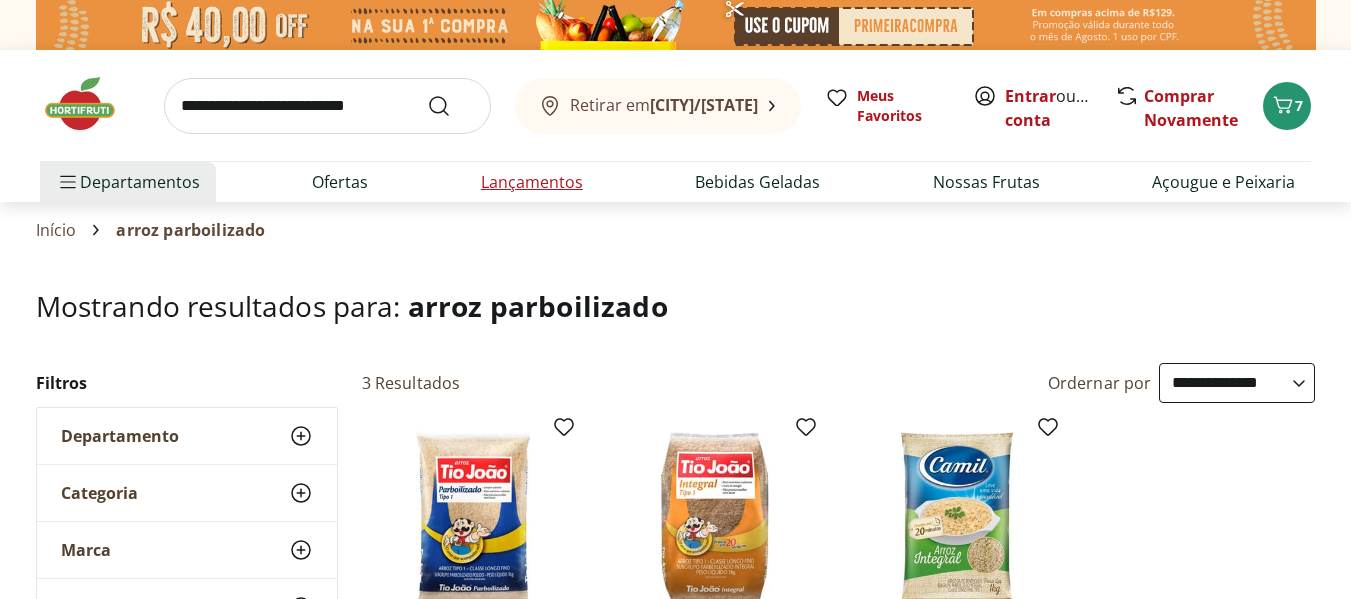 click on "Lançamentos" at bounding box center [532, 182] 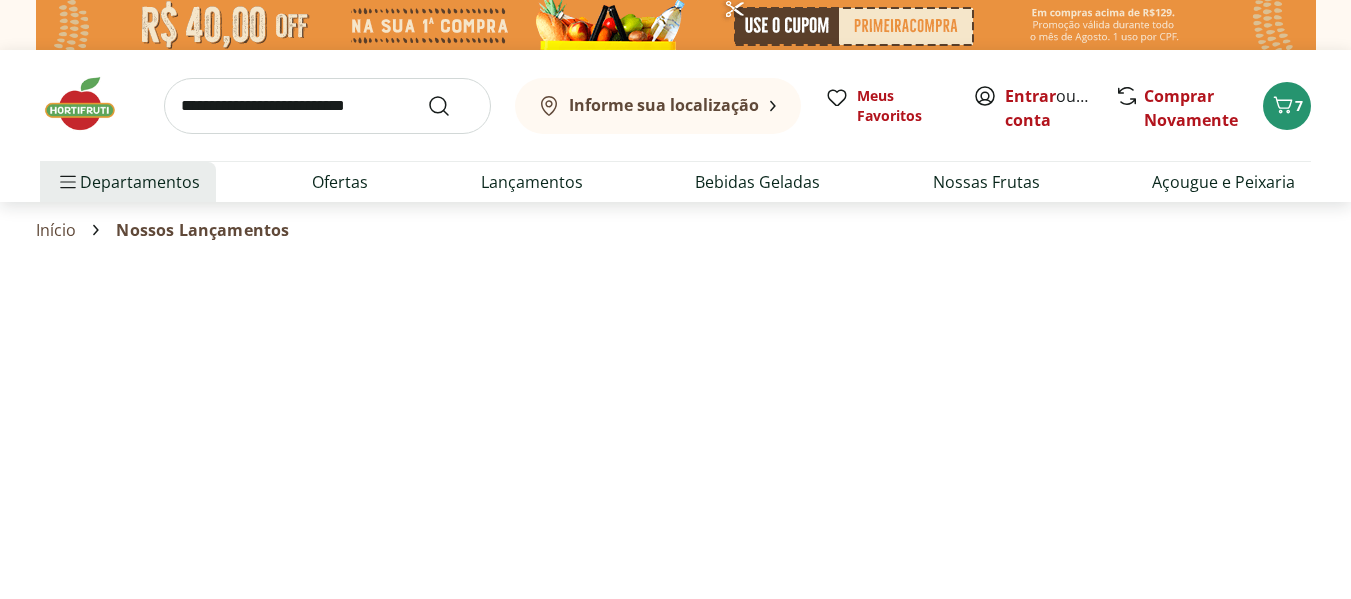select on "**********" 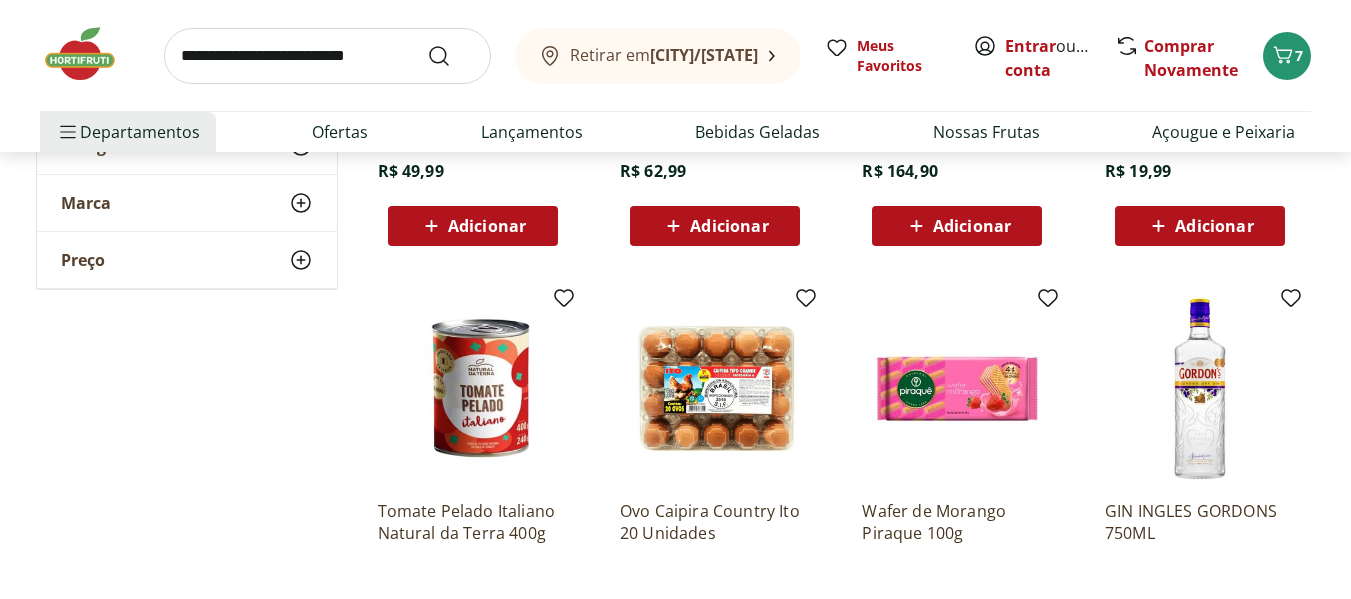 scroll, scrollTop: 520, scrollLeft: 0, axis: vertical 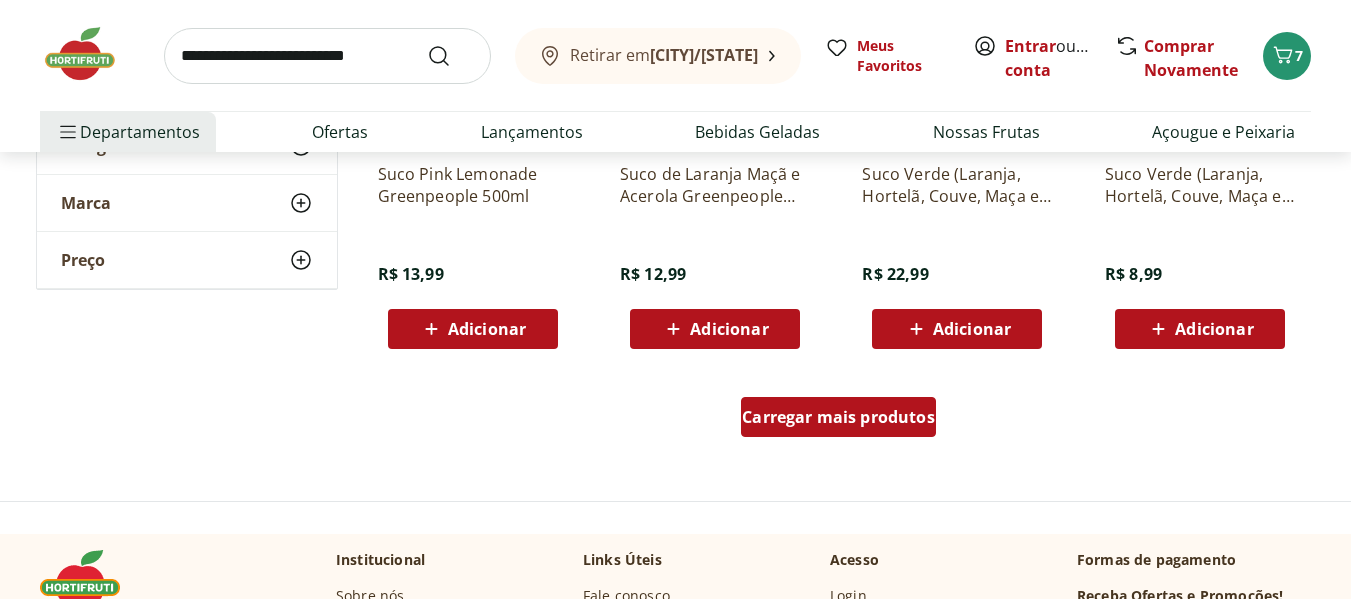 click on "Carregar mais produtos" at bounding box center [838, 417] 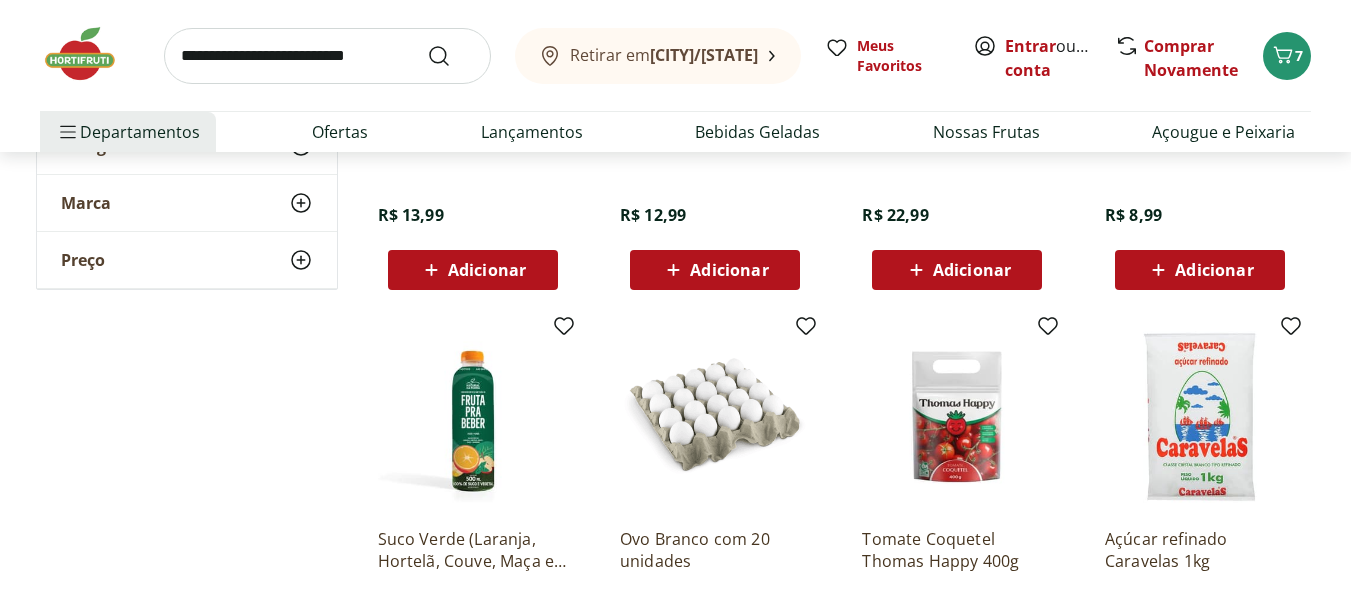 scroll, scrollTop: 1416, scrollLeft: 0, axis: vertical 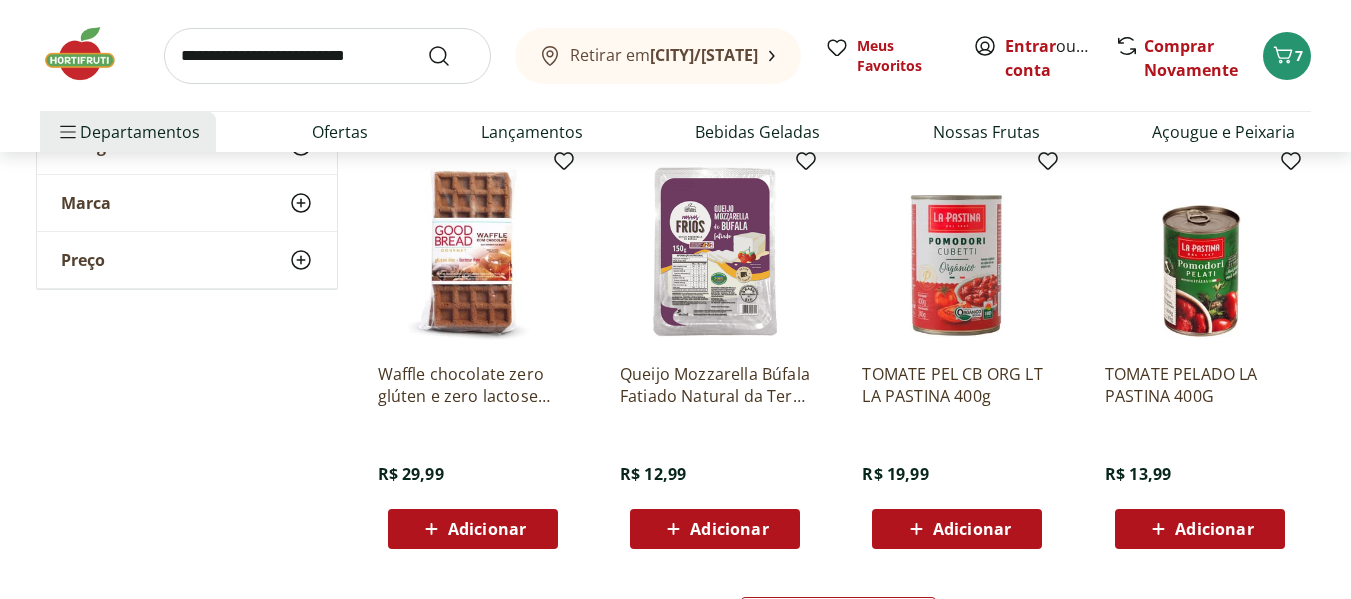 click at bounding box center [327, 56] 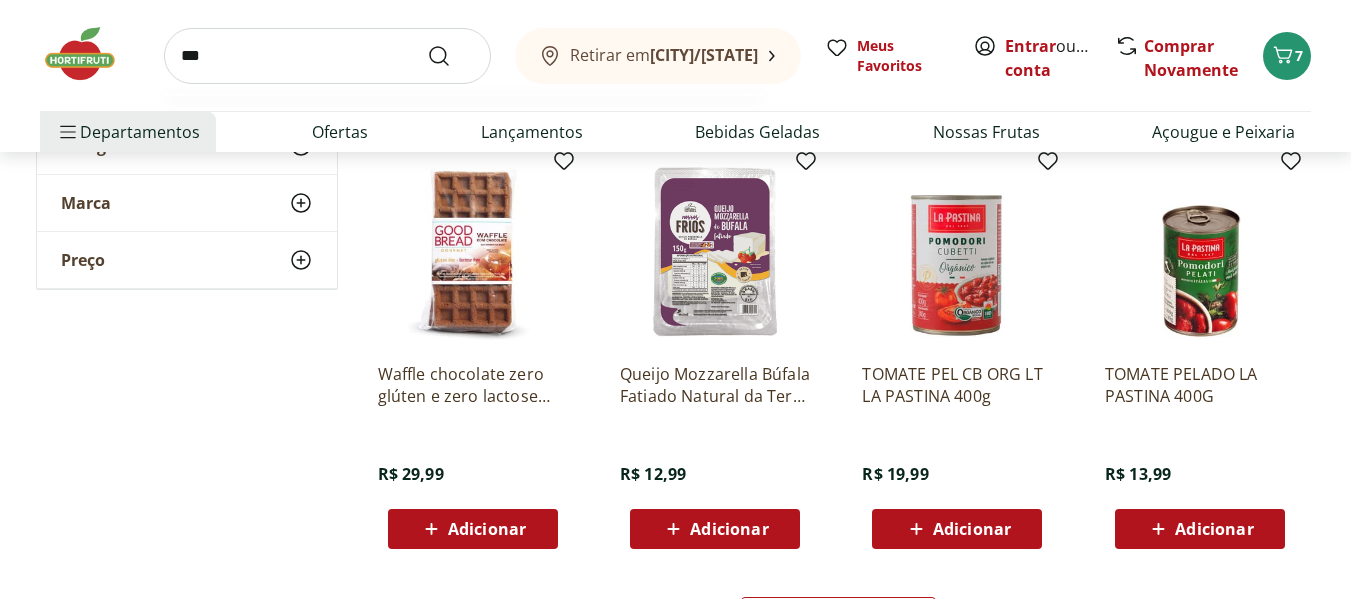 type on "***" 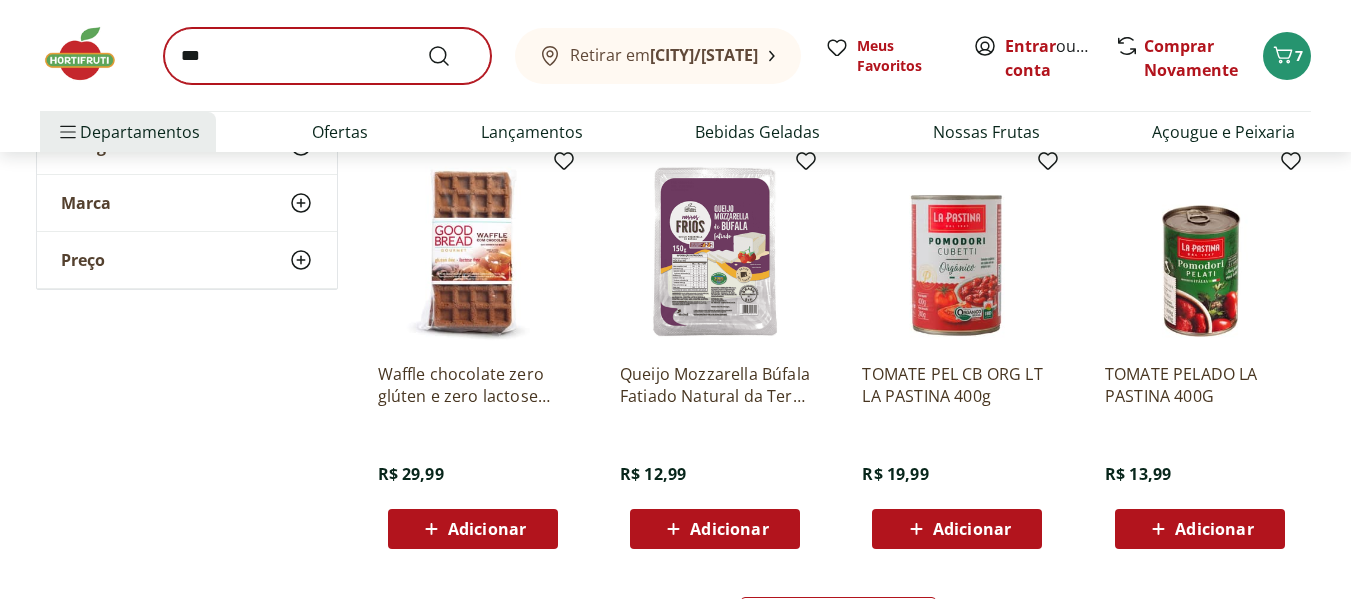 scroll, scrollTop: 0, scrollLeft: 0, axis: both 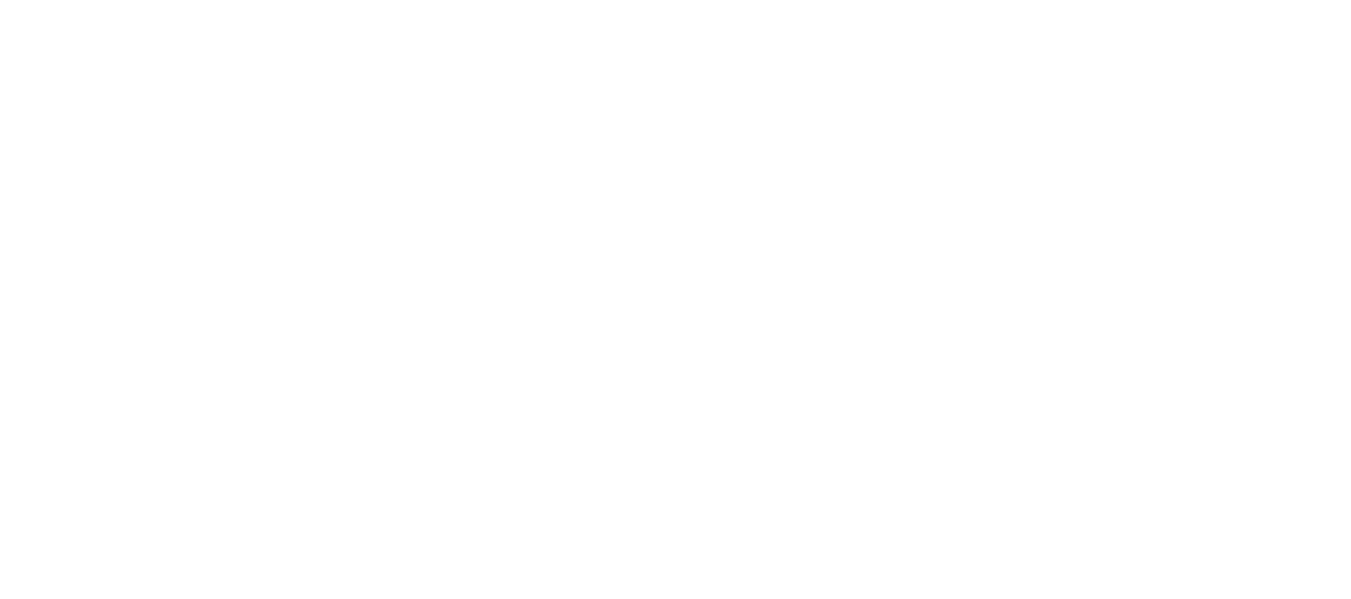 select on "**********" 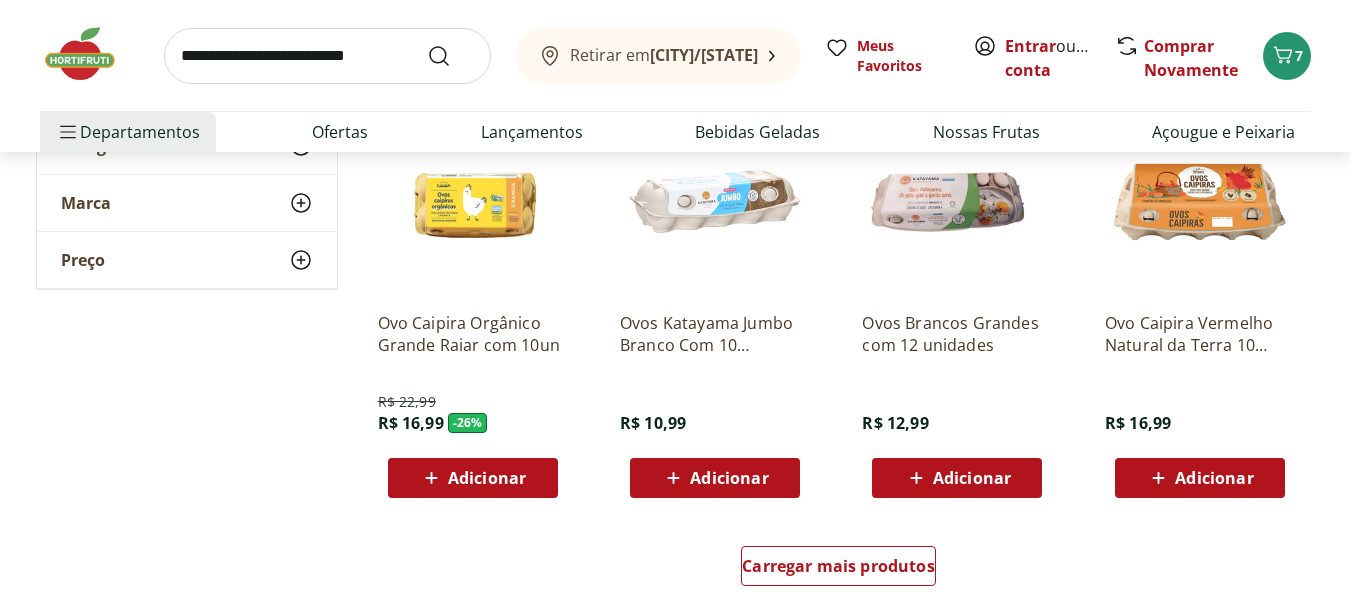scroll, scrollTop: 0, scrollLeft: 0, axis: both 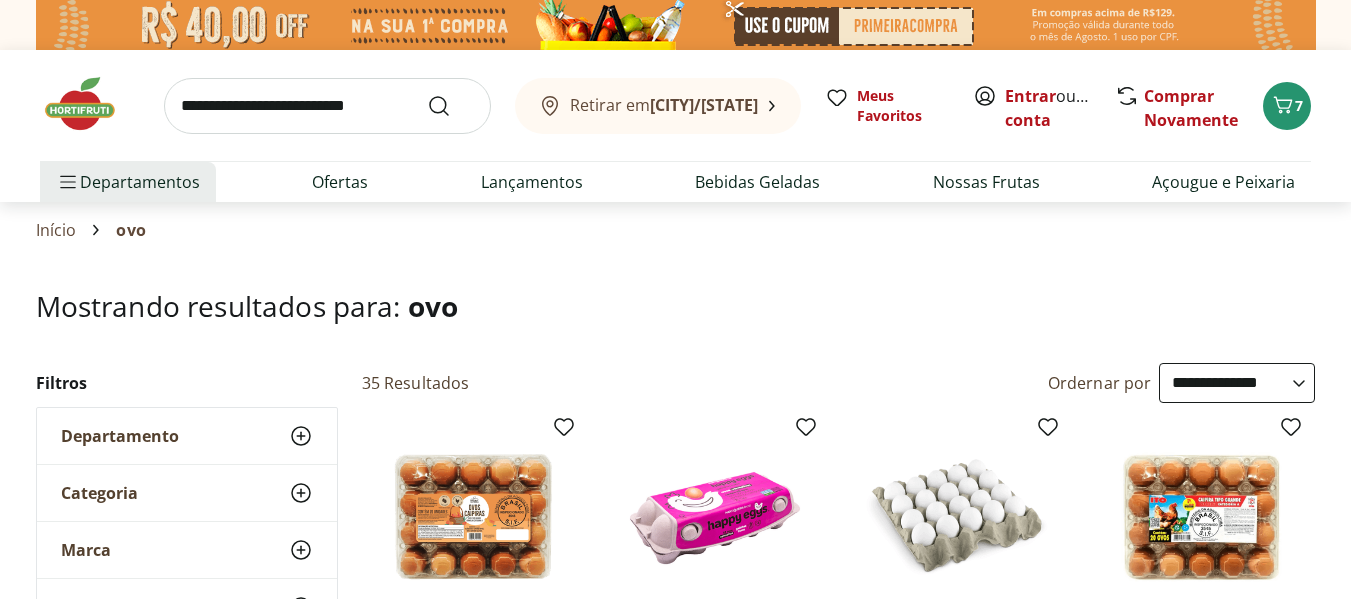 click at bounding box center [90, 104] 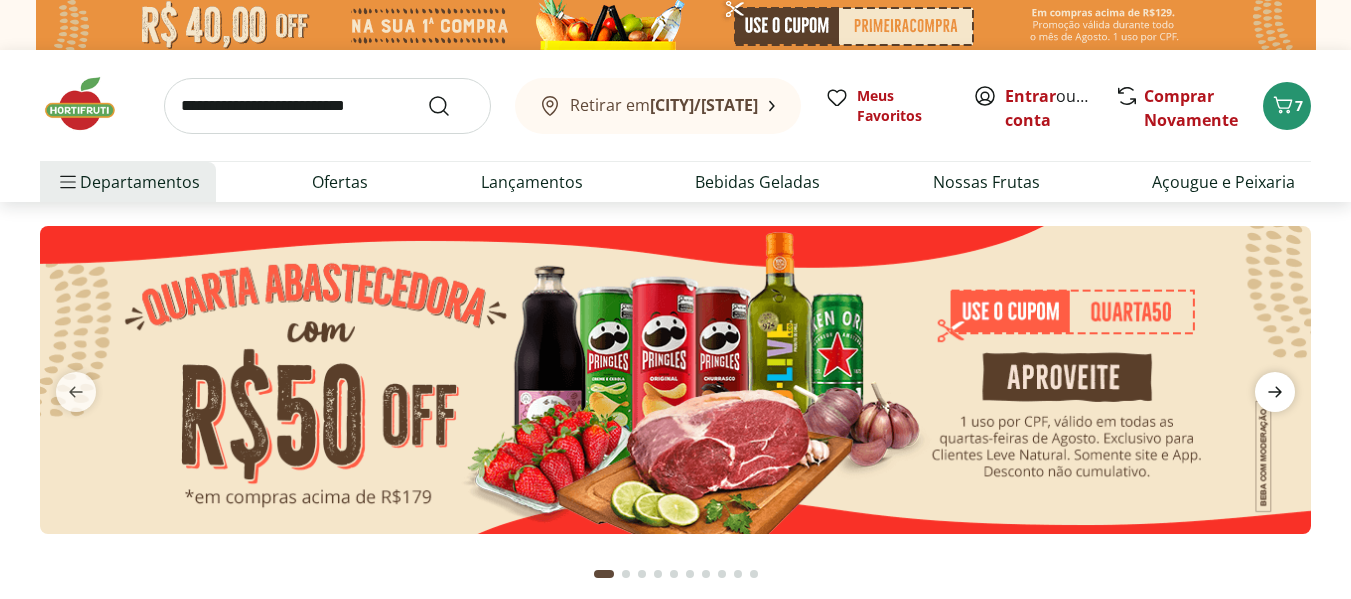 click 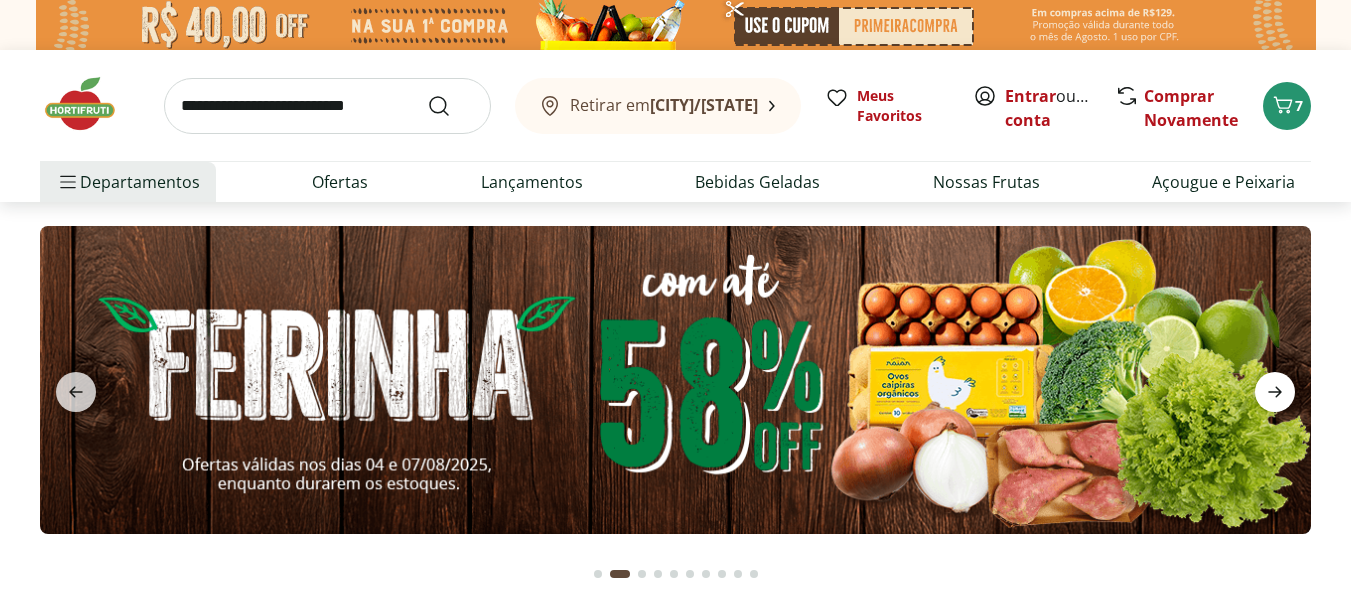 scroll, scrollTop: 0, scrollLeft: 0, axis: both 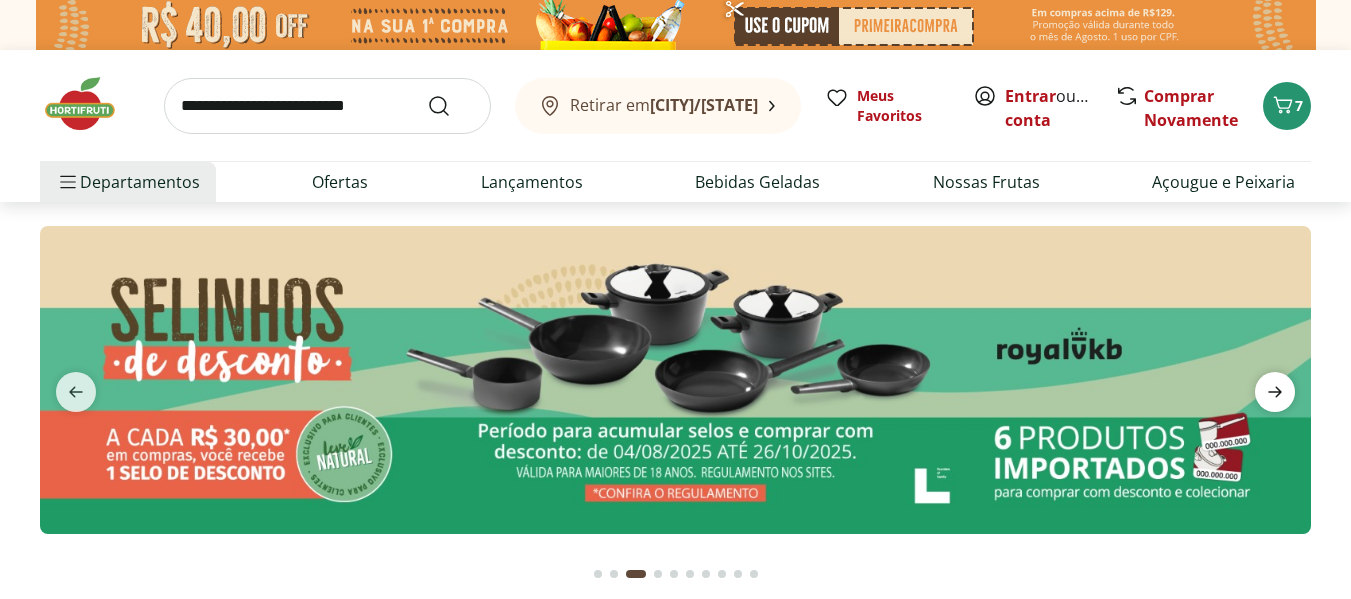 click 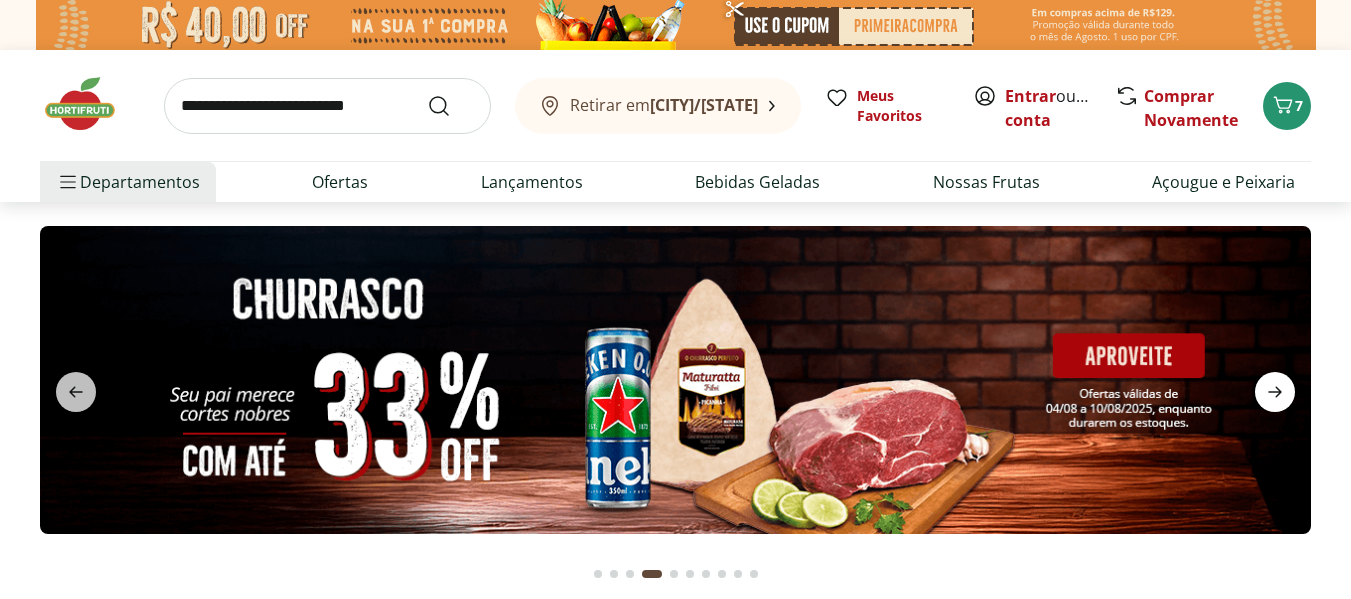 click 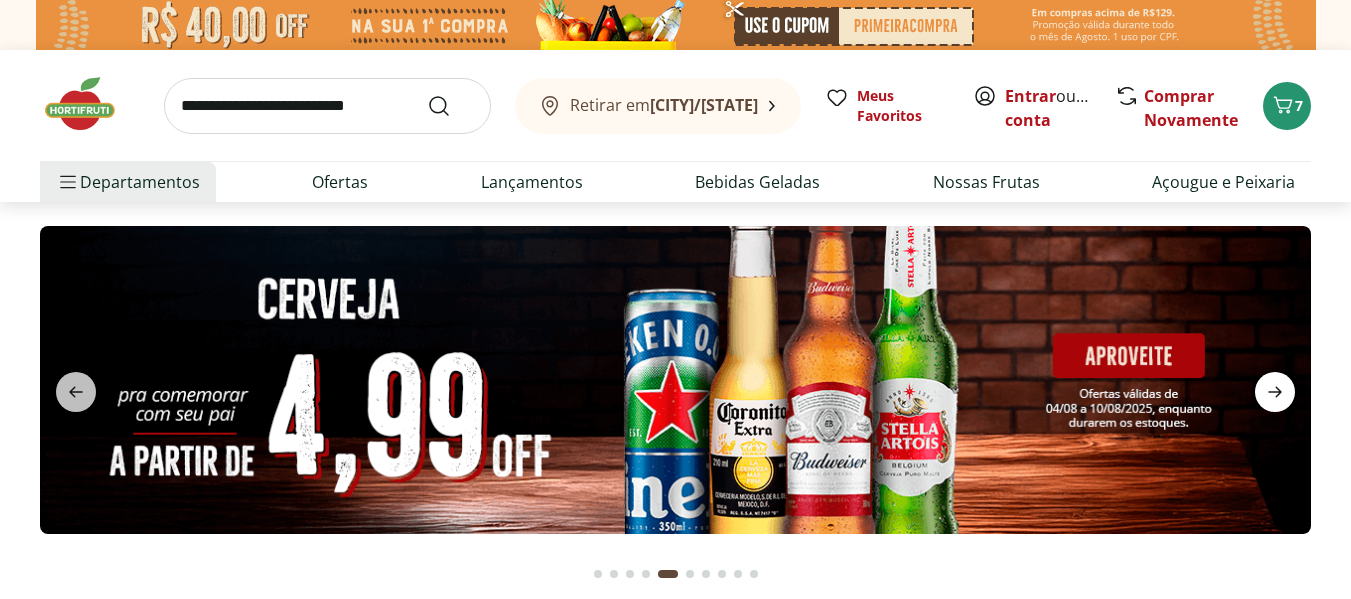 click 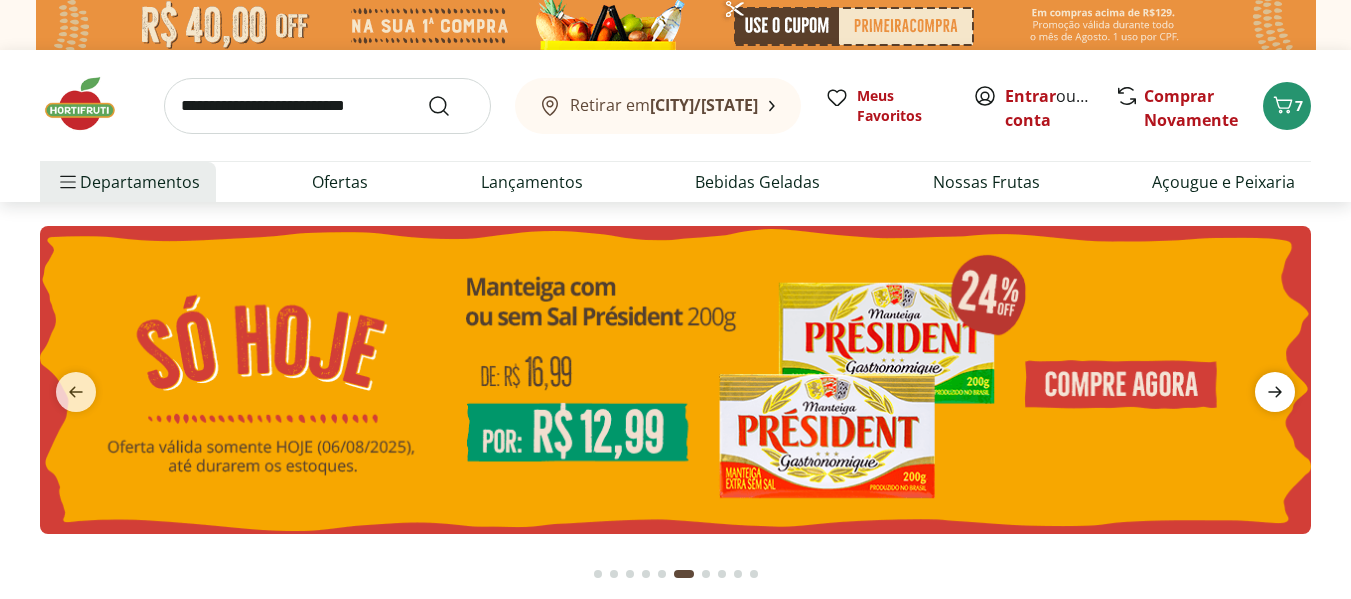 click 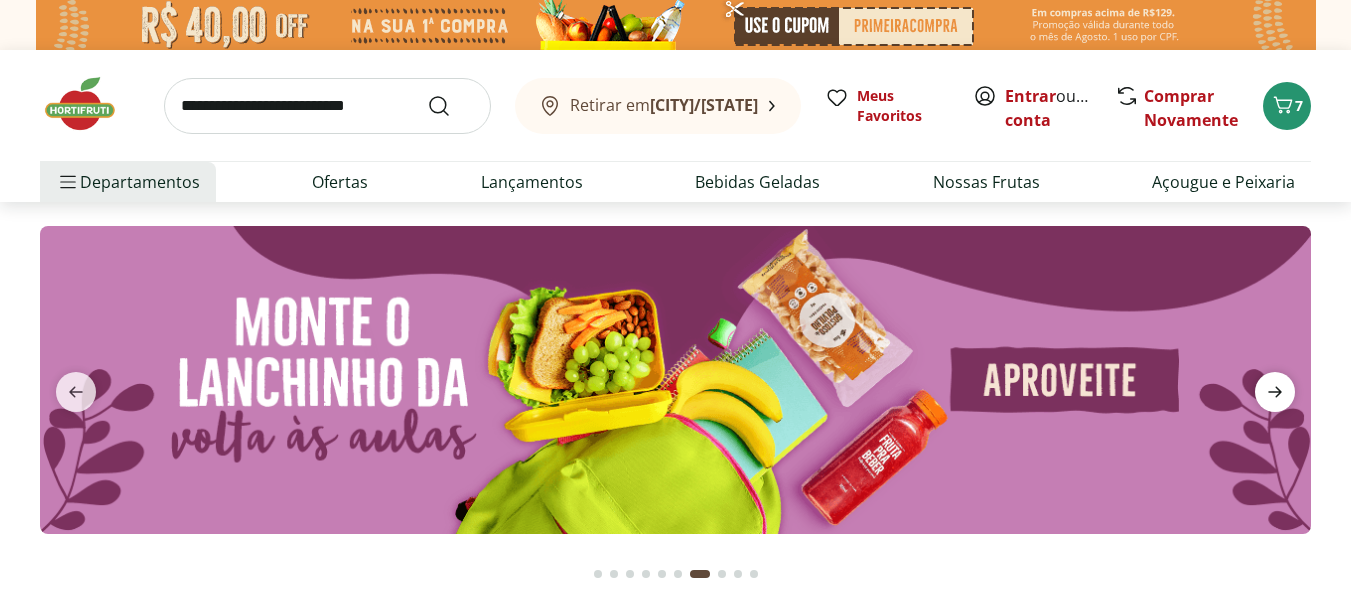 click 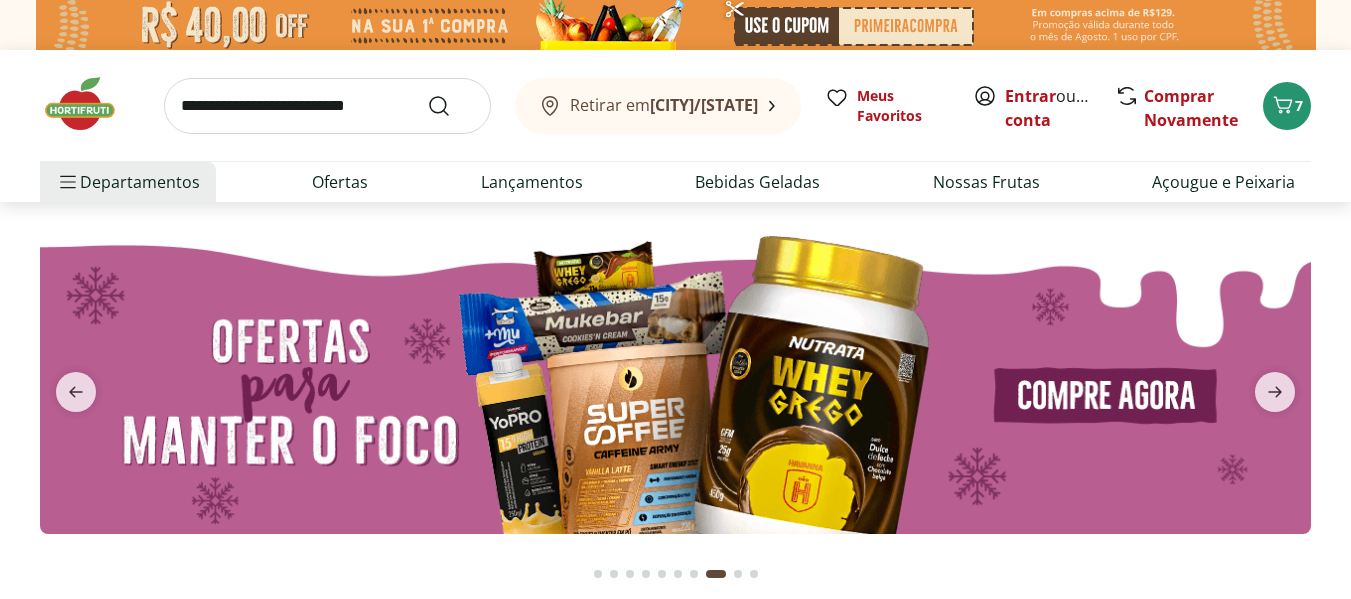 click at bounding box center [675, 380] 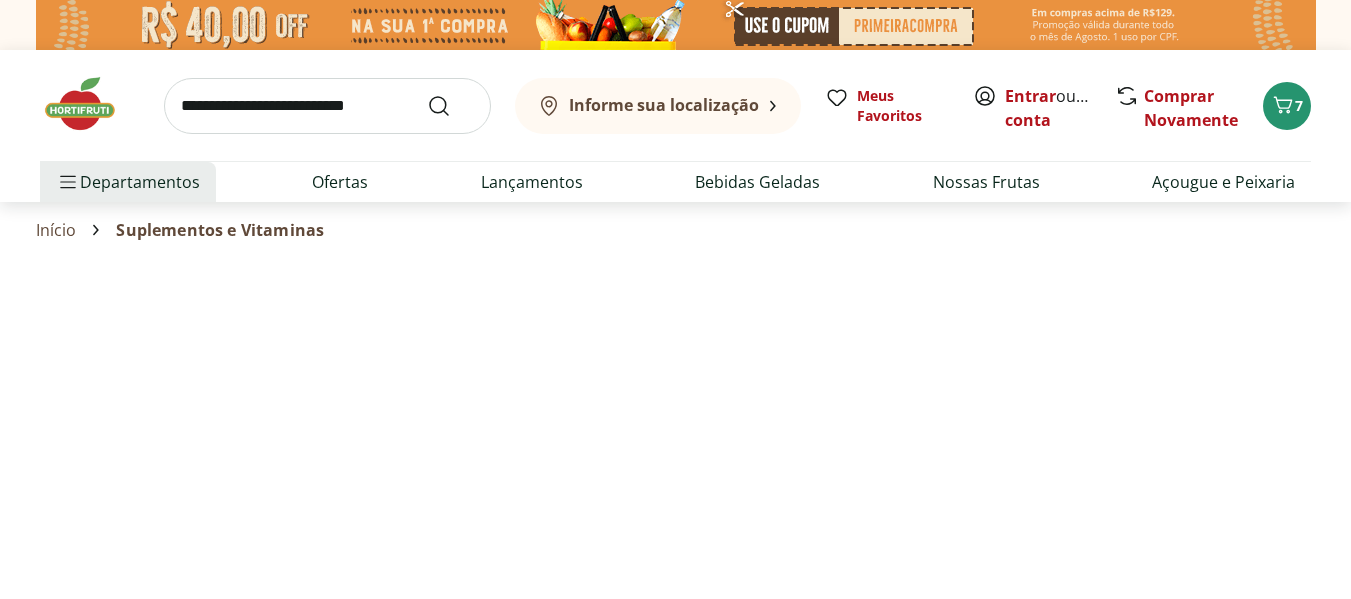 select on "**********" 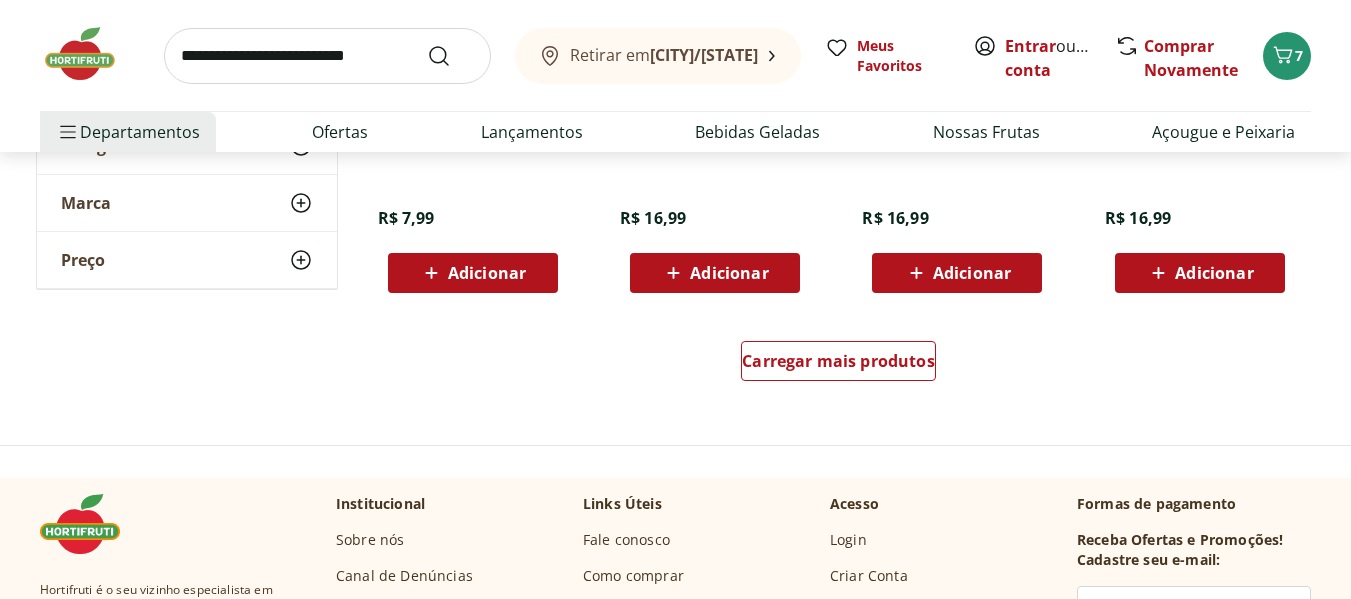 scroll, scrollTop: 1341, scrollLeft: 0, axis: vertical 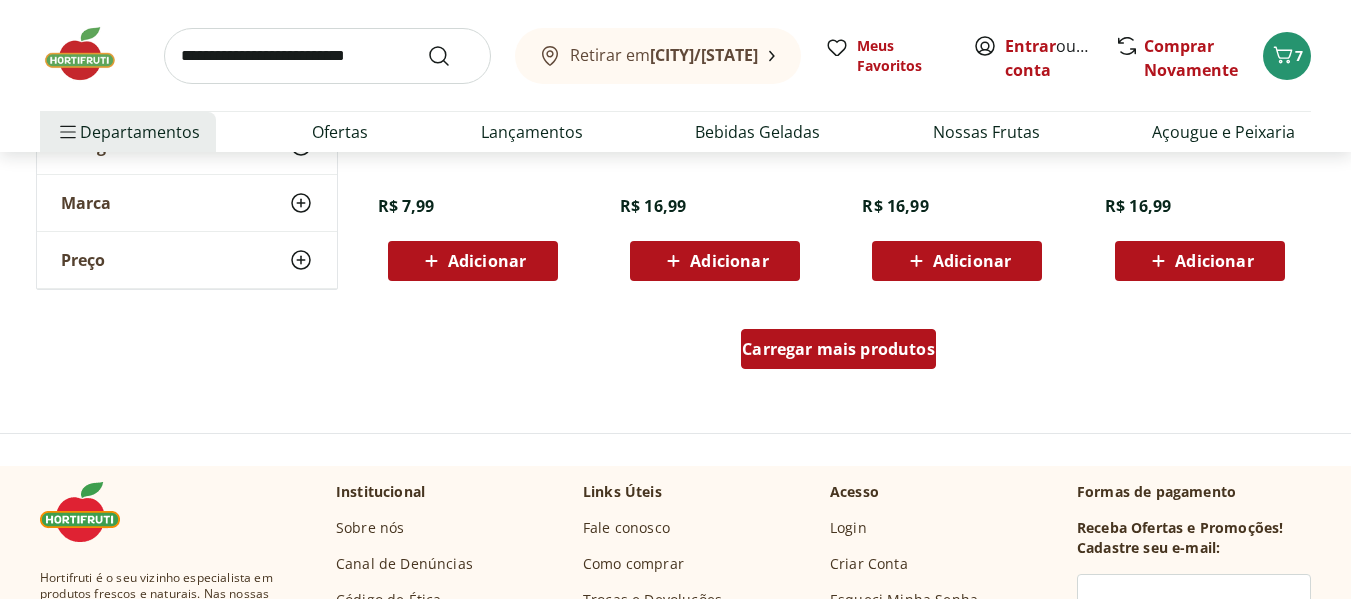 click on "Carregar mais produtos" at bounding box center (838, 349) 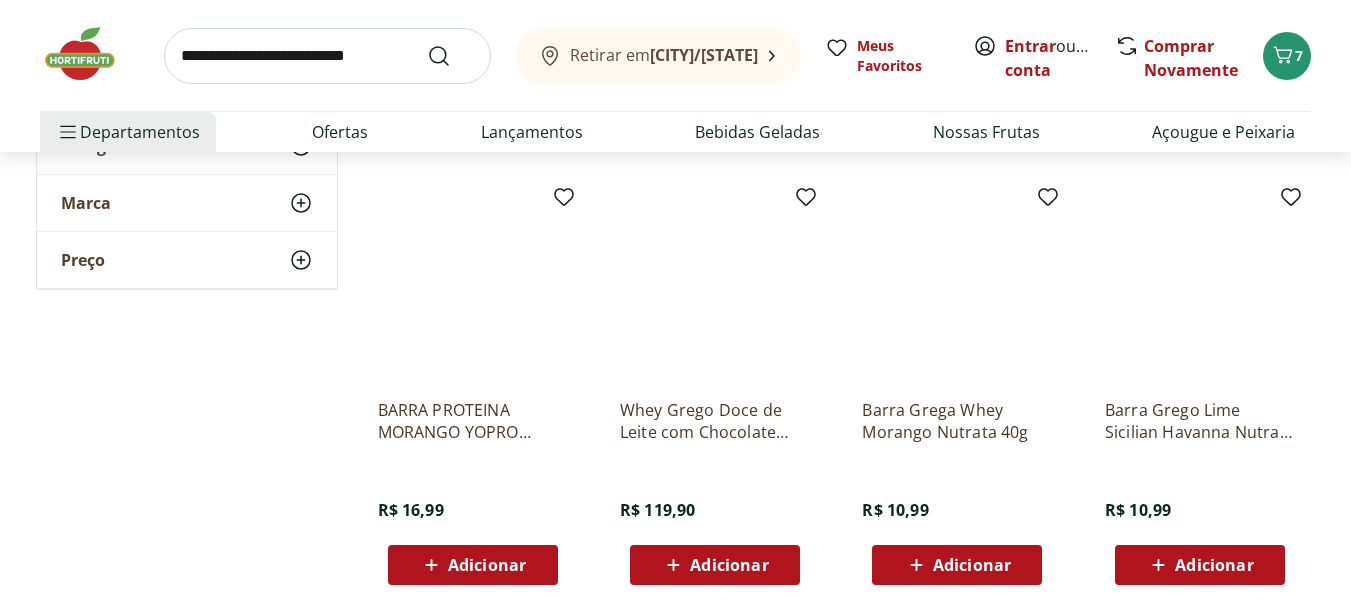 scroll, scrollTop: 1918, scrollLeft: 0, axis: vertical 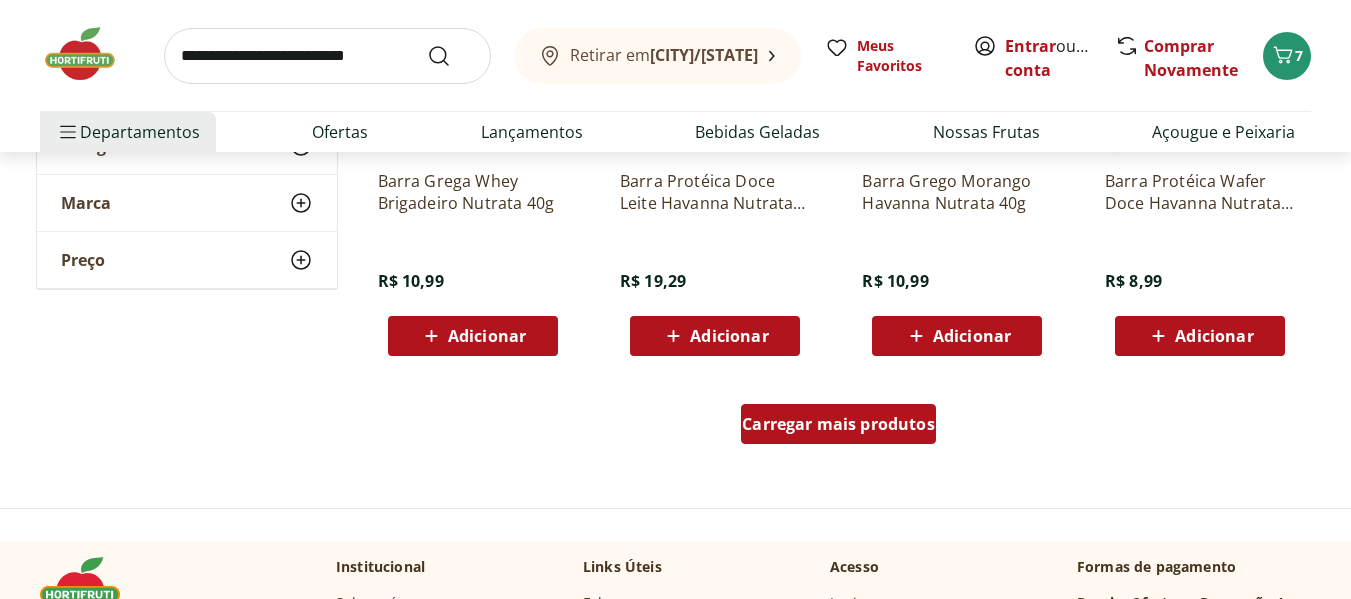 click on "Carregar mais produtos" at bounding box center [838, 424] 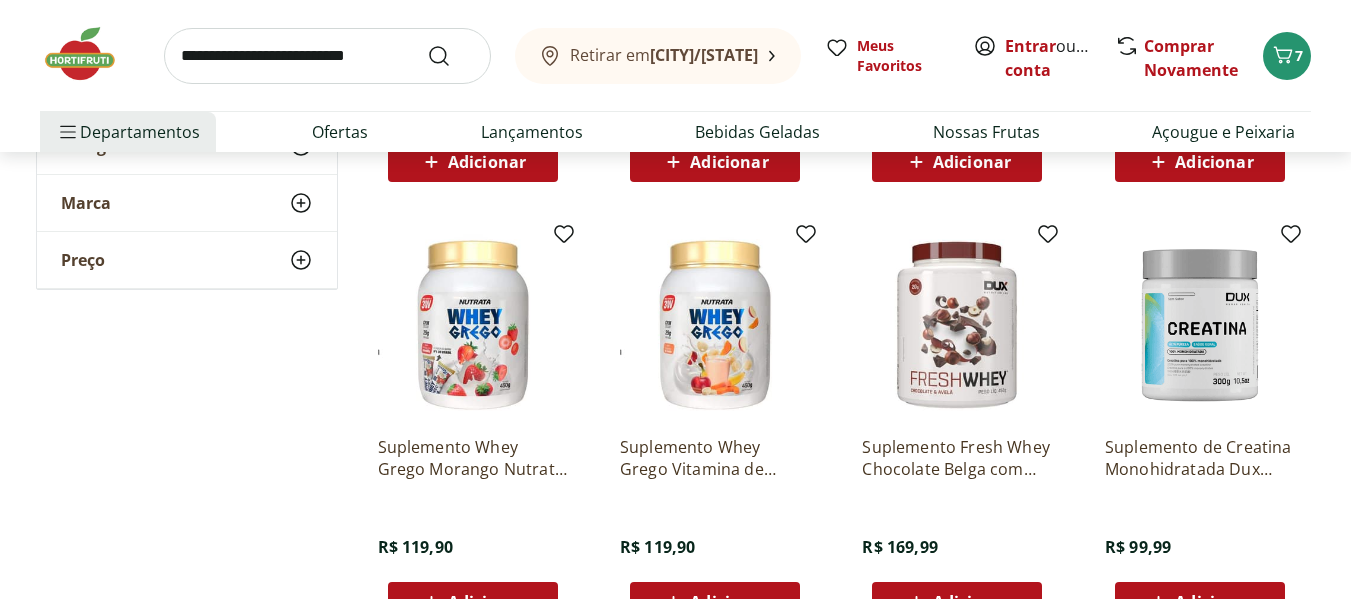 scroll, scrollTop: 3189, scrollLeft: 0, axis: vertical 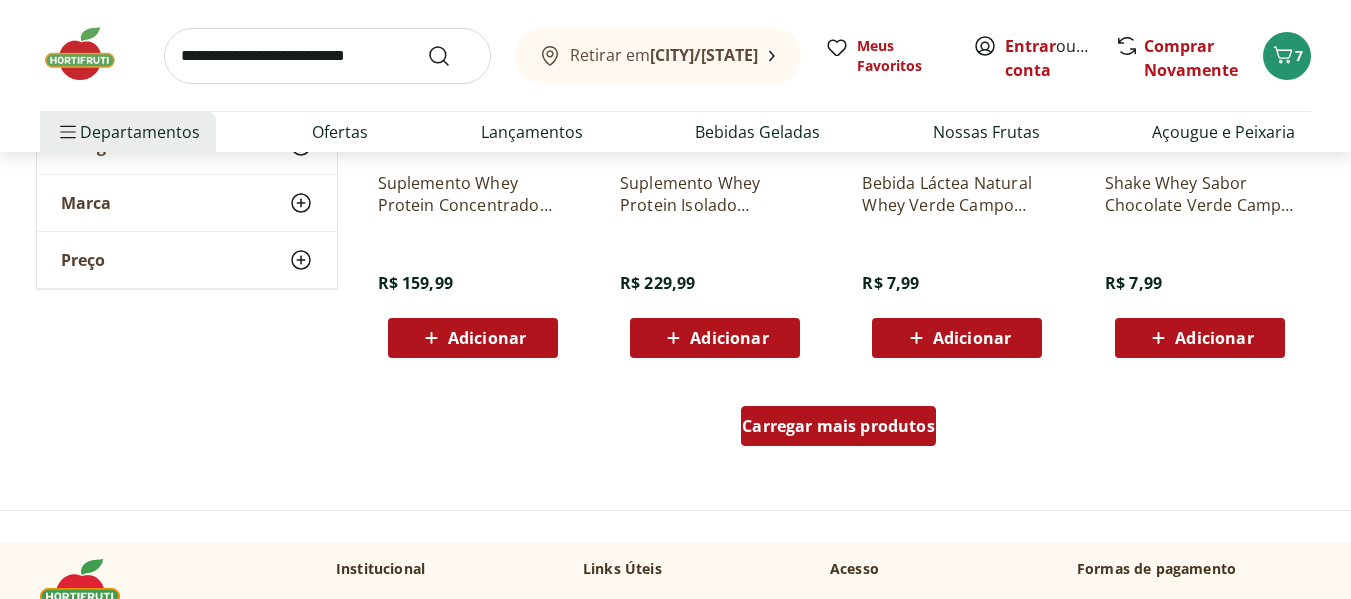 click on "Carregar mais produtos" at bounding box center [838, 426] 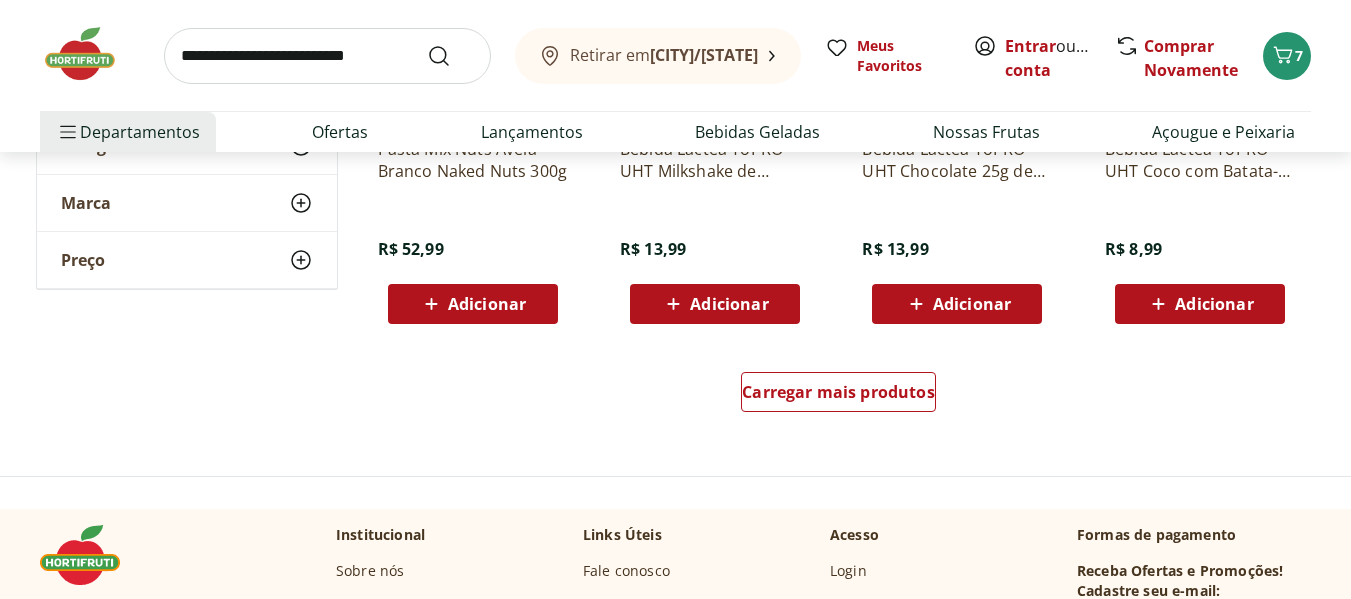 scroll, scrollTop: 5223, scrollLeft: 0, axis: vertical 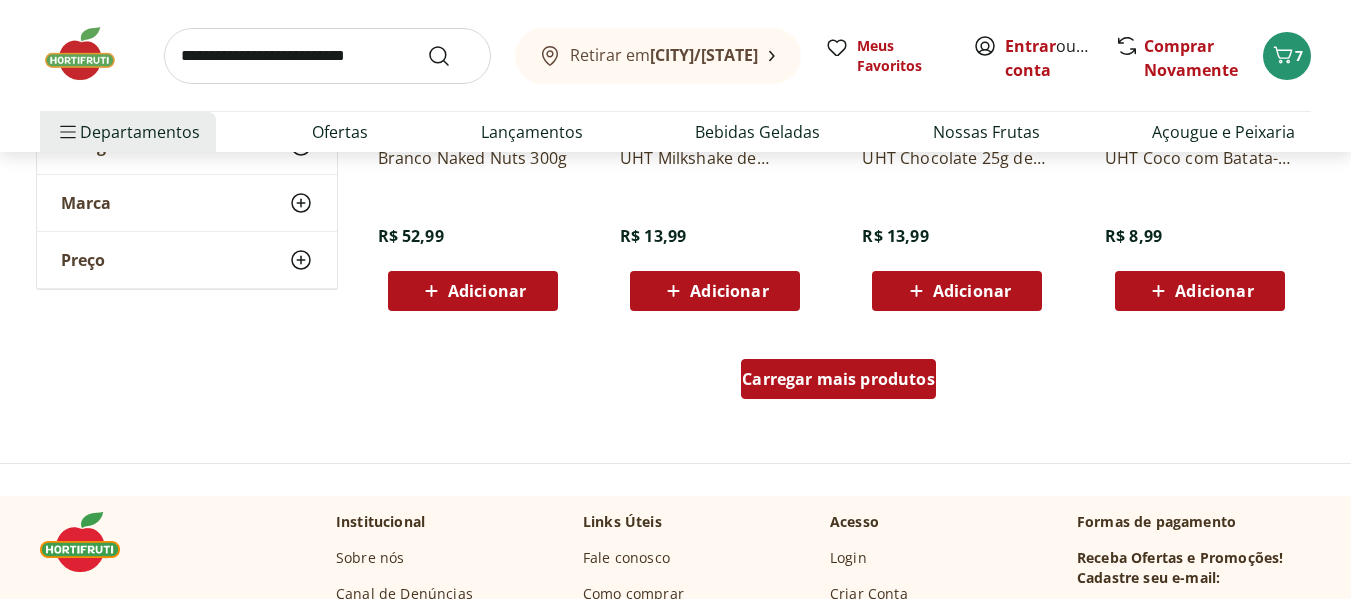 click on "Carregar mais produtos" at bounding box center [838, 379] 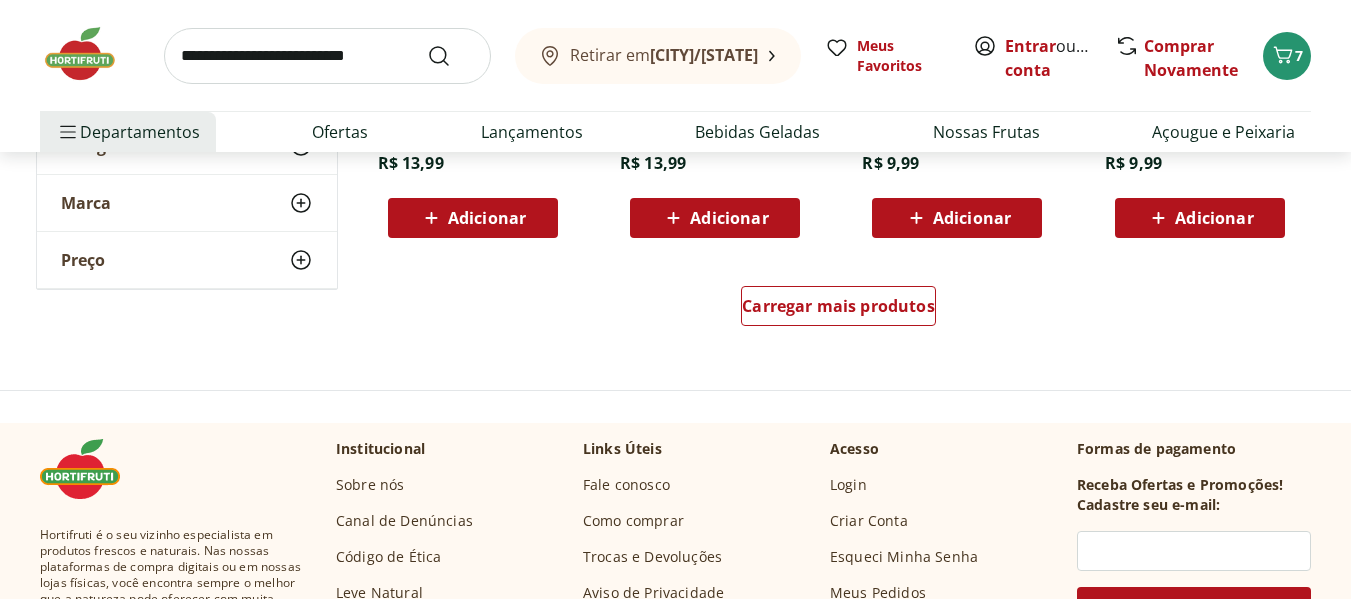 scroll, scrollTop: 6661, scrollLeft: 0, axis: vertical 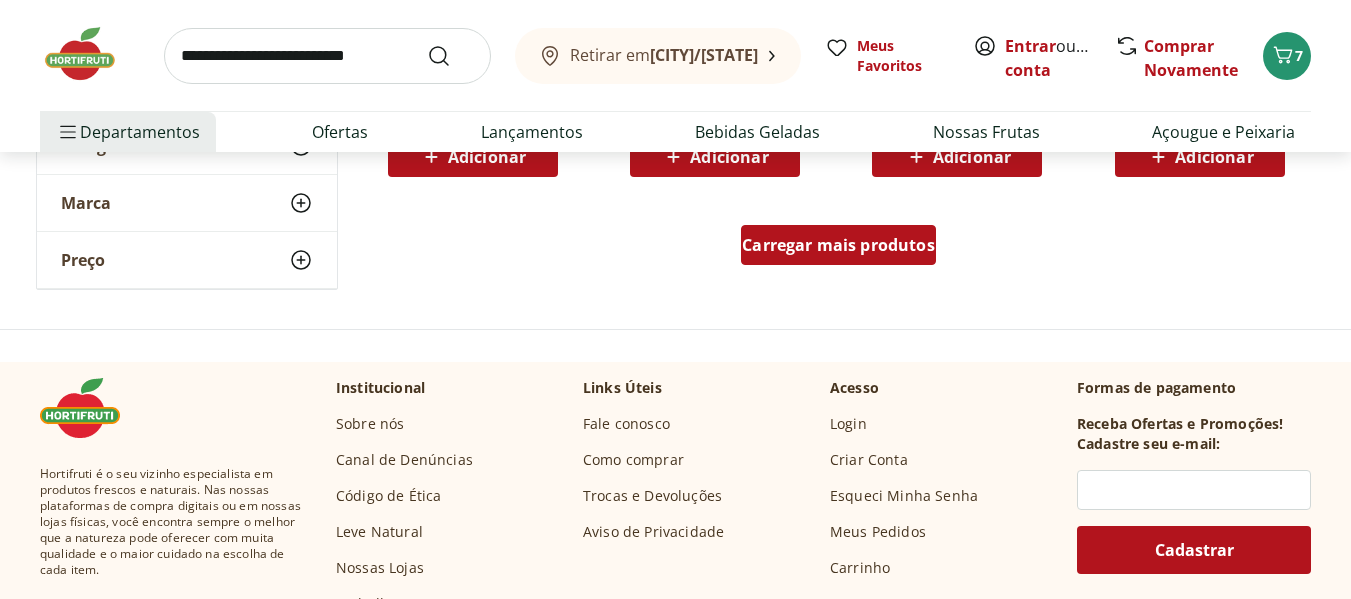 click on "Carregar mais produtos" at bounding box center (838, 245) 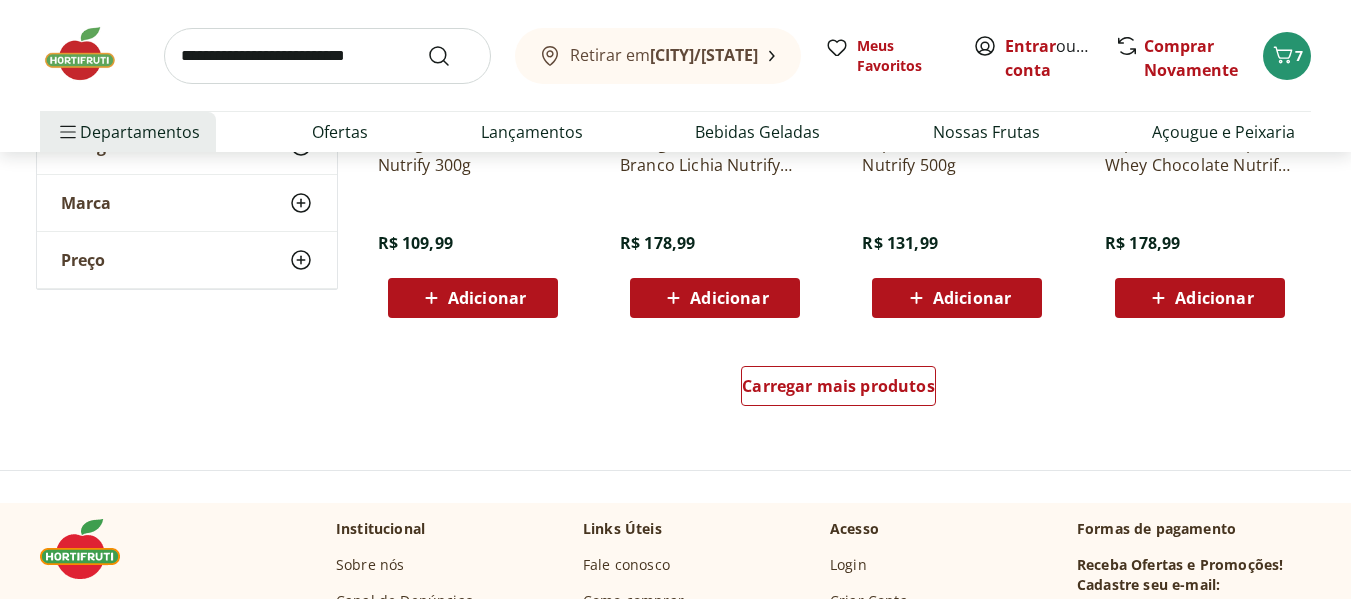 scroll, scrollTop: 7912, scrollLeft: 0, axis: vertical 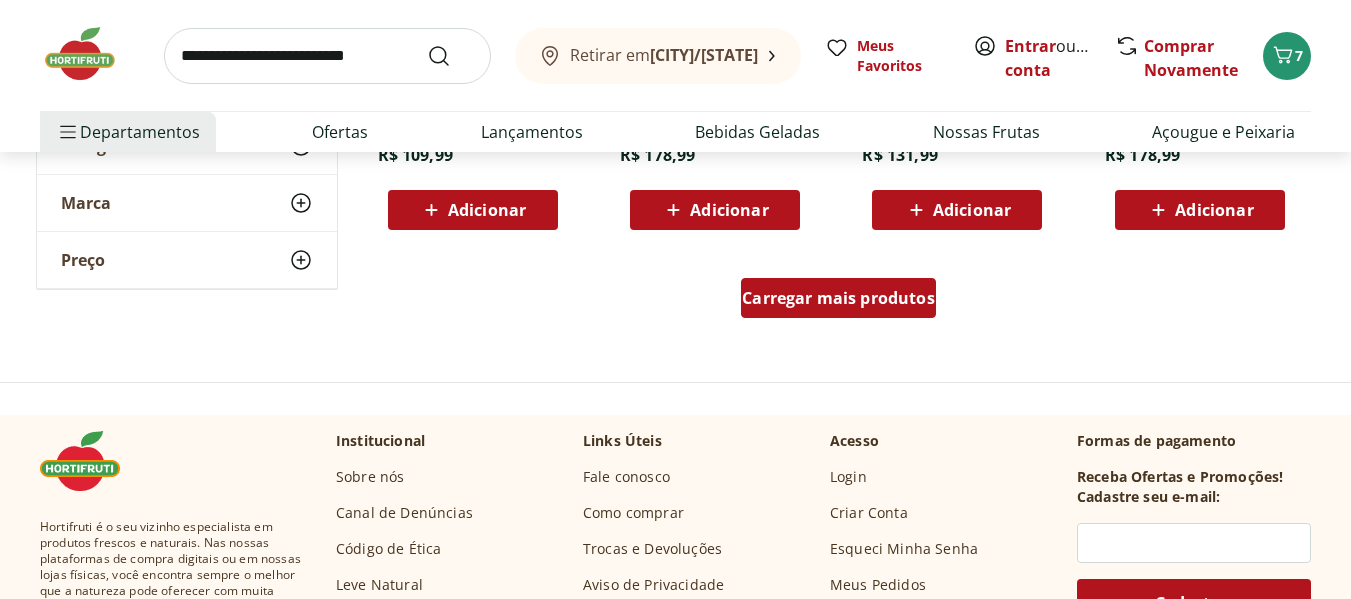 click on "Carregar mais produtos" at bounding box center [838, 298] 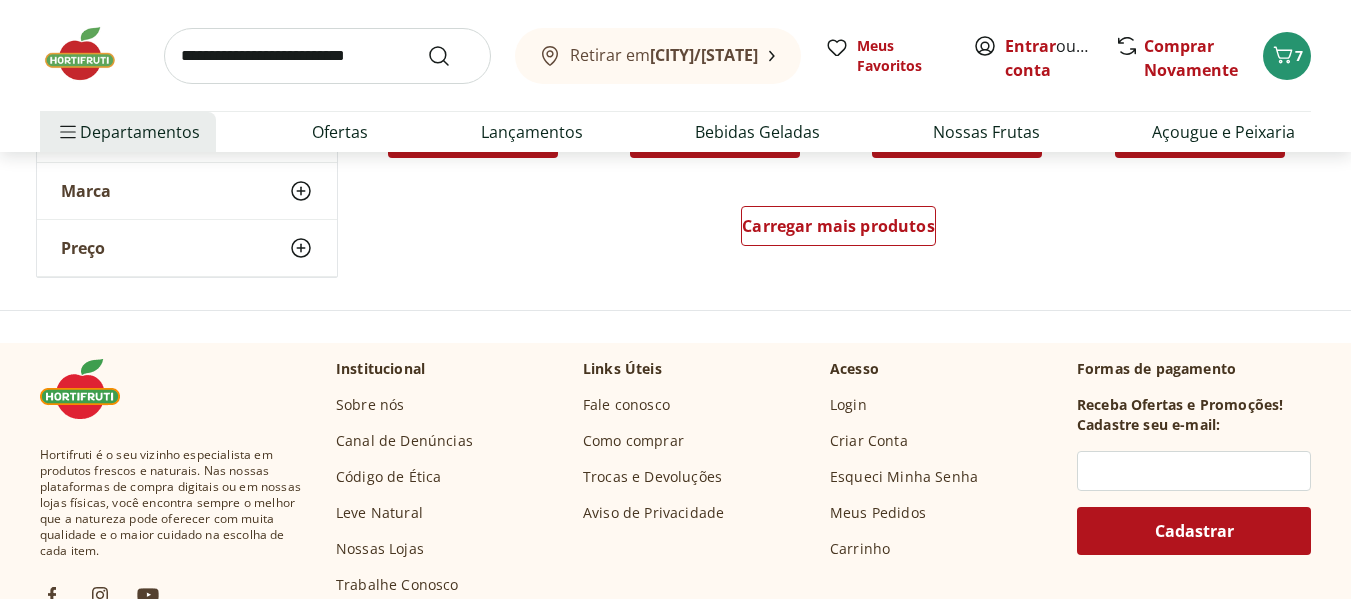 scroll, scrollTop: 9308, scrollLeft: 0, axis: vertical 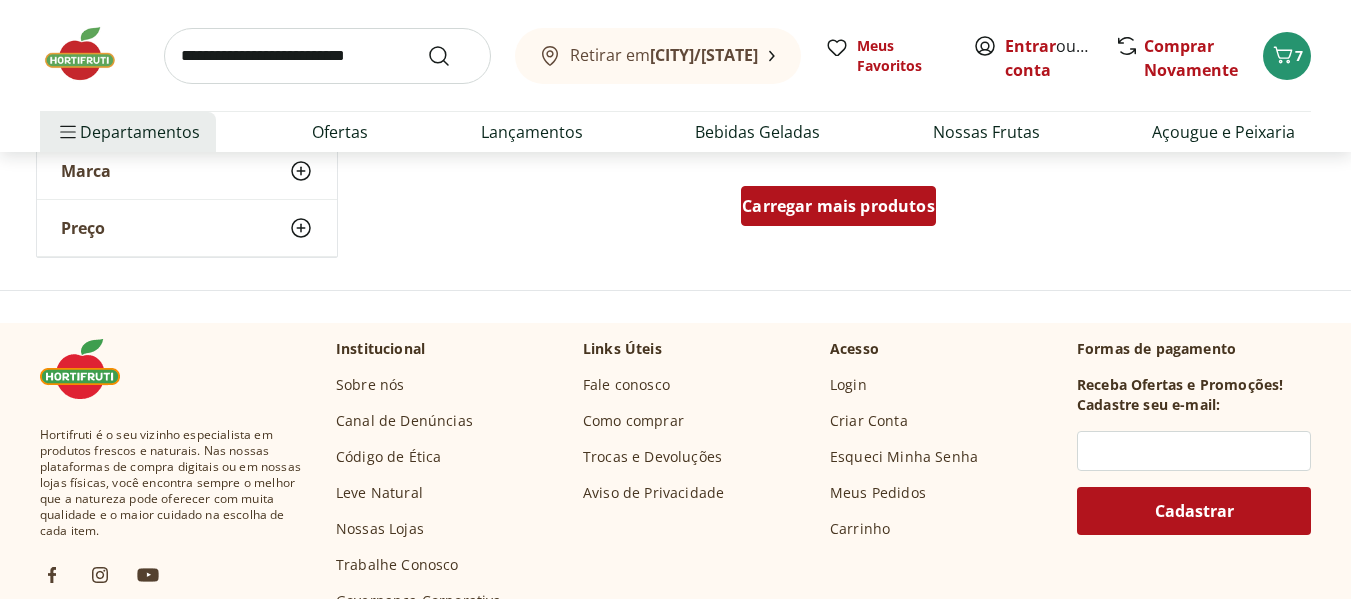 click on "Carregar mais produtos" at bounding box center (838, 206) 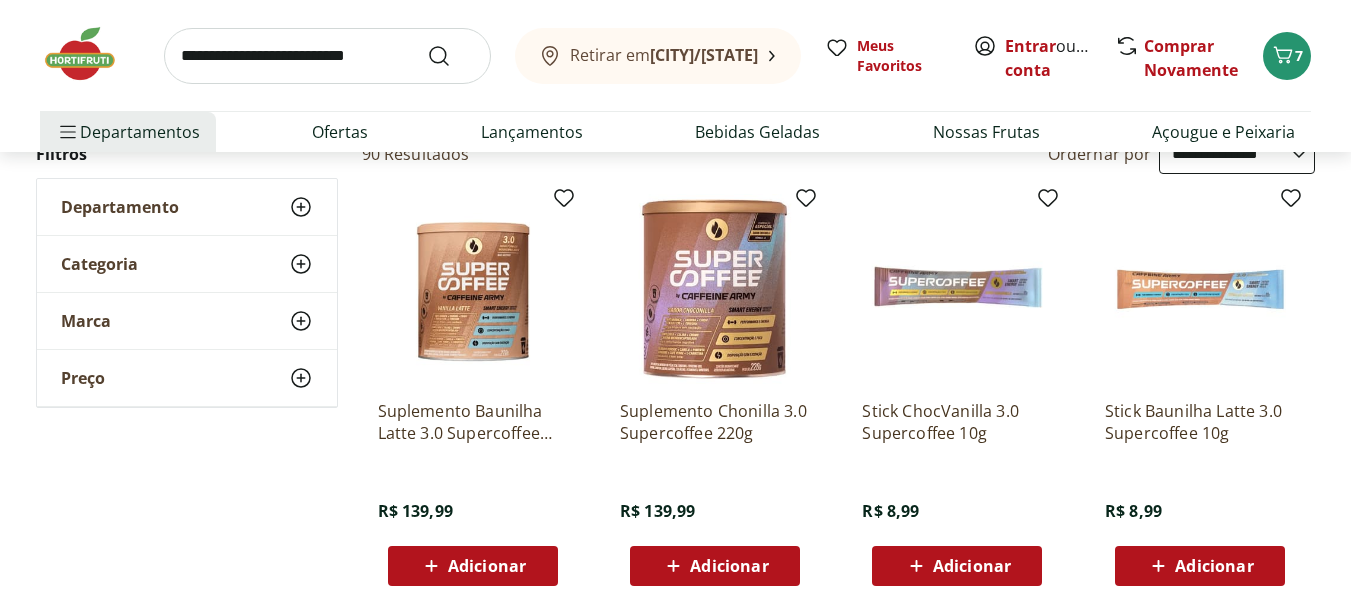 scroll, scrollTop: 114, scrollLeft: 0, axis: vertical 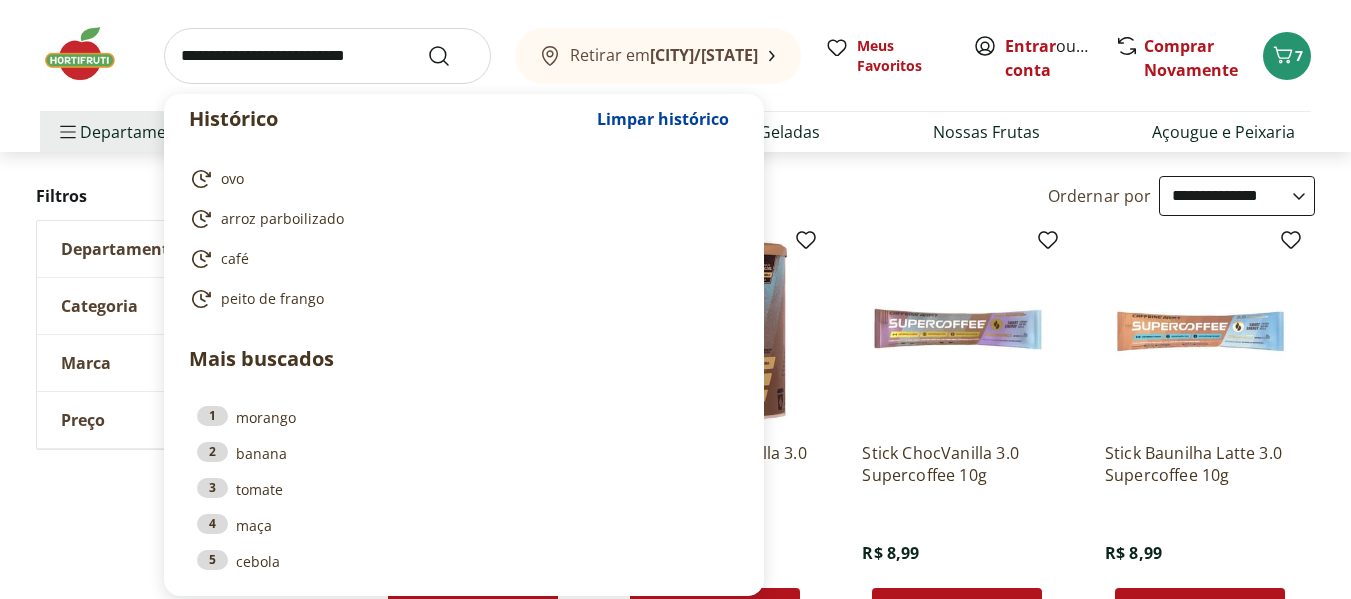 click at bounding box center (327, 56) 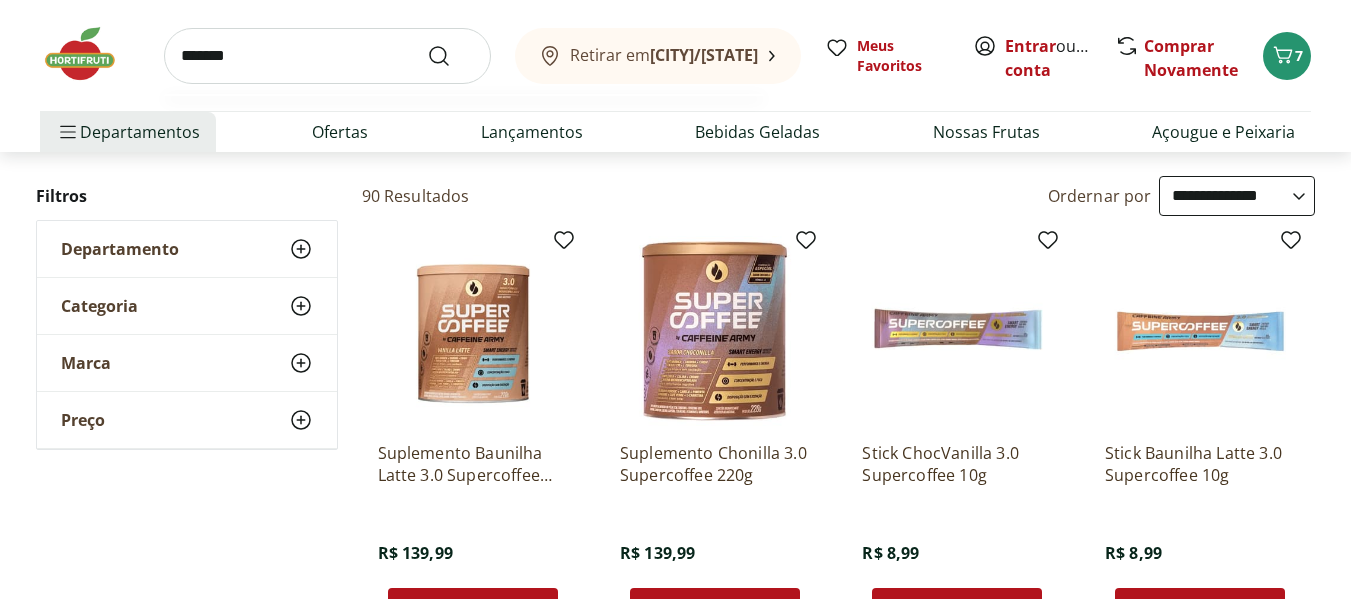 type on "*******" 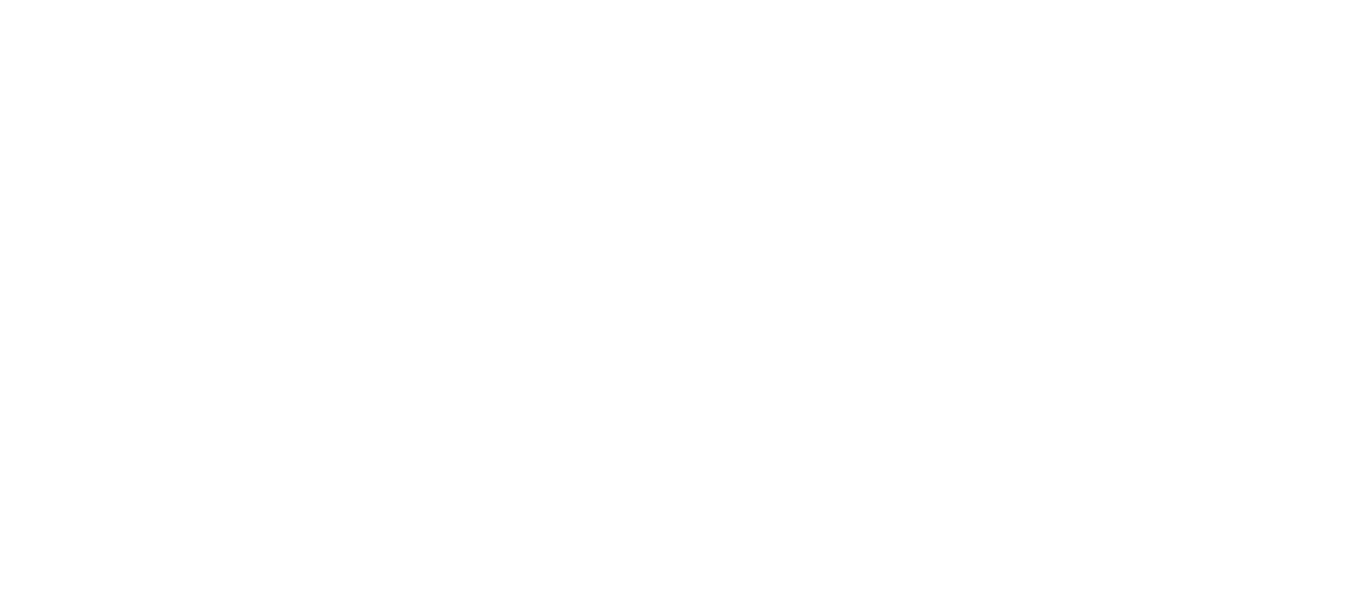 scroll, scrollTop: 0, scrollLeft: 0, axis: both 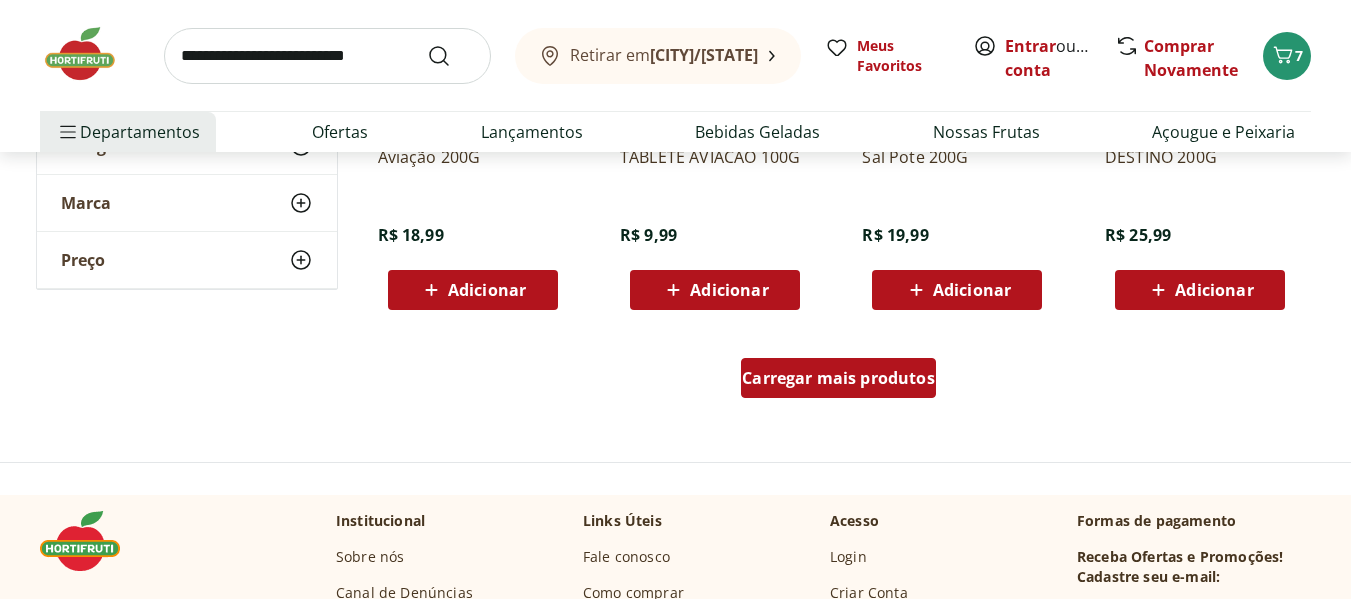 click on "Carregar mais produtos" at bounding box center (838, 378) 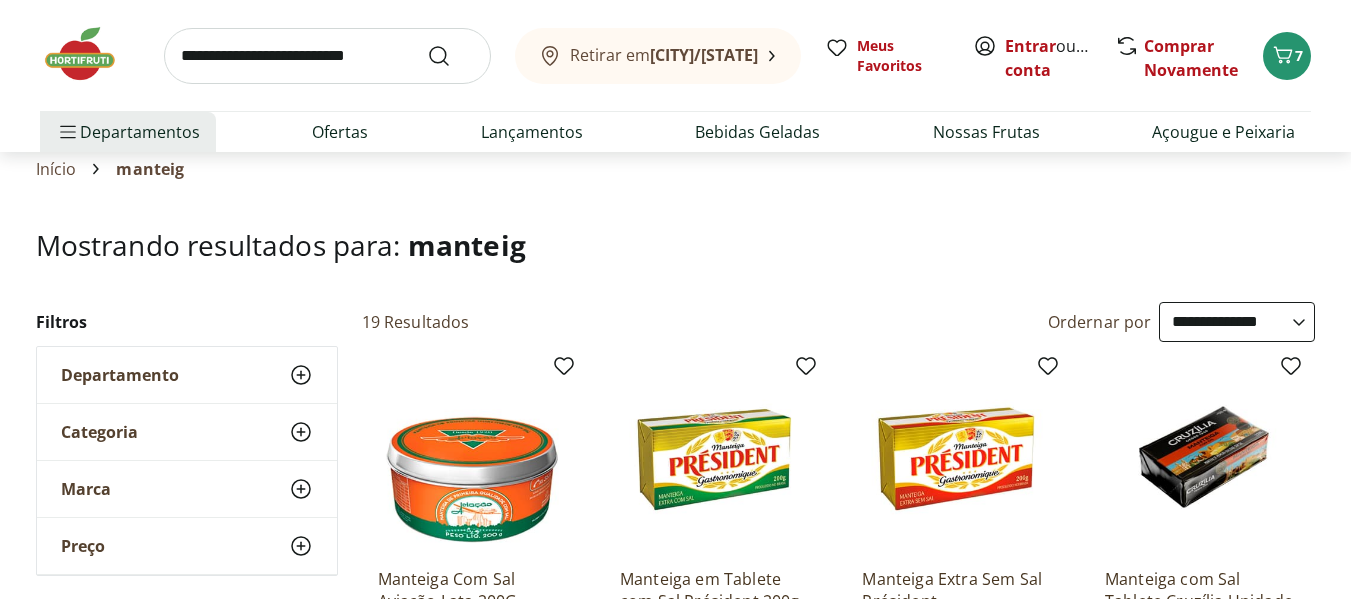 scroll, scrollTop: 0, scrollLeft: 0, axis: both 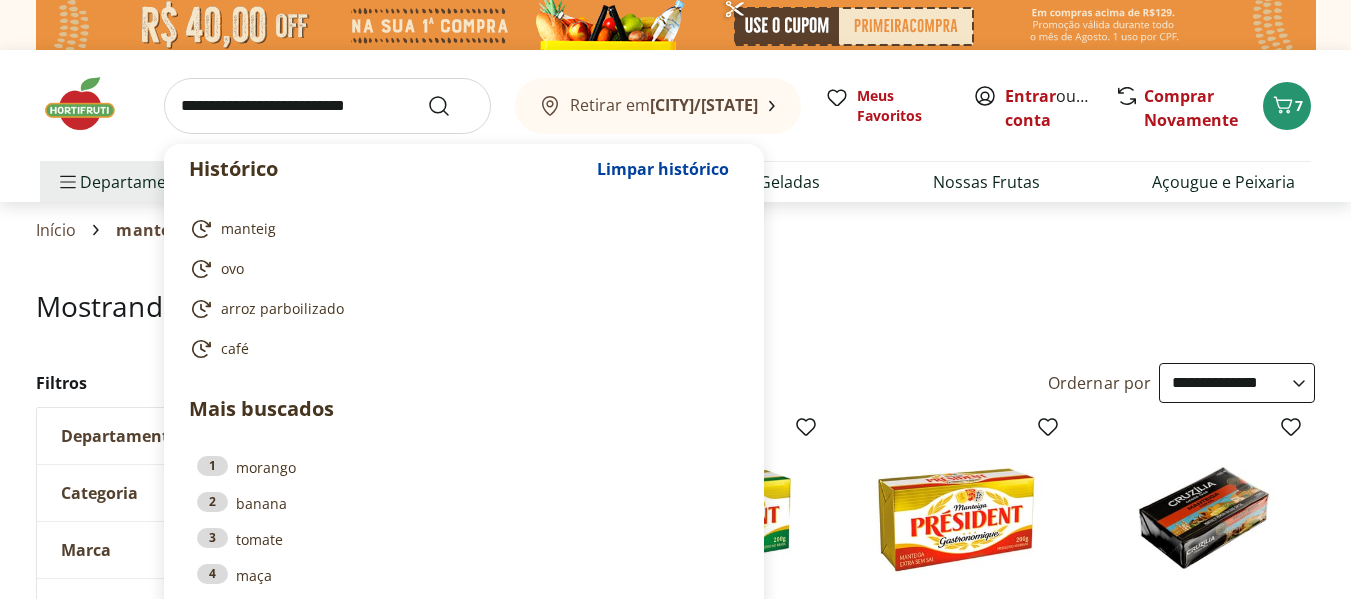 click at bounding box center (327, 106) 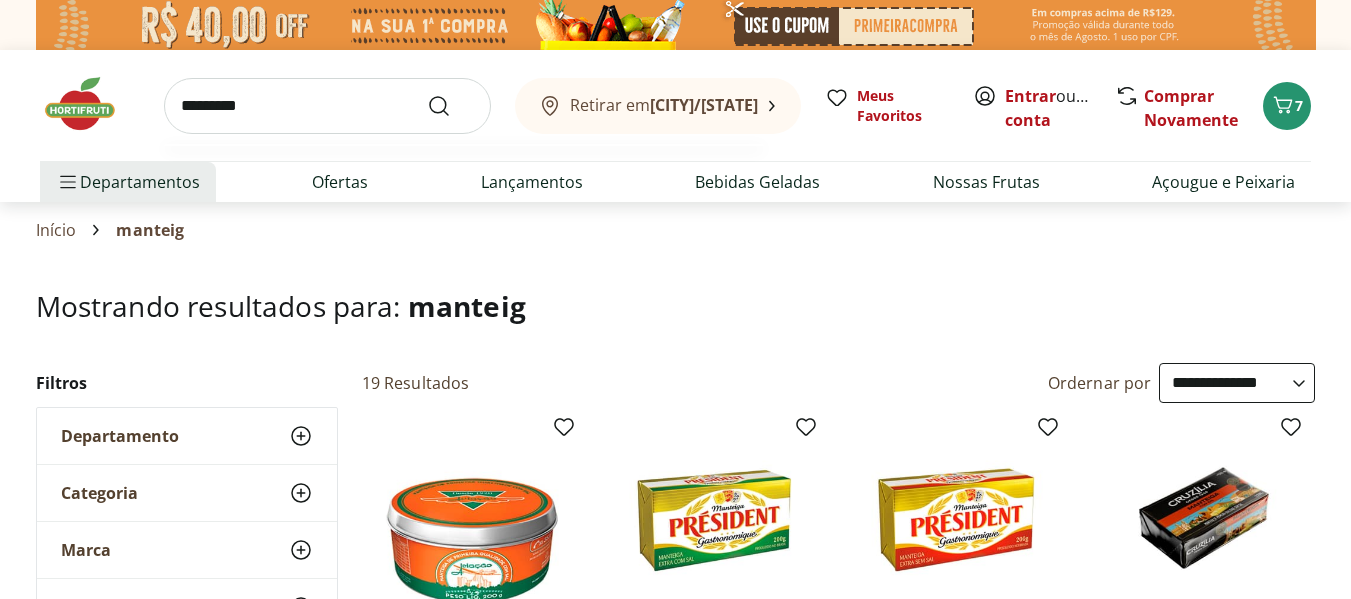 type on "*********" 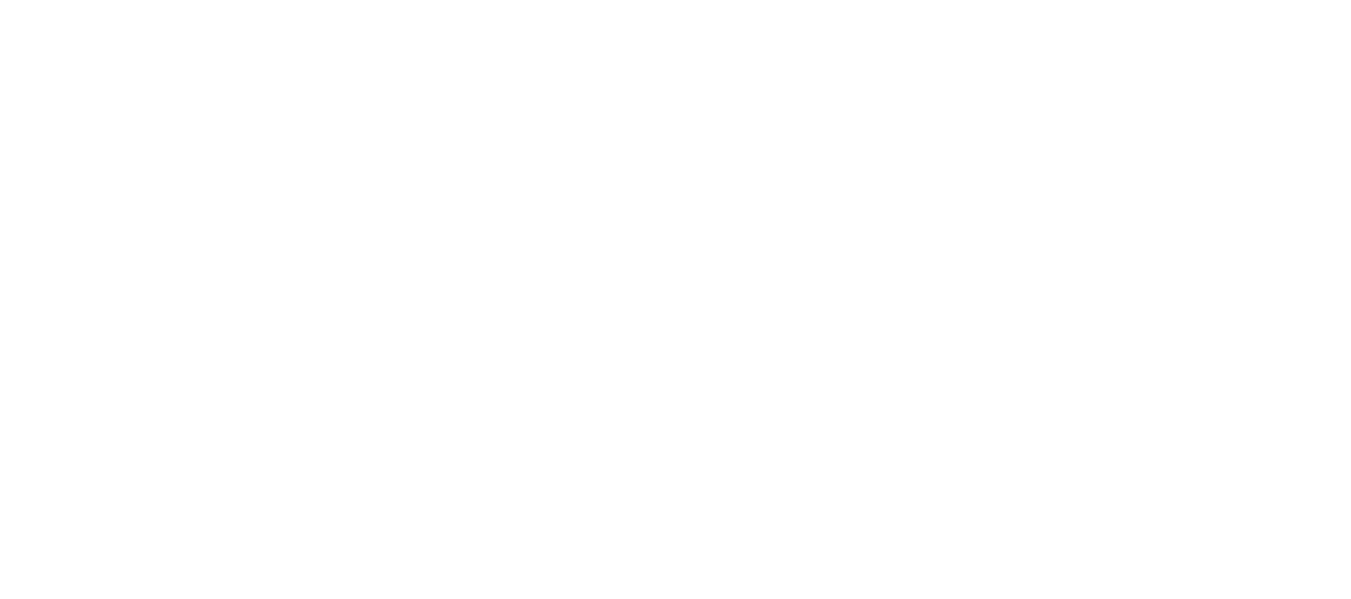 select on "**********" 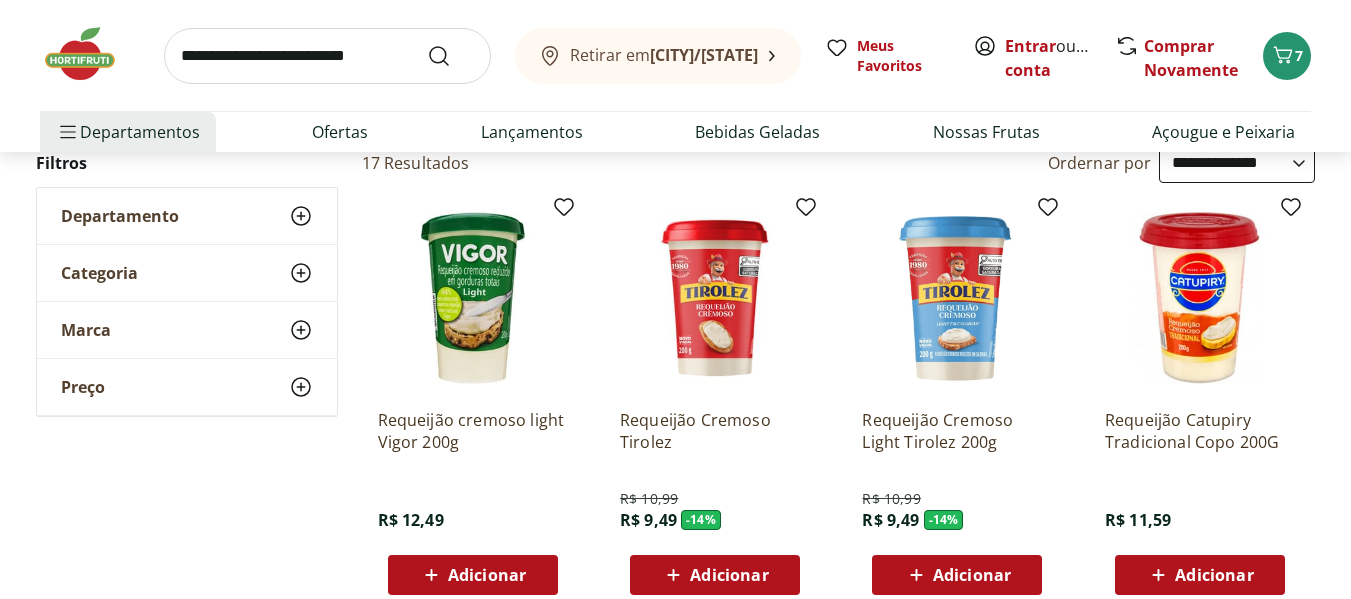 scroll, scrollTop: 205, scrollLeft: 0, axis: vertical 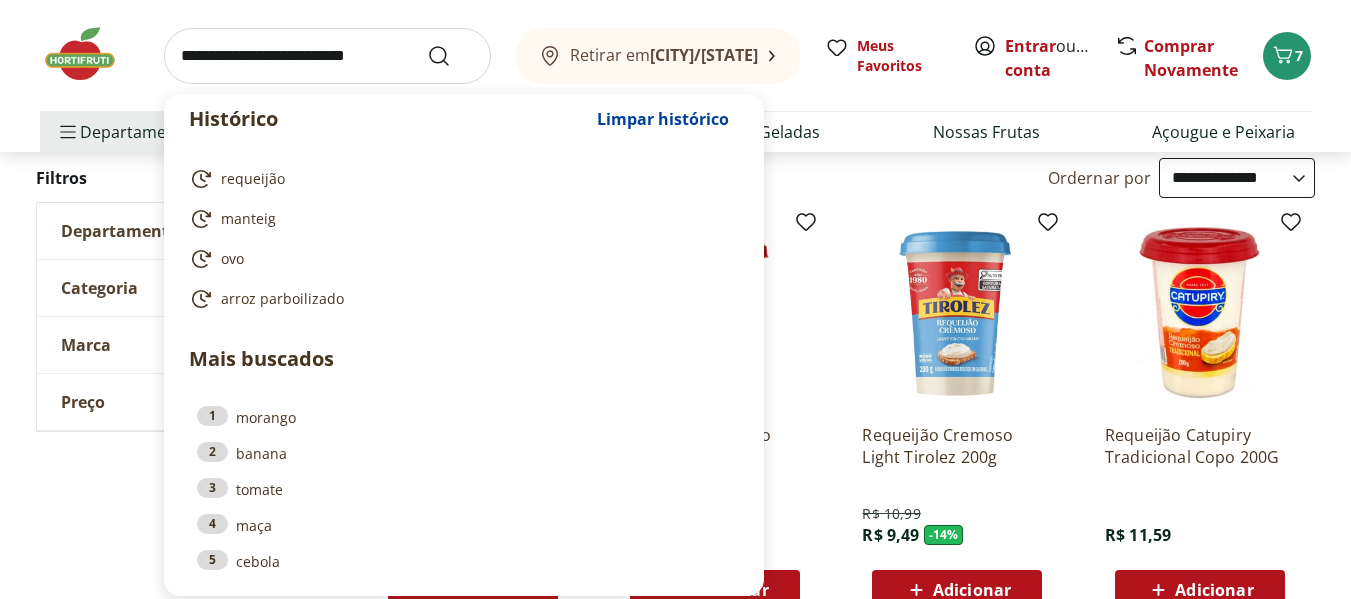 click at bounding box center [327, 56] 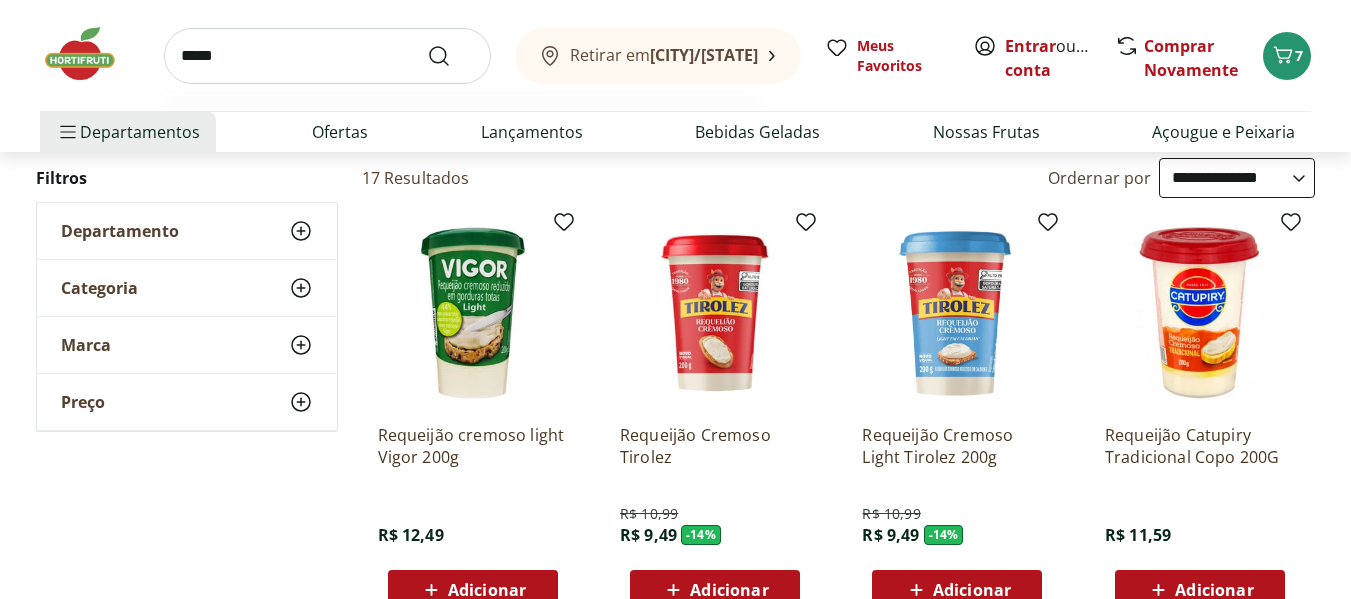type on "*****" 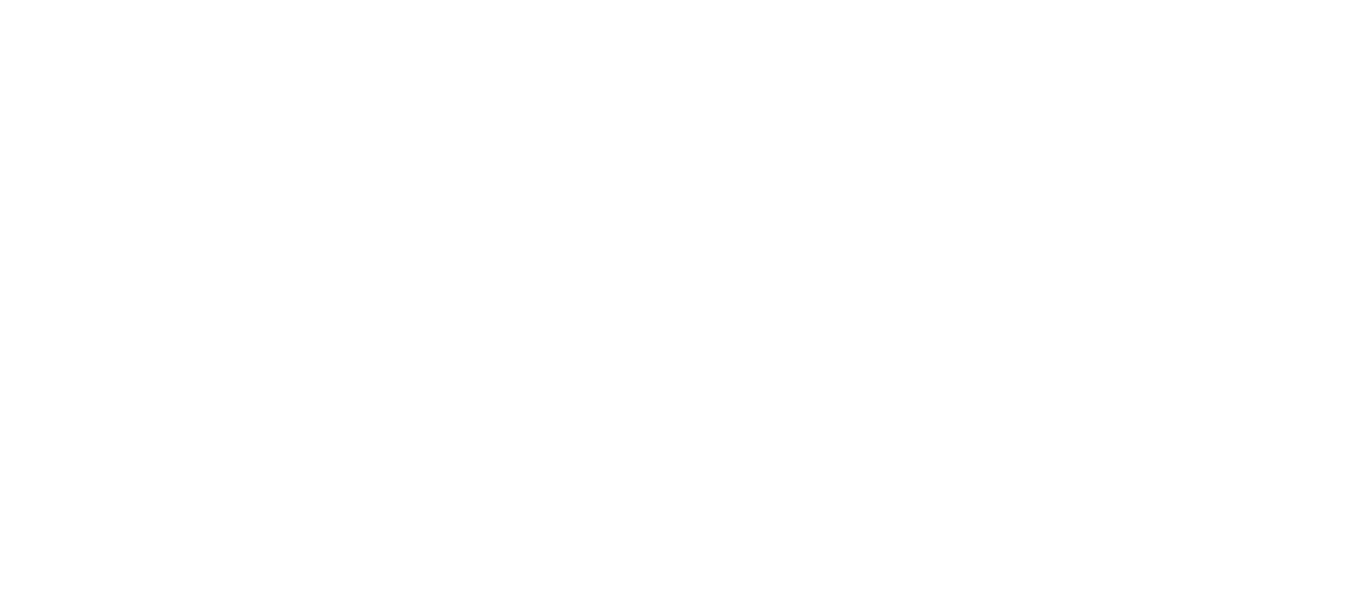 scroll, scrollTop: 0, scrollLeft: 0, axis: both 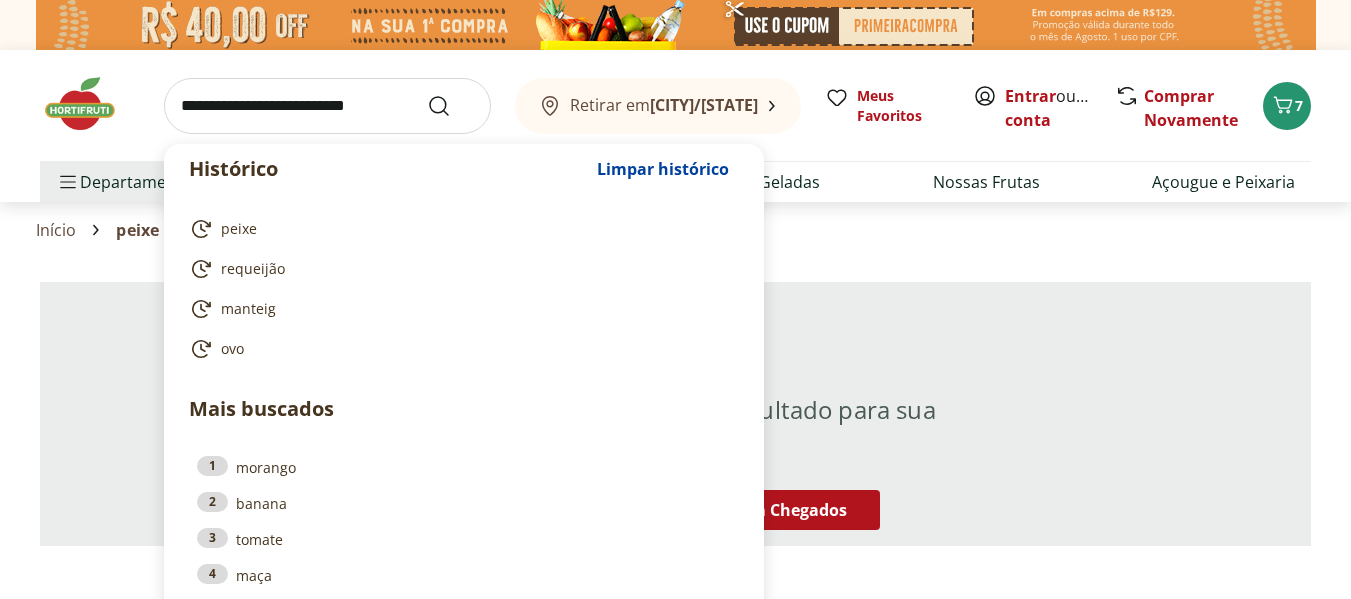 click at bounding box center (327, 106) 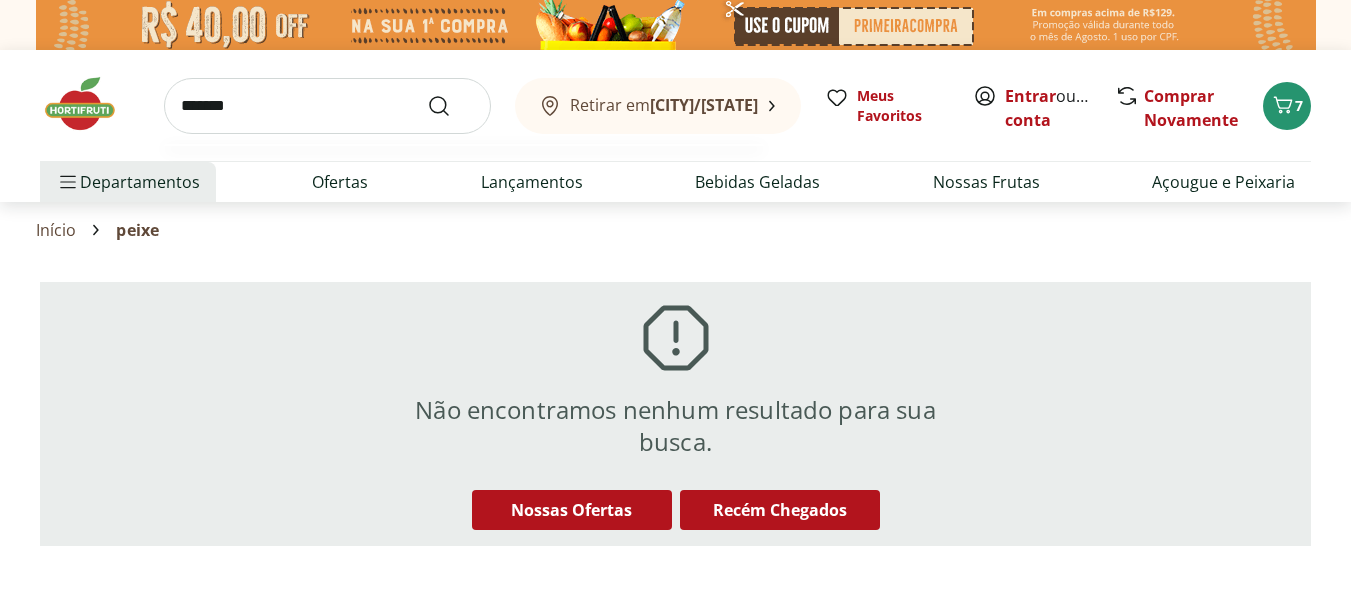 type on "*******" 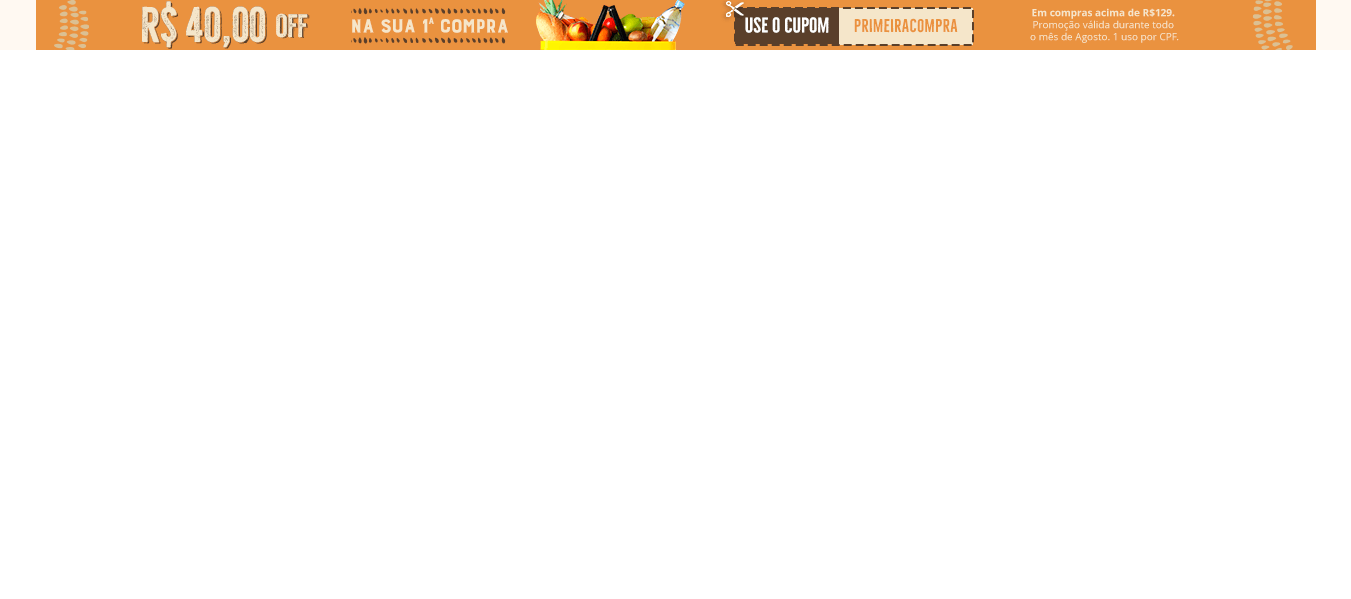 select on "**********" 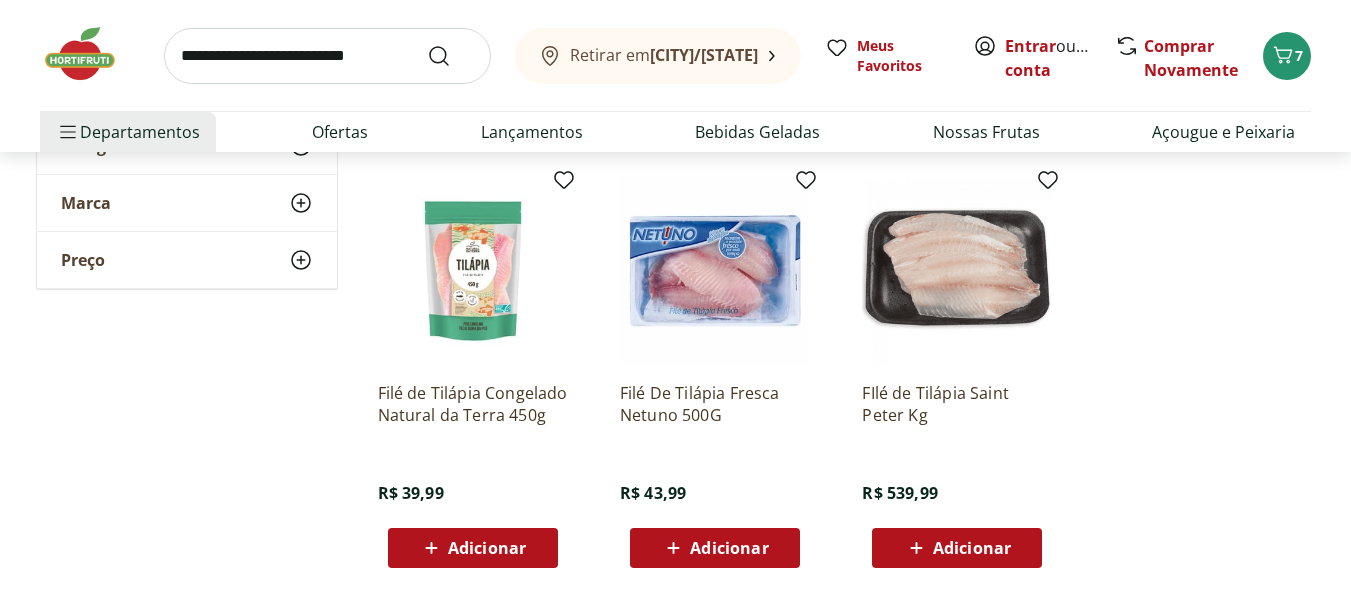 scroll, scrollTop: 0, scrollLeft: 0, axis: both 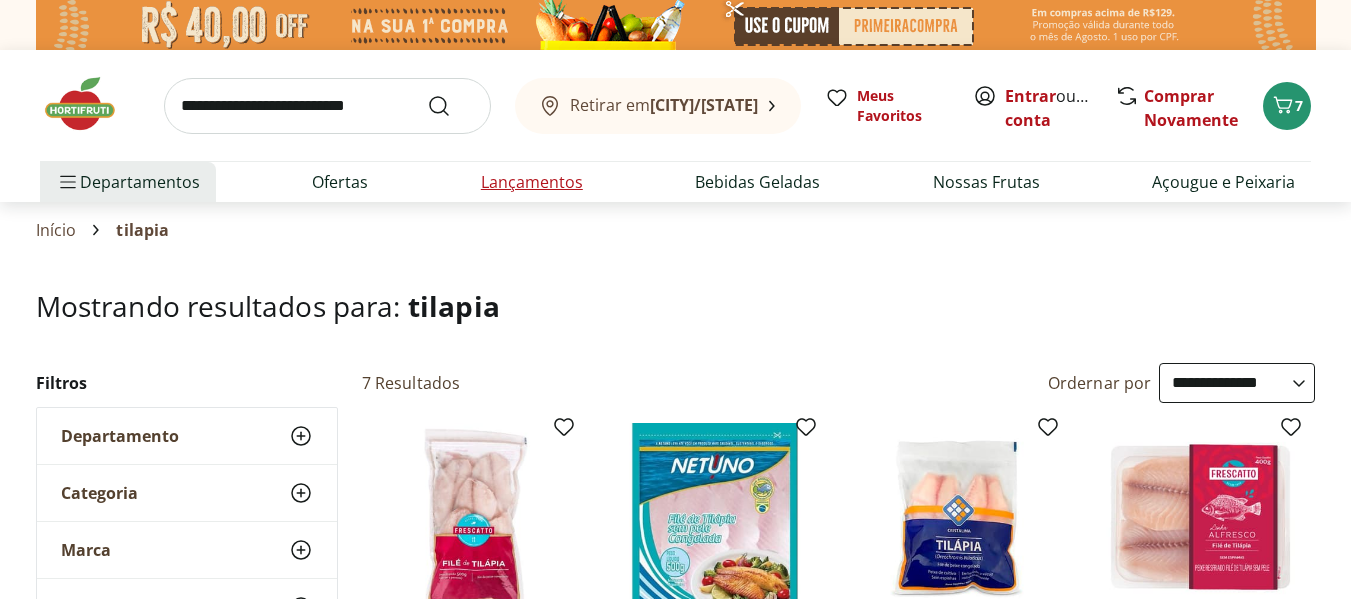 click on "Lançamentos" at bounding box center [532, 182] 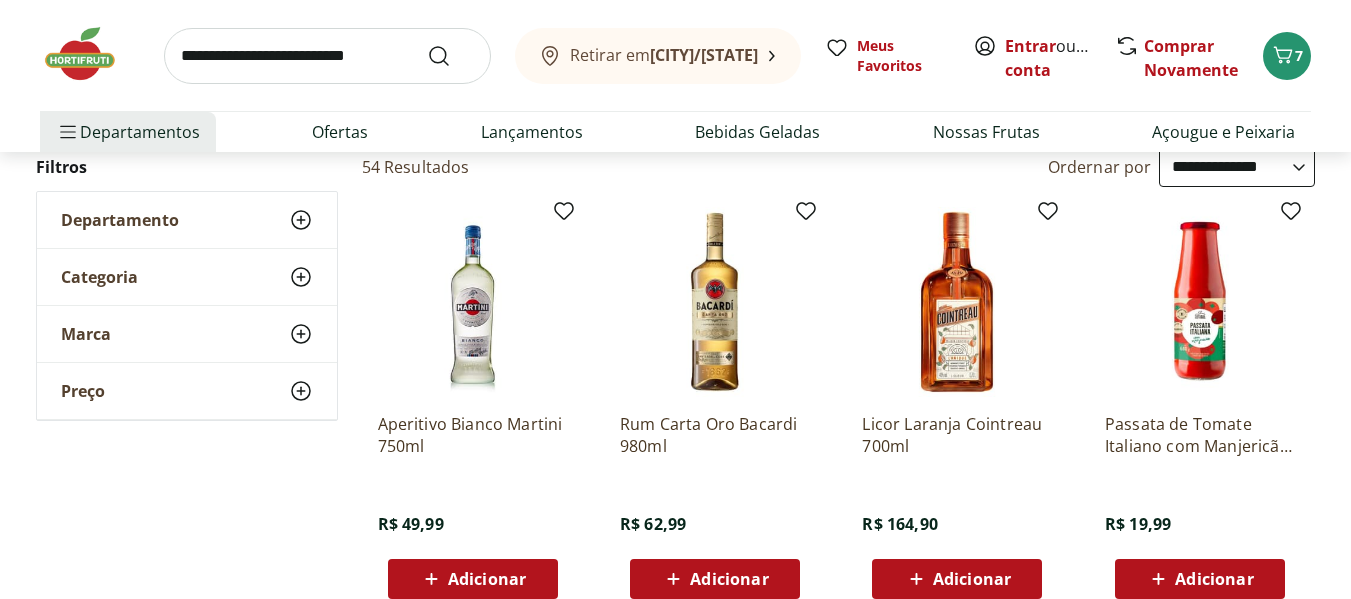 scroll, scrollTop: 0, scrollLeft: 0, axis: both 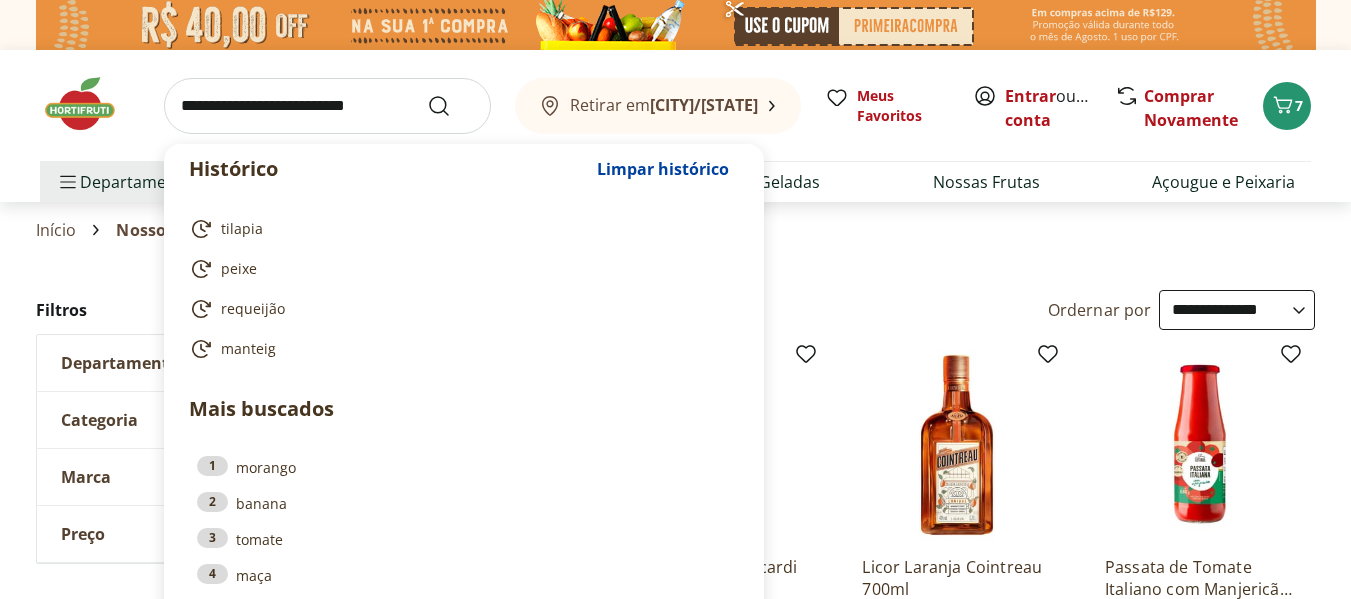 click at bounding box center (327, 106) 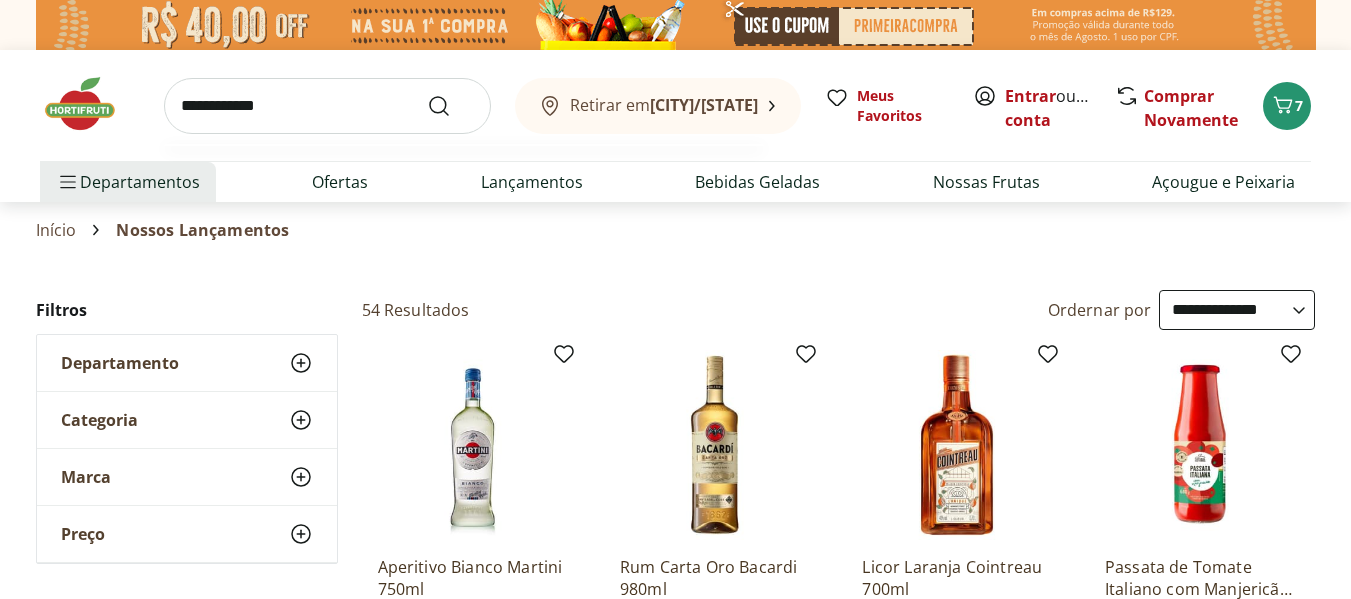 type on "**********" 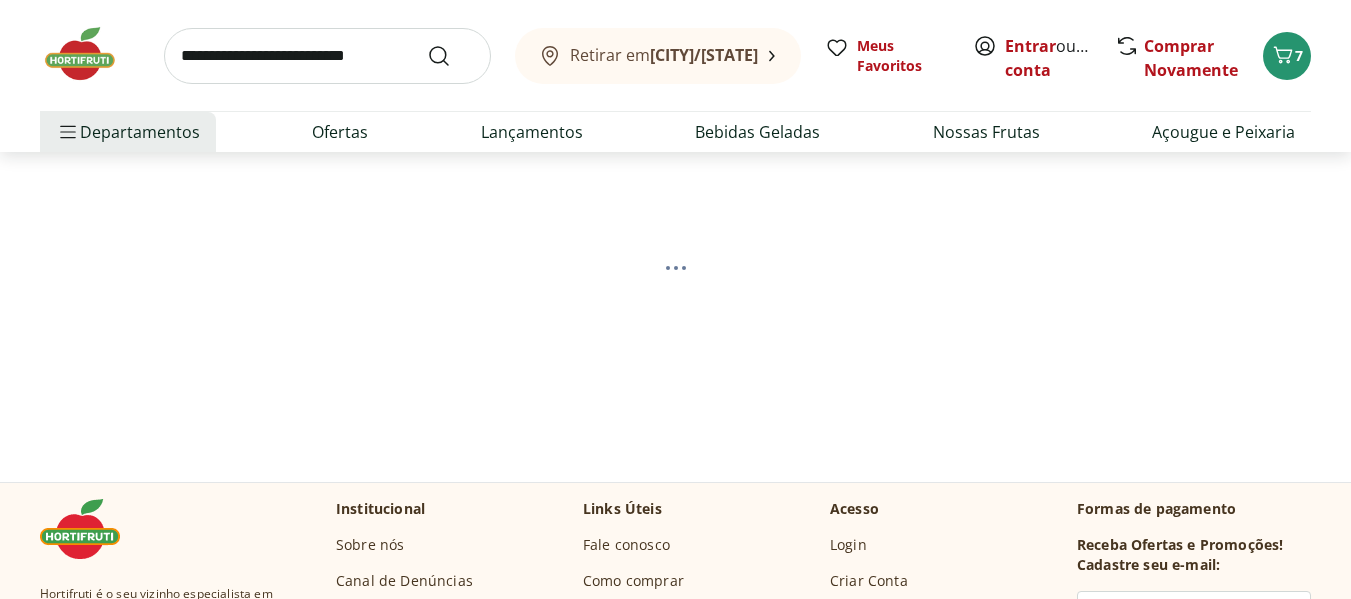 scroll, scrollTop: 88, scrollLeft: 0, axis: vertical 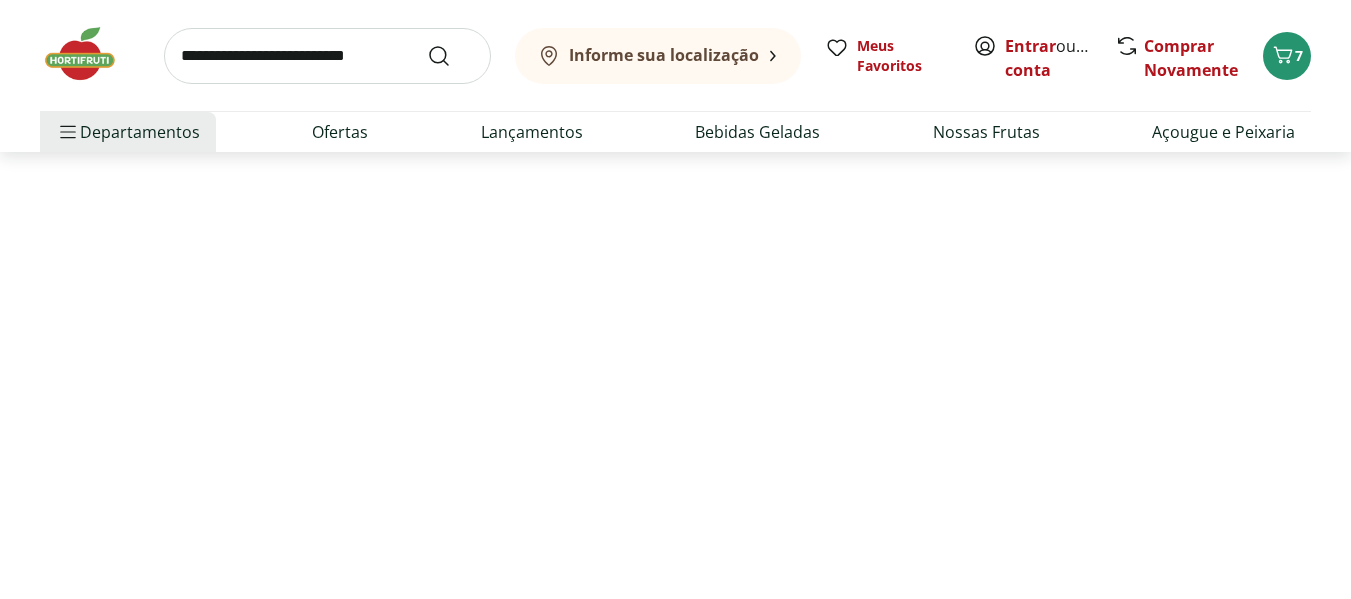select on "**********" 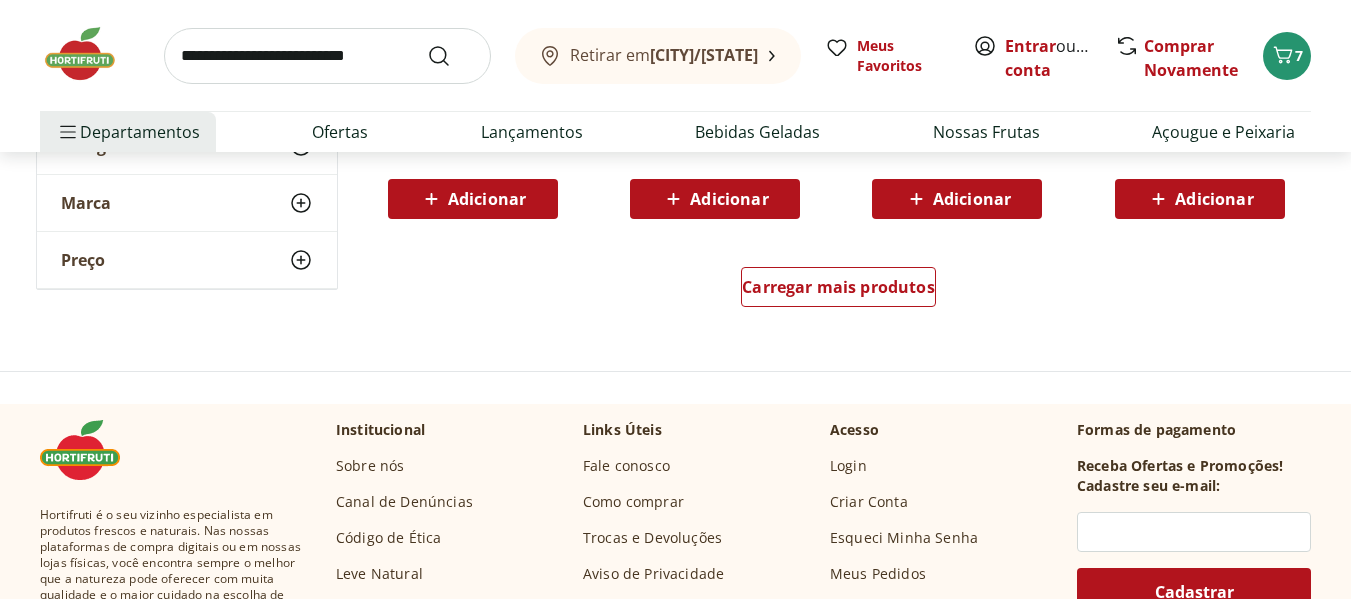 scroll, scrollTop: 1507, scrollLeft: 0, axis: vertical 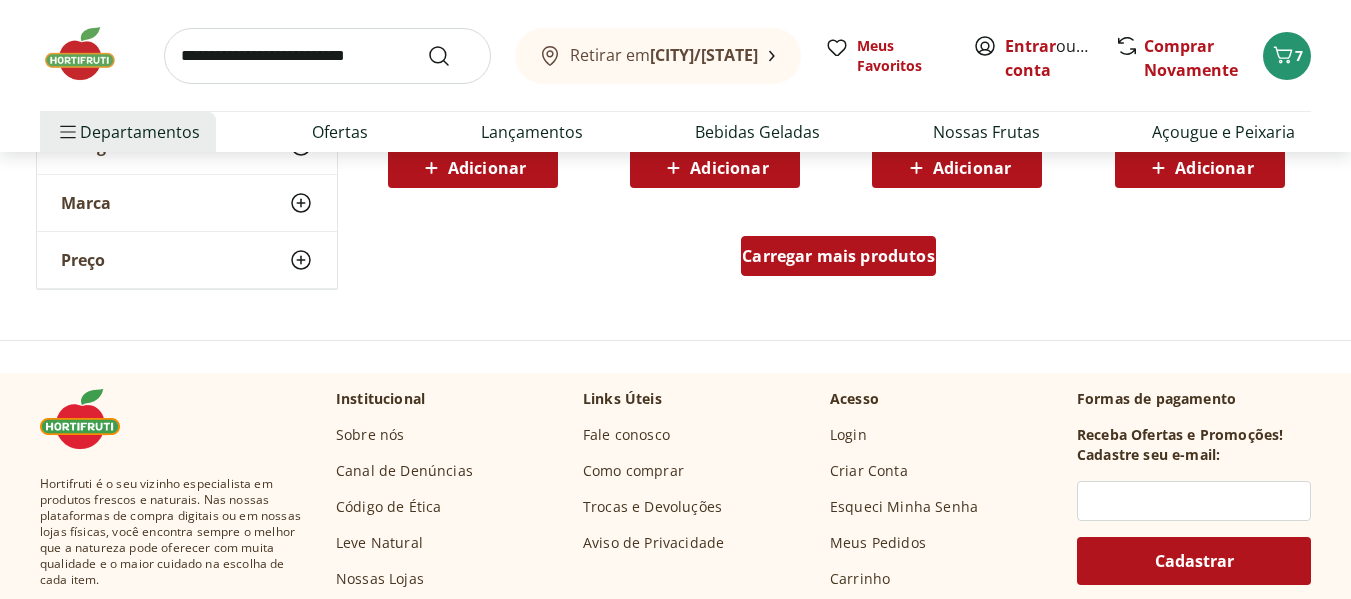 click on "Carregar mais produtos" at bounding box center (838, 256) 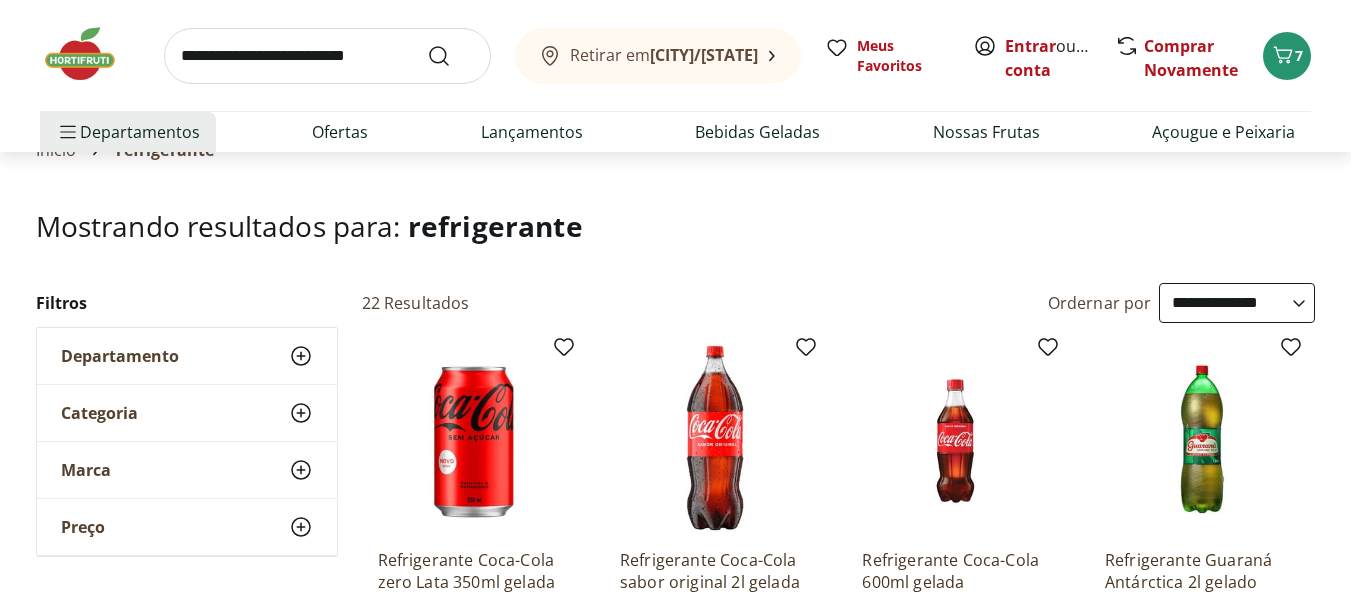 scroll, scrollTop: 71, scrollLeft: 0, axis: vertical 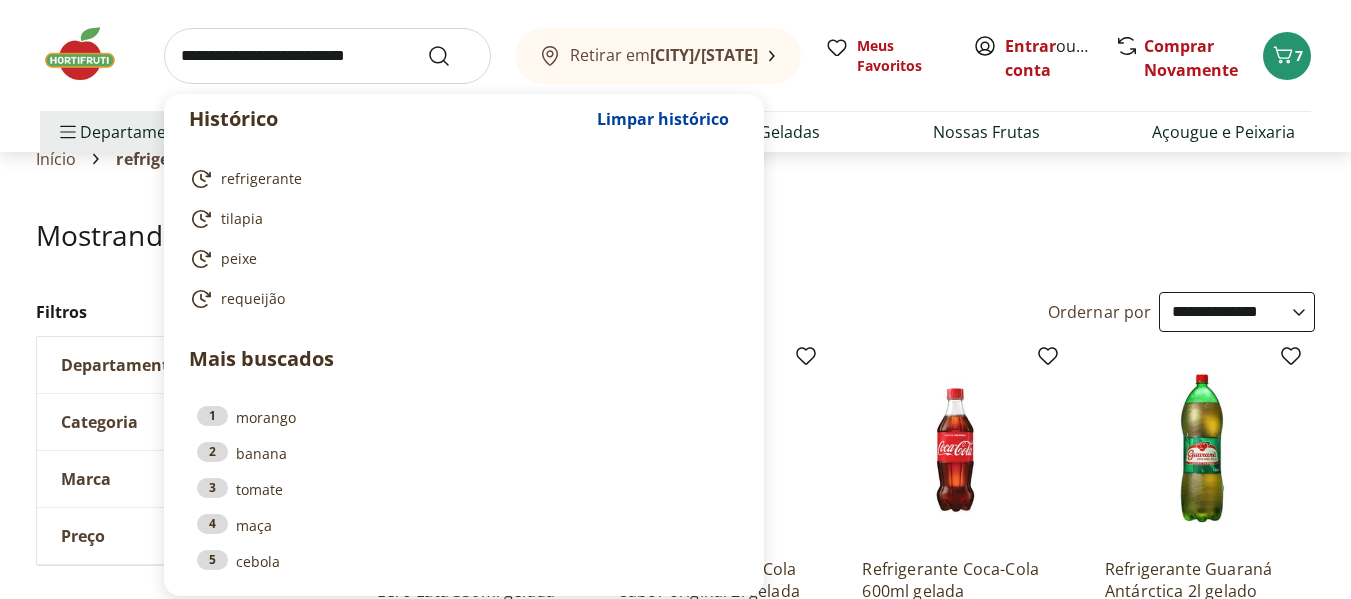 click at bounding box center [327, 56] 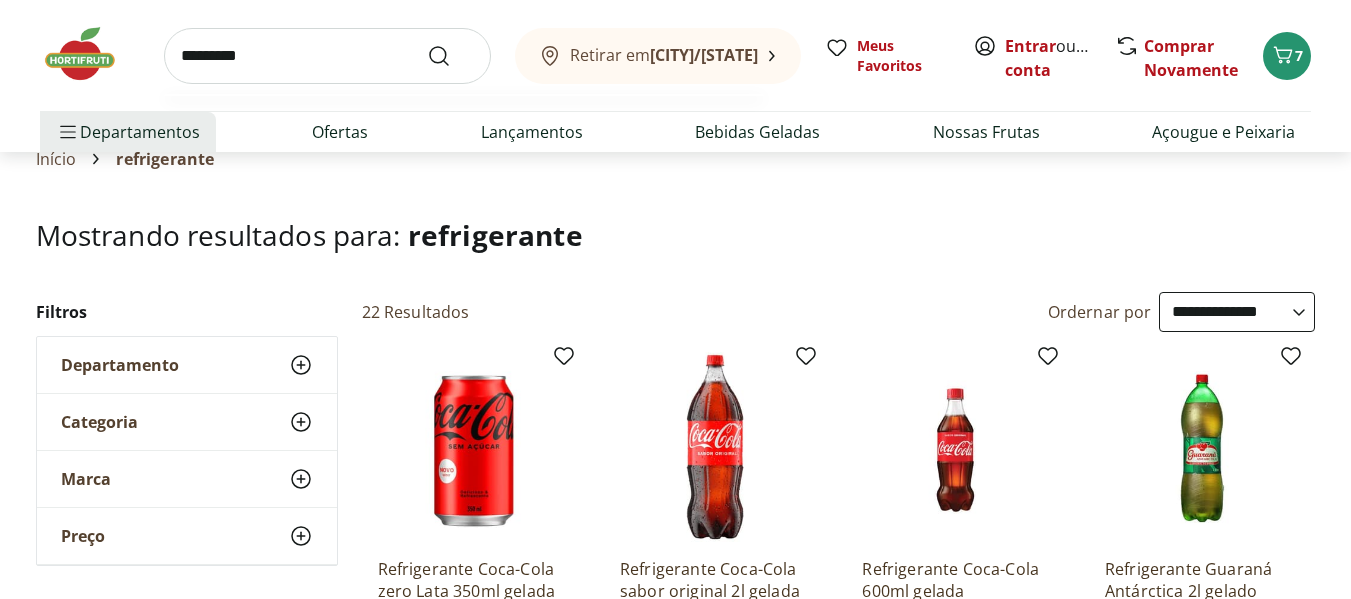type on "*********" 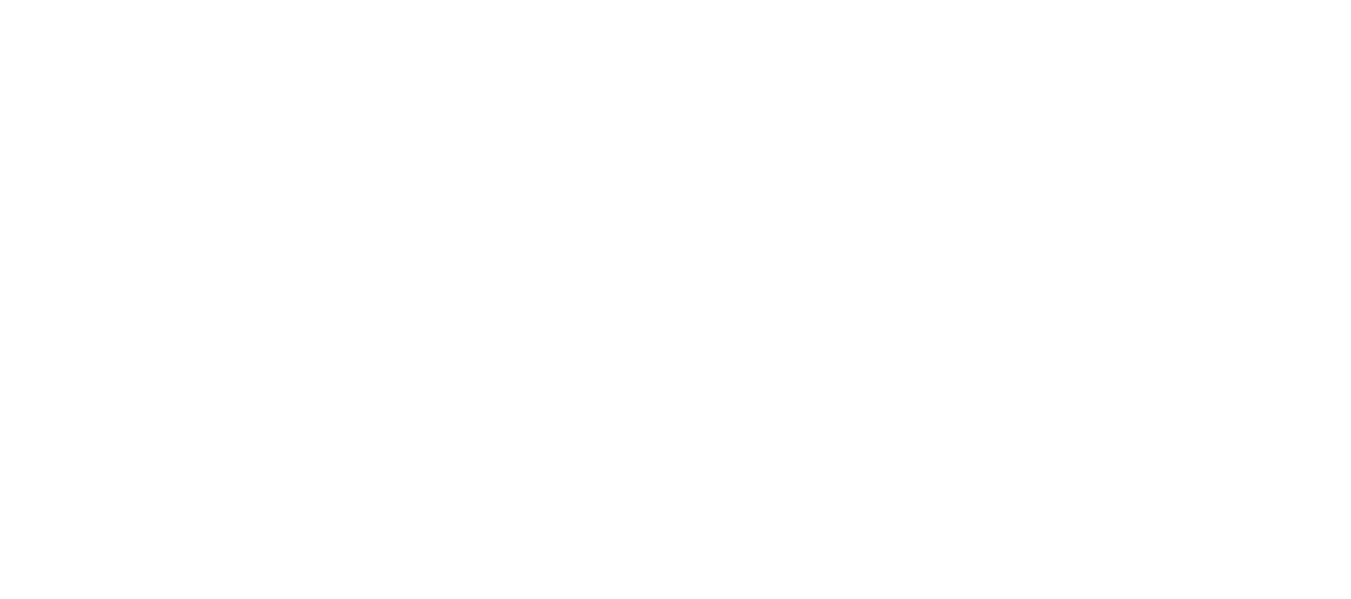 scroll, scrollTop: 0, scrollLeft: 0, axis: both 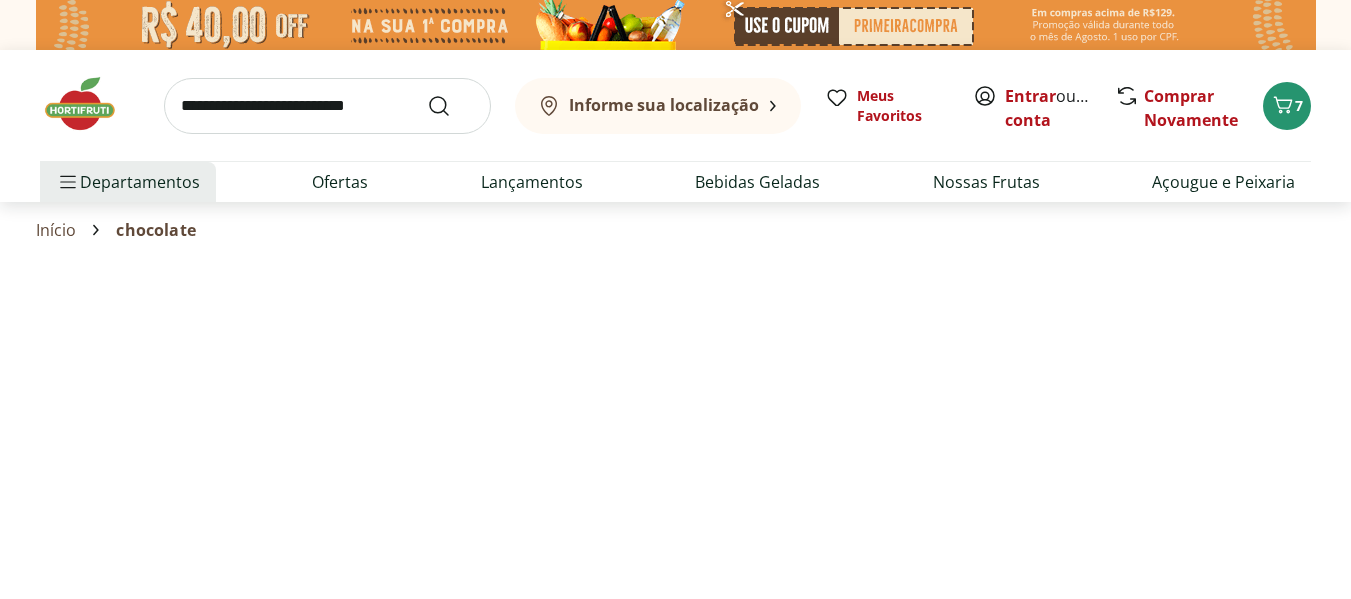 select on "**********" 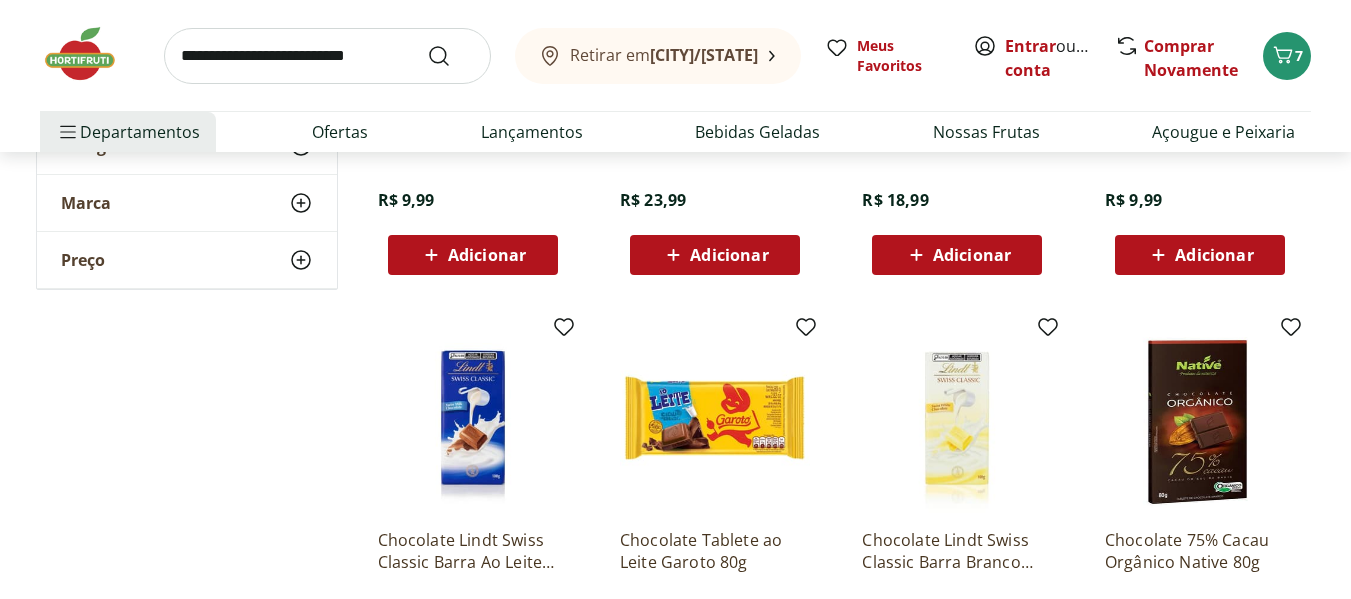 scroll, scrollTop: 1935, scrollLeft: 0, axis: vertical 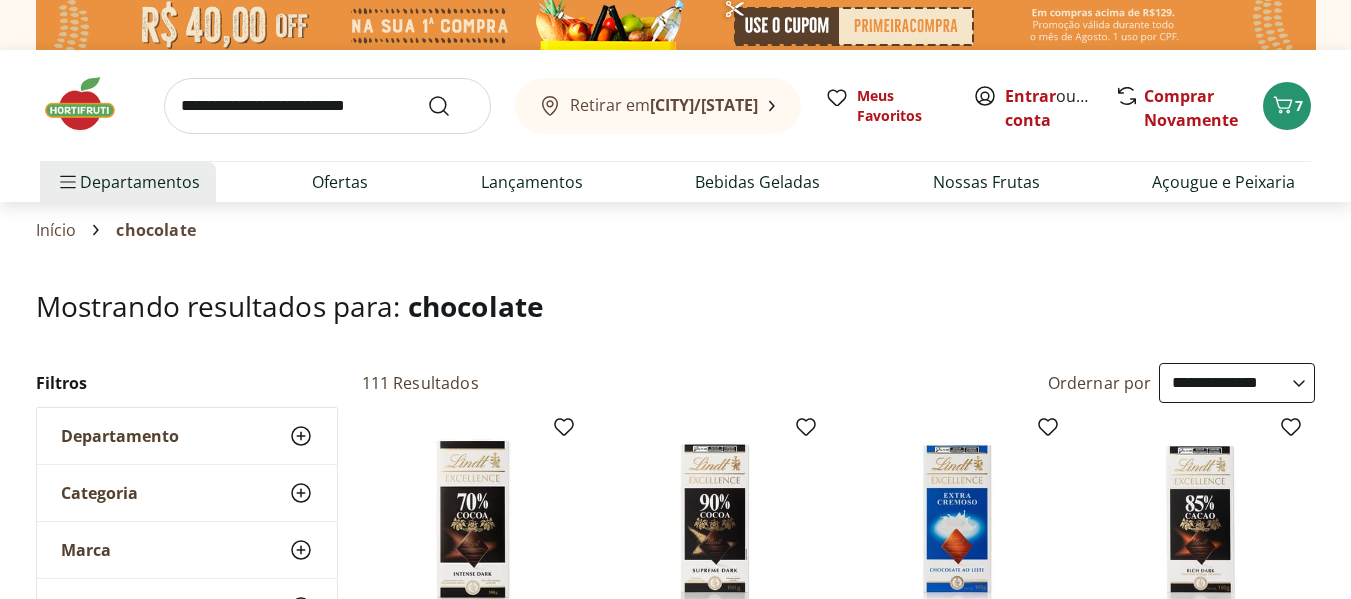 select on "**********" 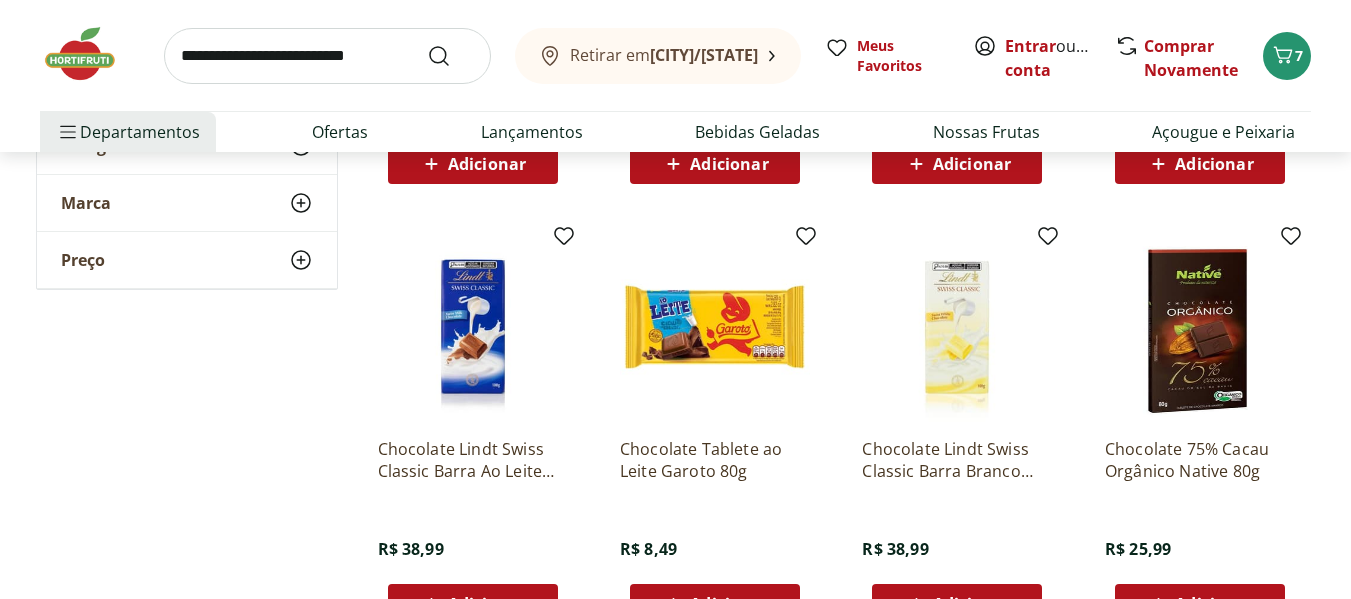 scroll, scrollTop: 0, scrollLeft: 0, axis: both 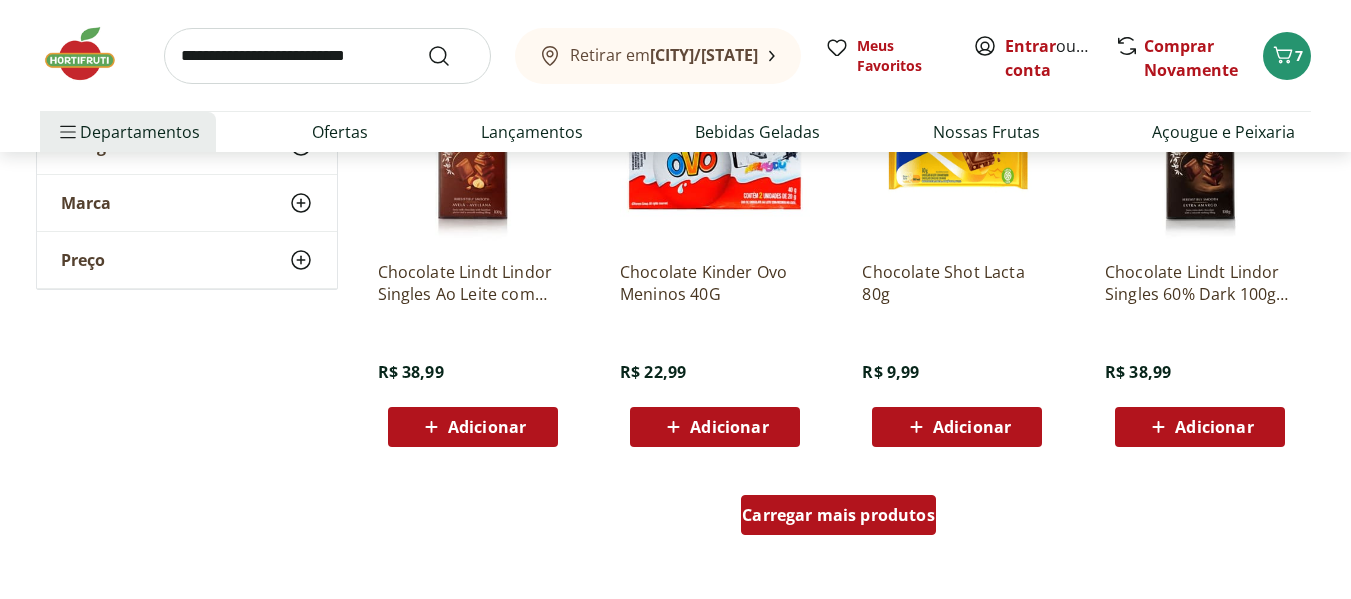 click on "Carregar mais produtos" at bounding box center [838, 515] 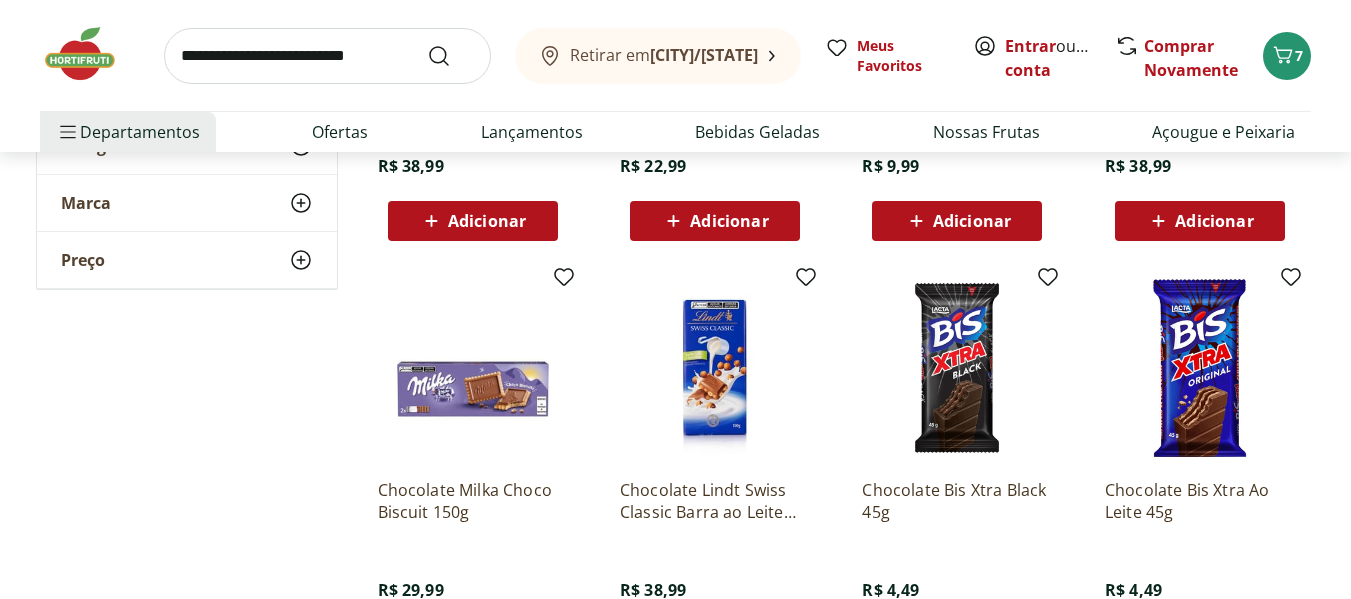scroll, scrollTop: 2840, scrollLeft: 0, axis: vertical 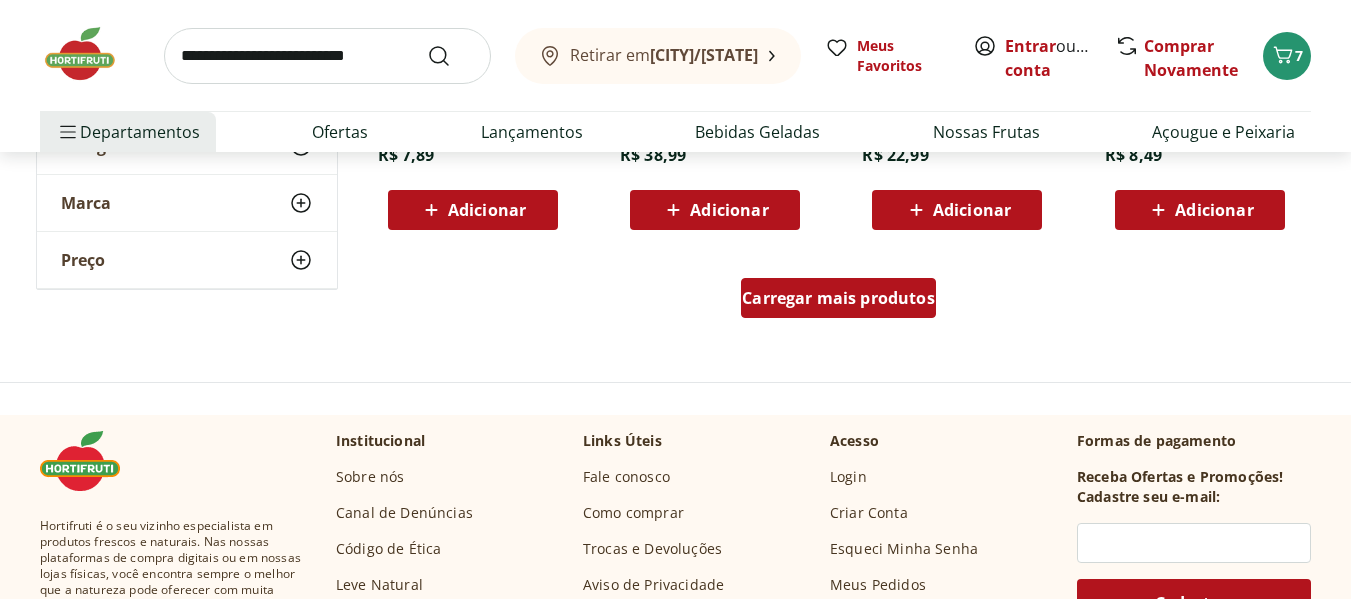 click on "Carregar mais produtos" at bounding box center (838, 298) 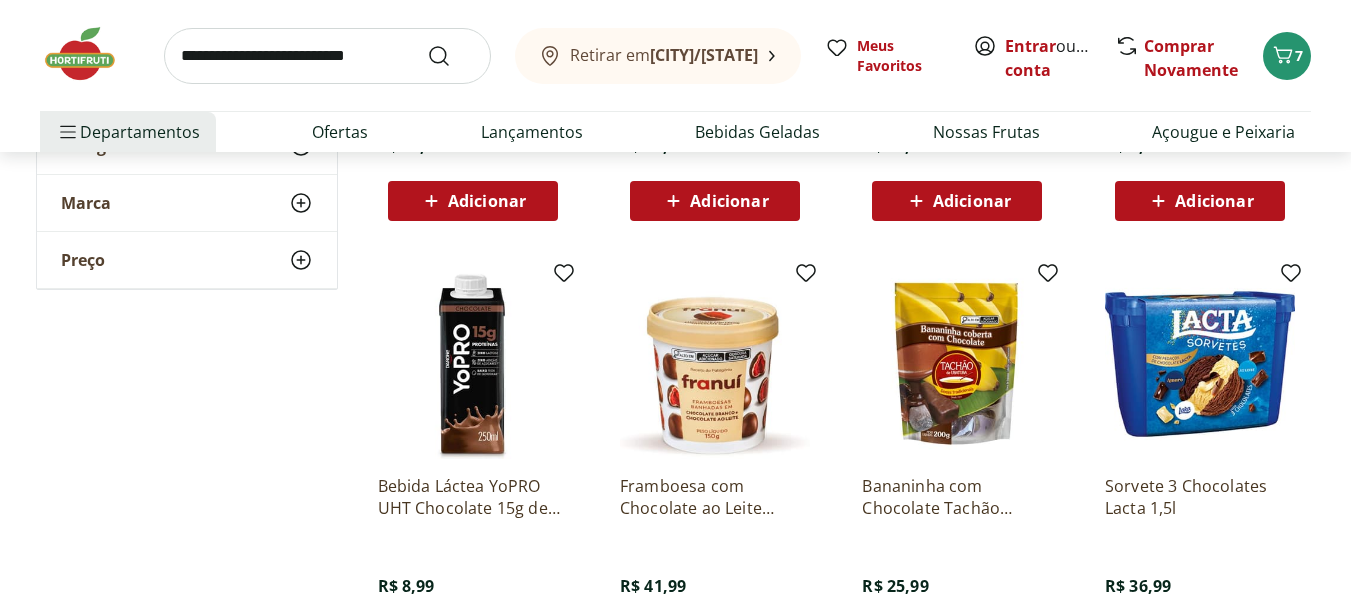 scroll, scrollTop: 4519, scrollLeft: 0, axis: vertical 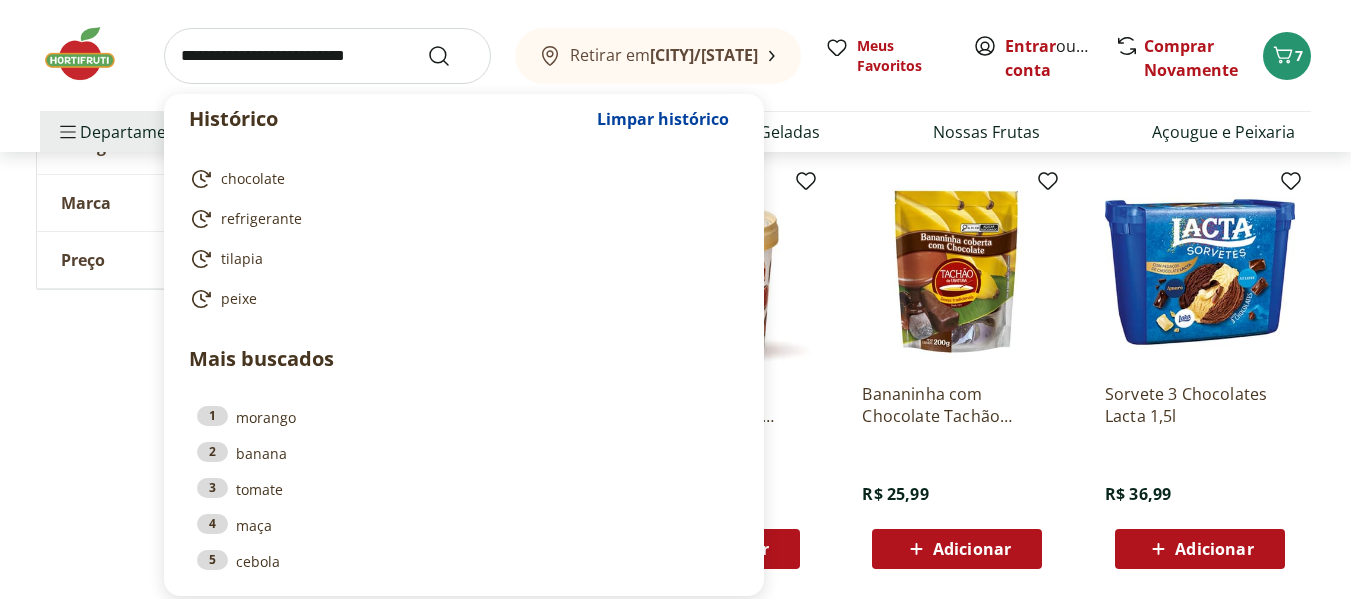click at bounding box center (327, 56) 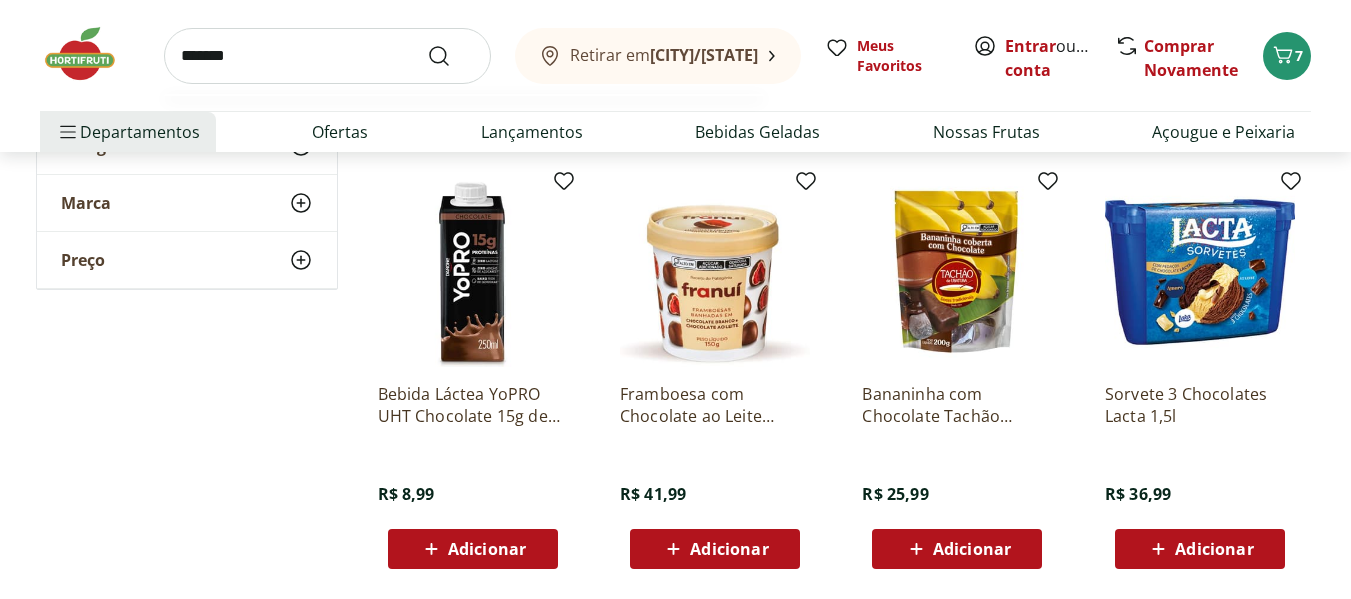 type on "*******" 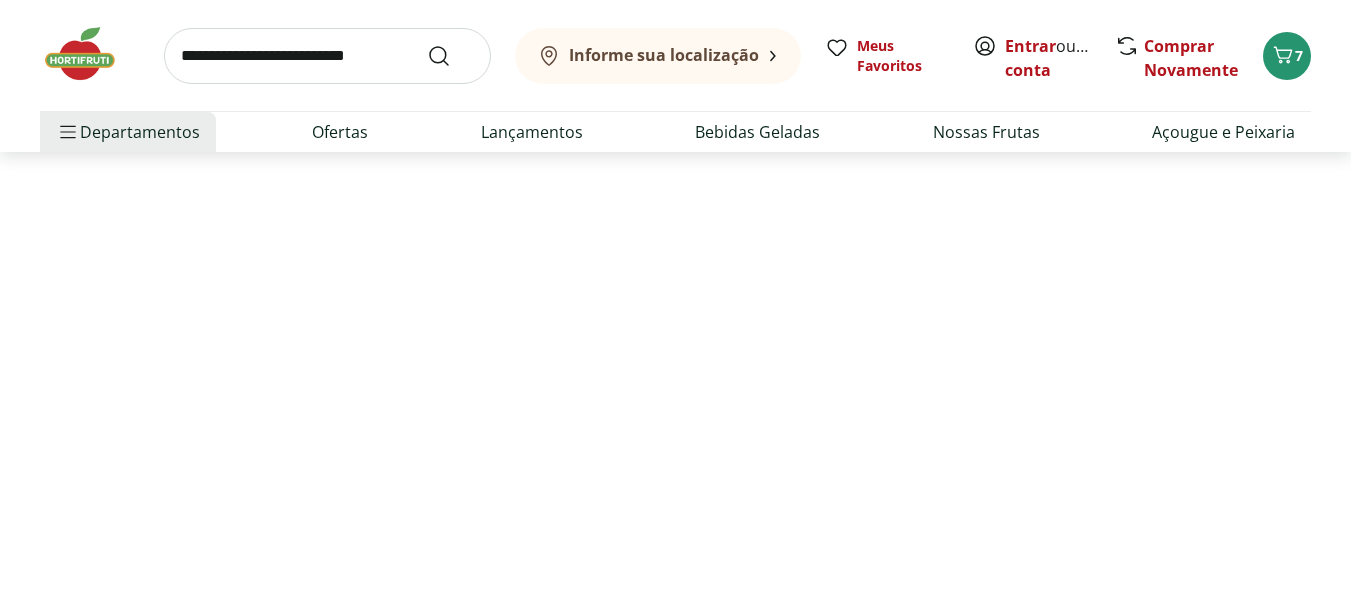 scroll, scrollTop: 0, scrollLeft: 0, axis: both 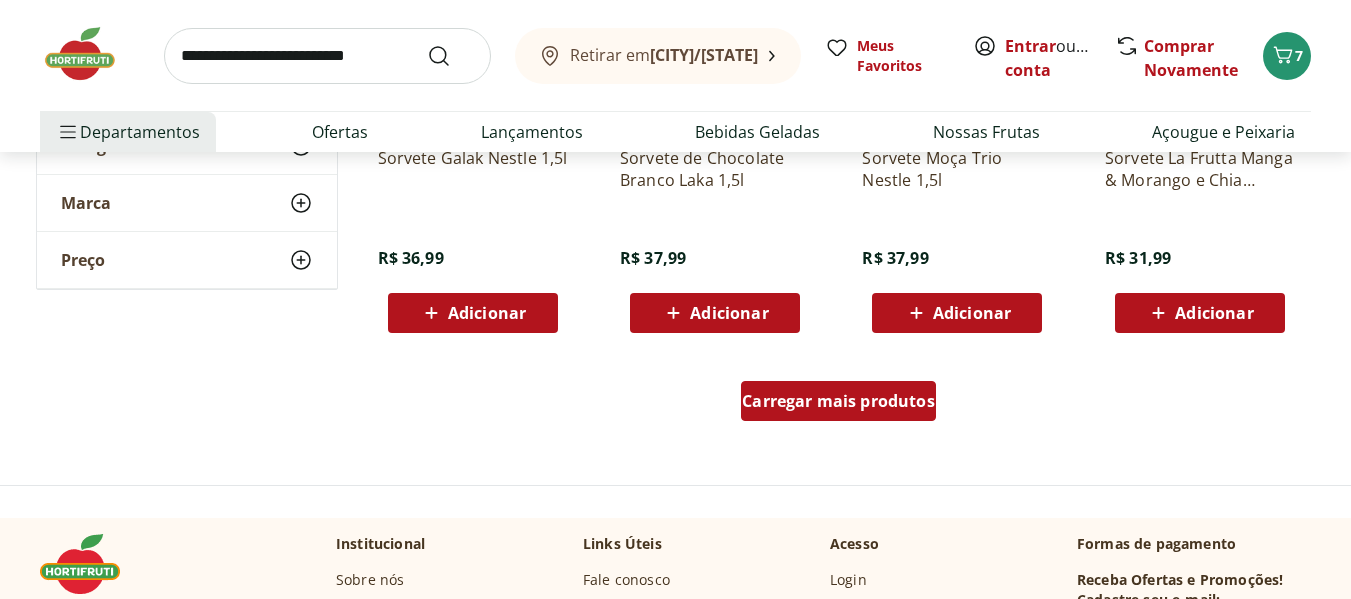 click on "Carregar mais produtos" at bounding box center [838, 401] 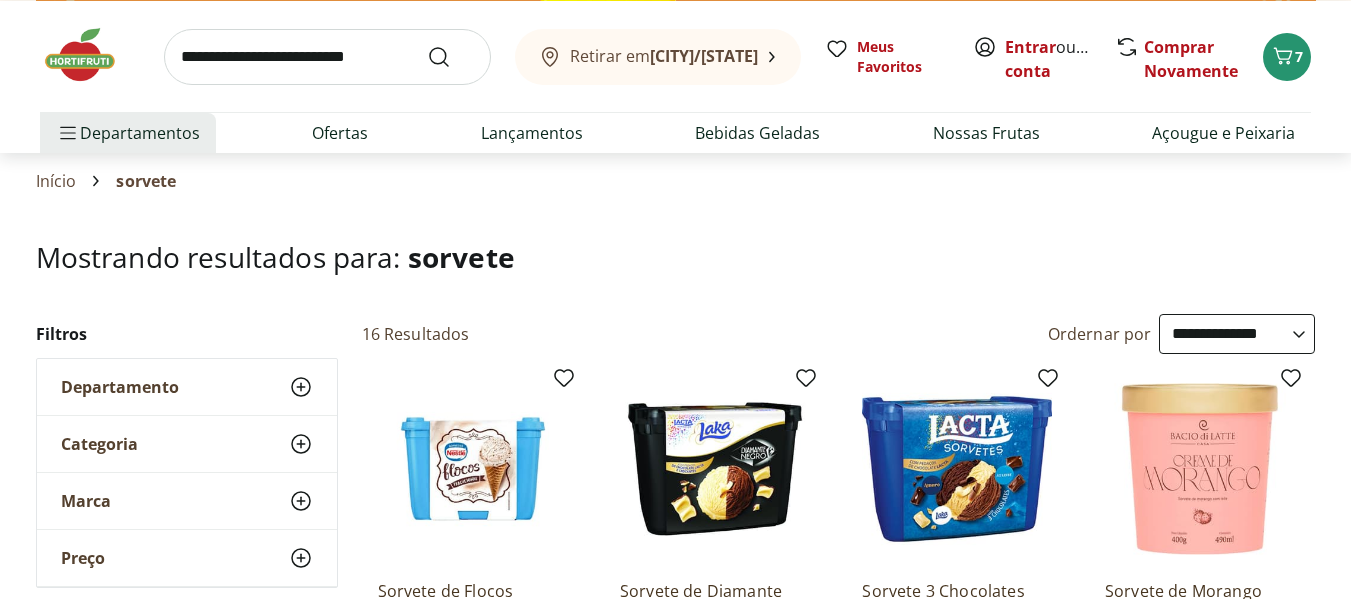 scroll, scrollTop: 42, scrollLeft: 0, axis: vertical 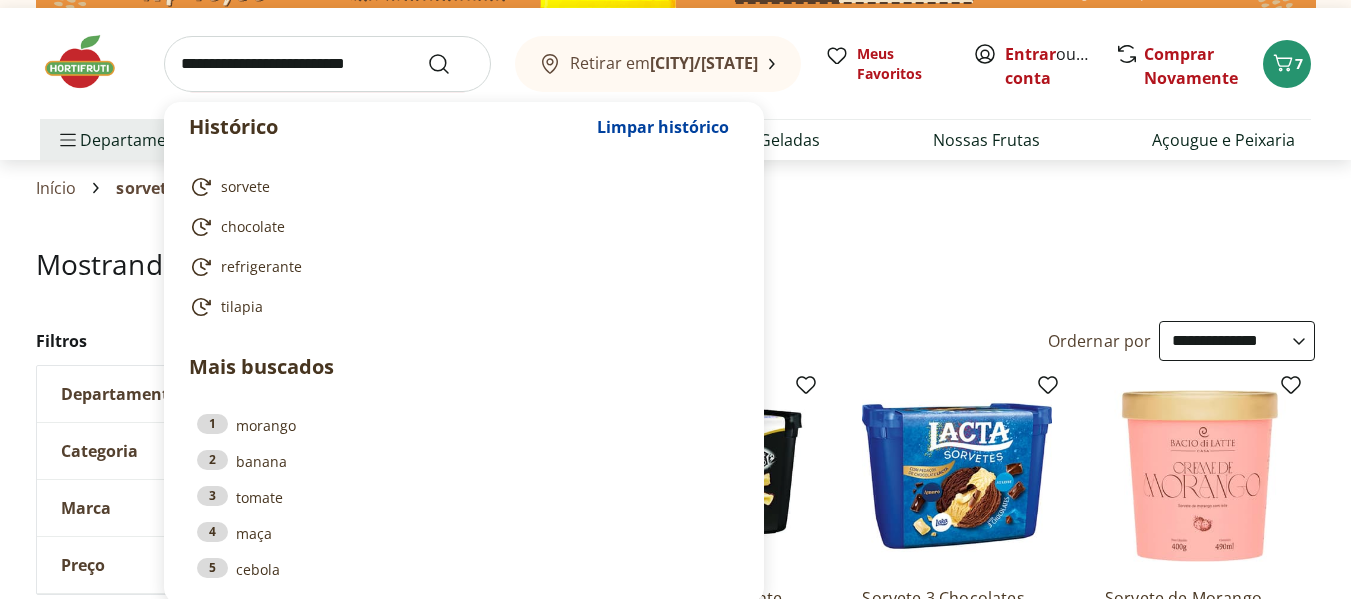 click at bounding box center (327, 64) 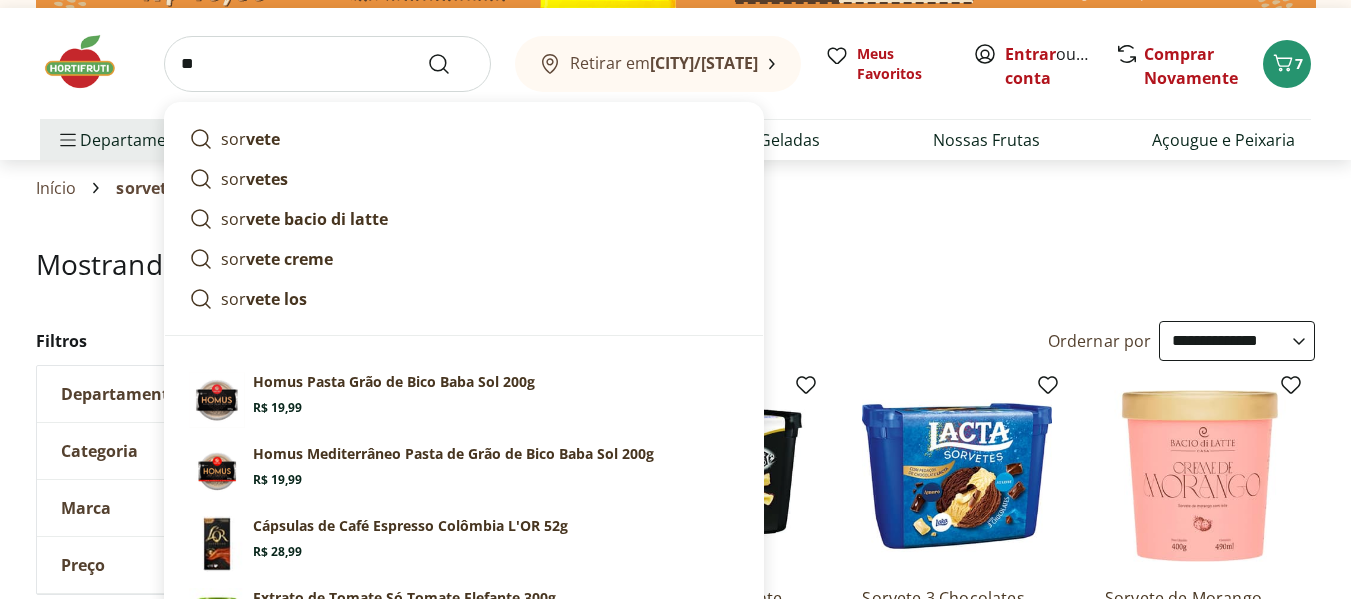 type on "*" 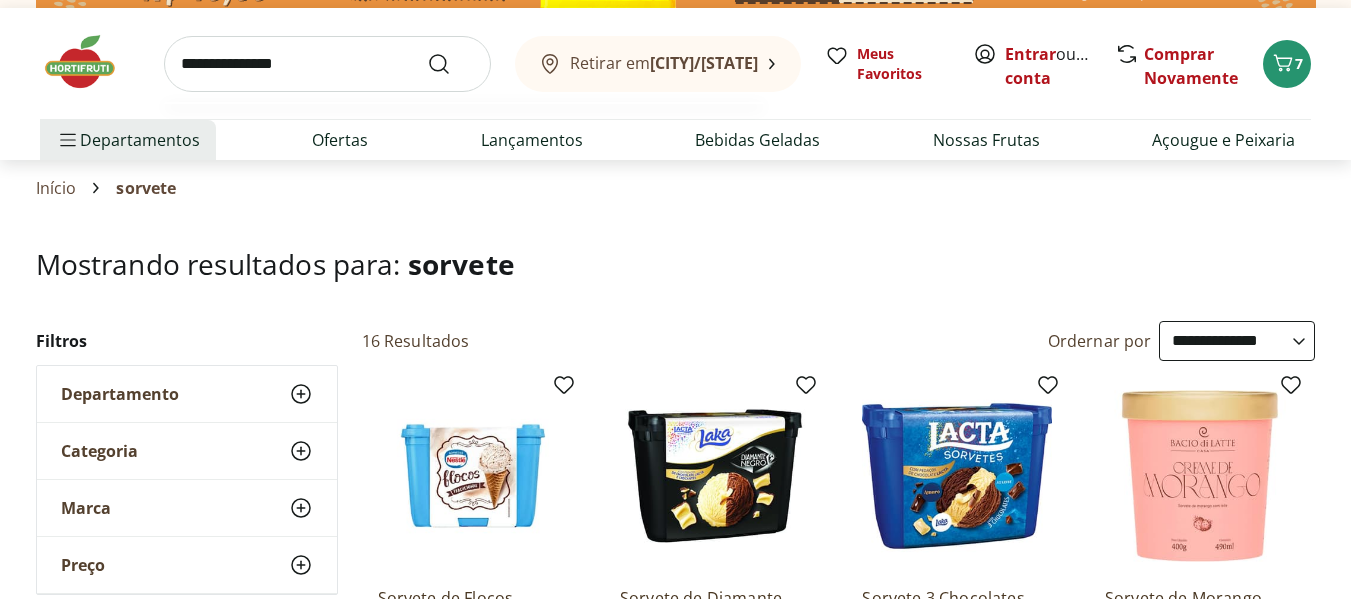 type on "**********" 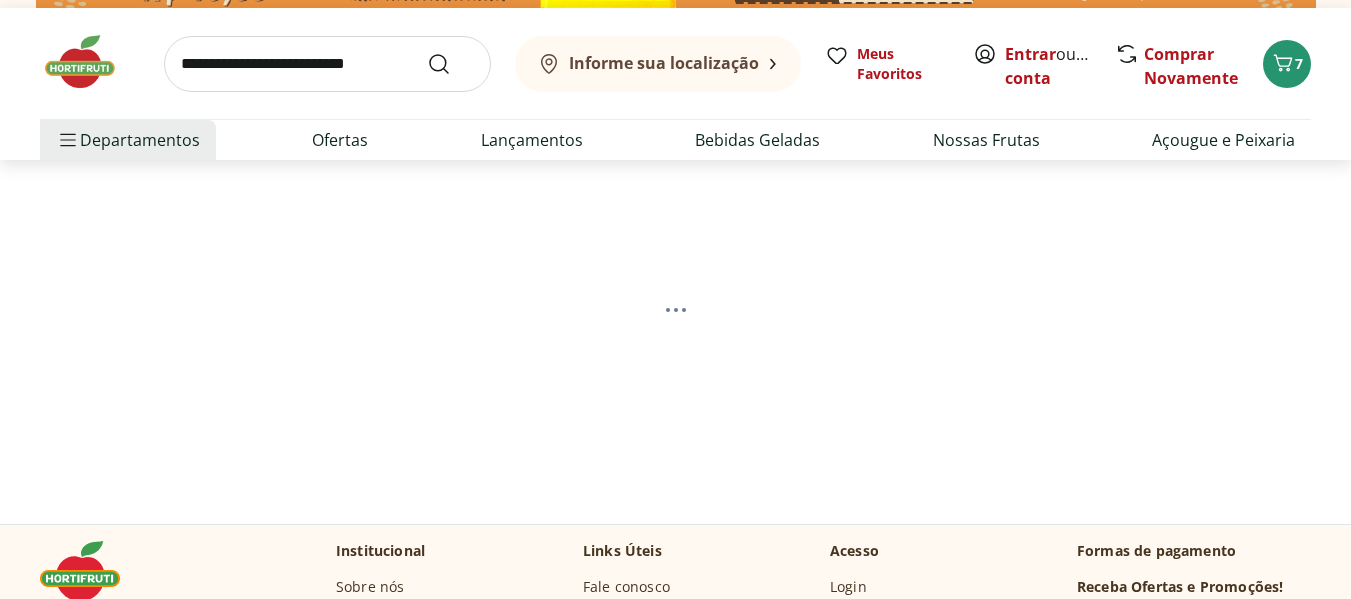 scroll, scrollTop: 0, scrollLeft: 0, axis: both 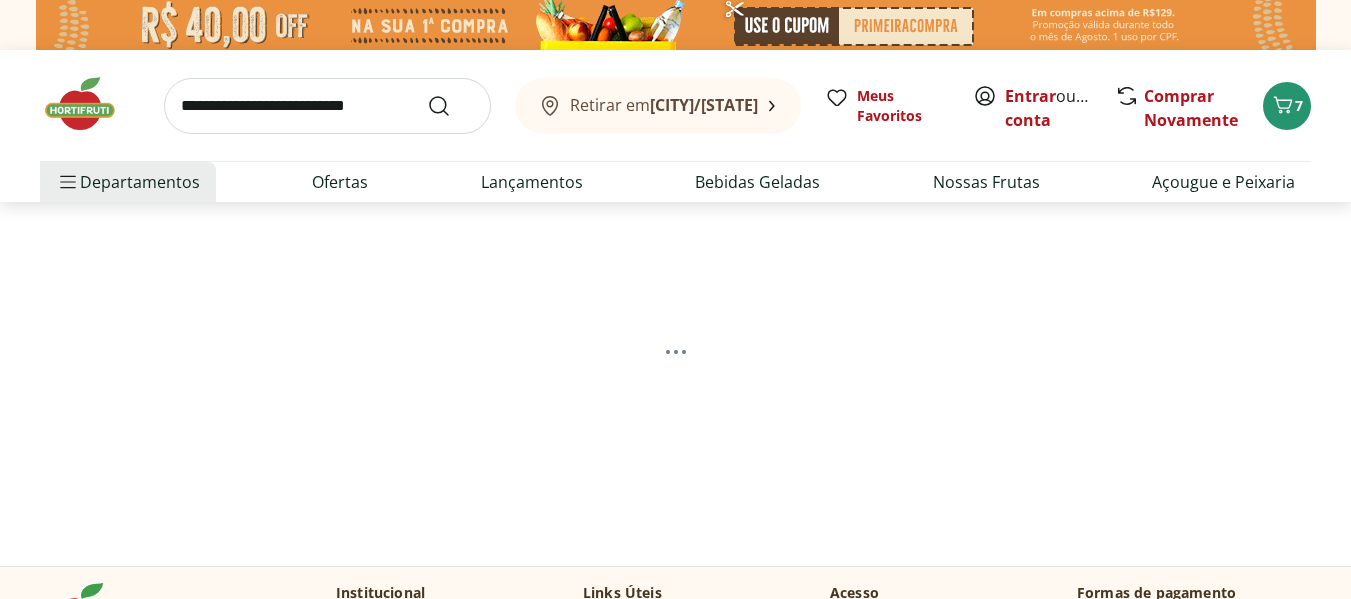 select on "**********" 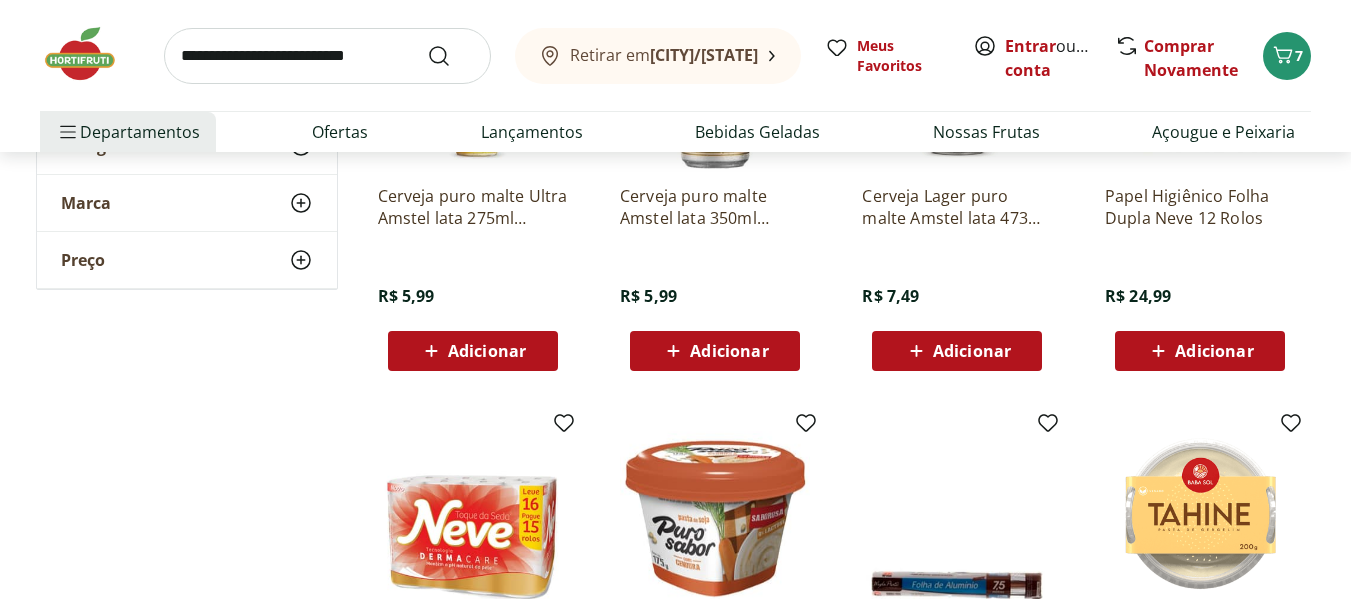 scroll, scrollTop: 1125, scrollLeft: 0, axis: vertical 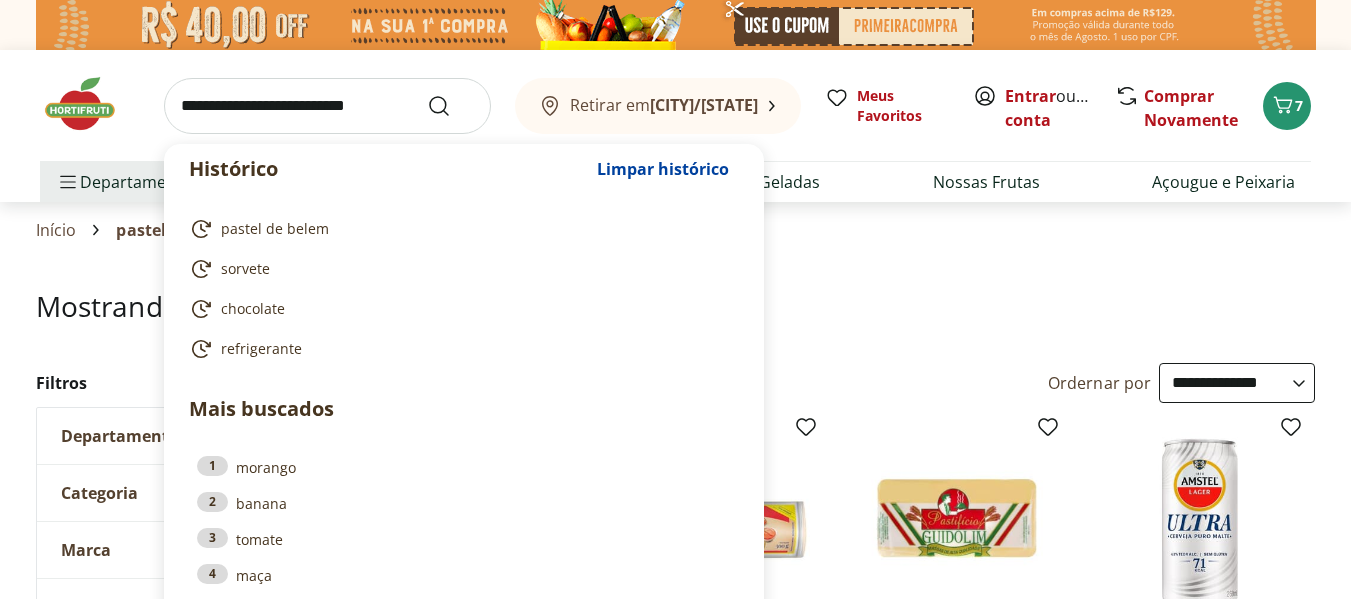click at bounding box center (327, 106) 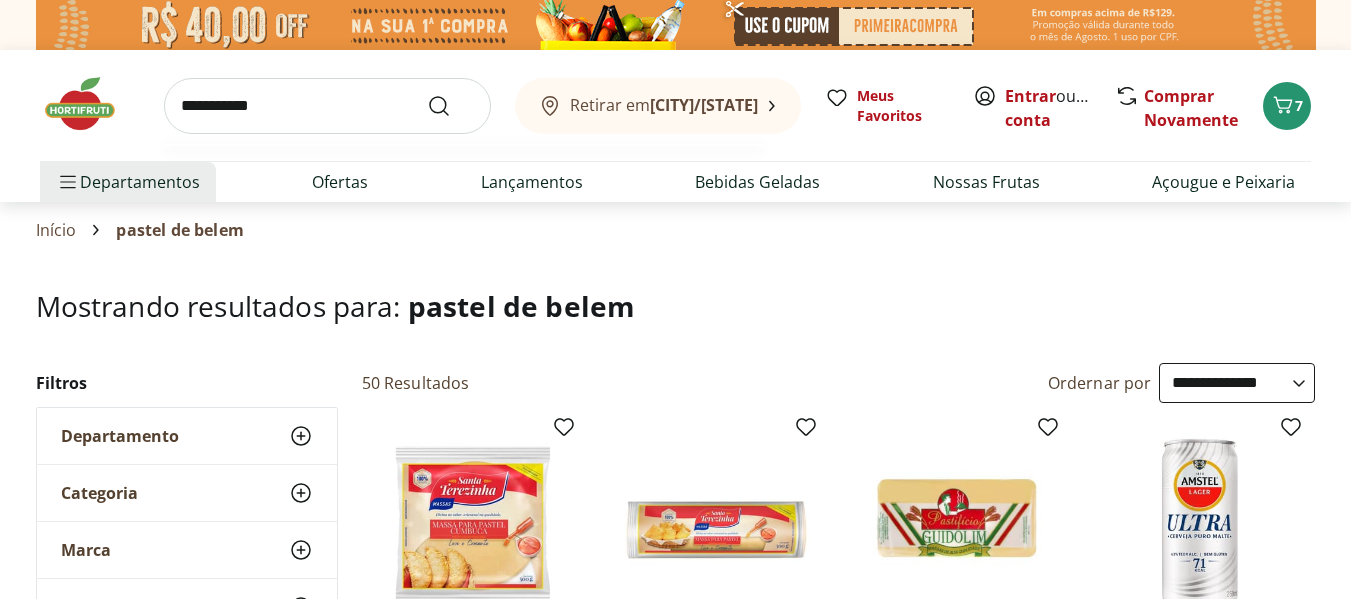 type on "**********" 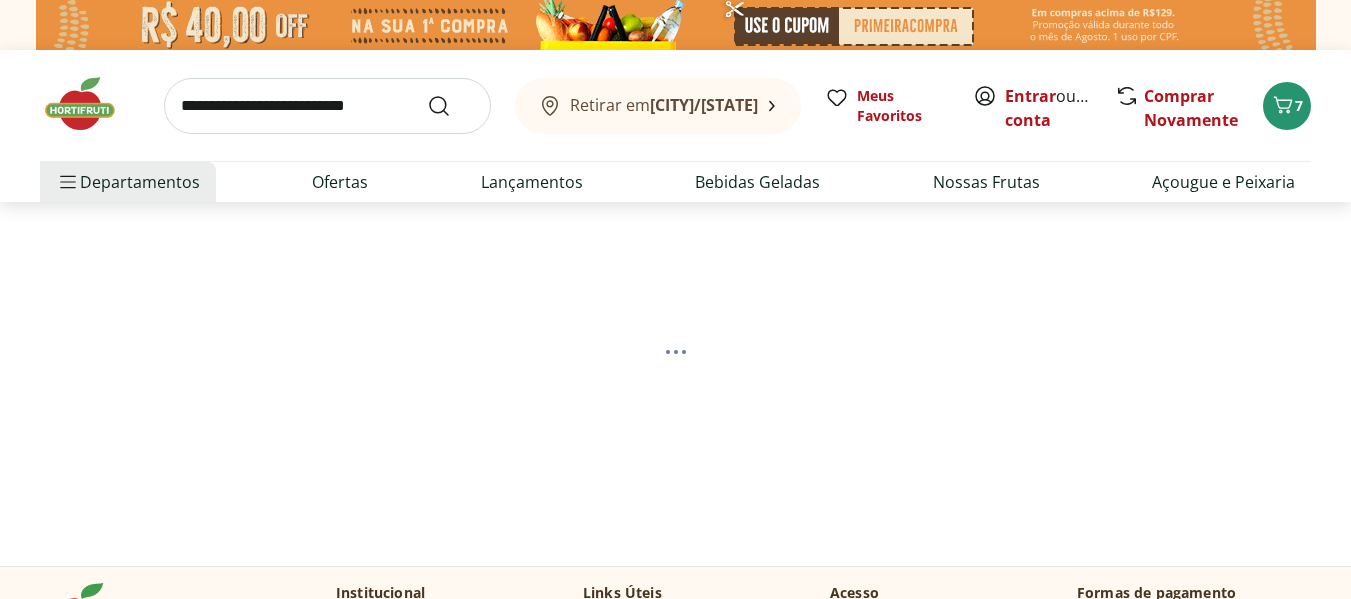 select on "**********" 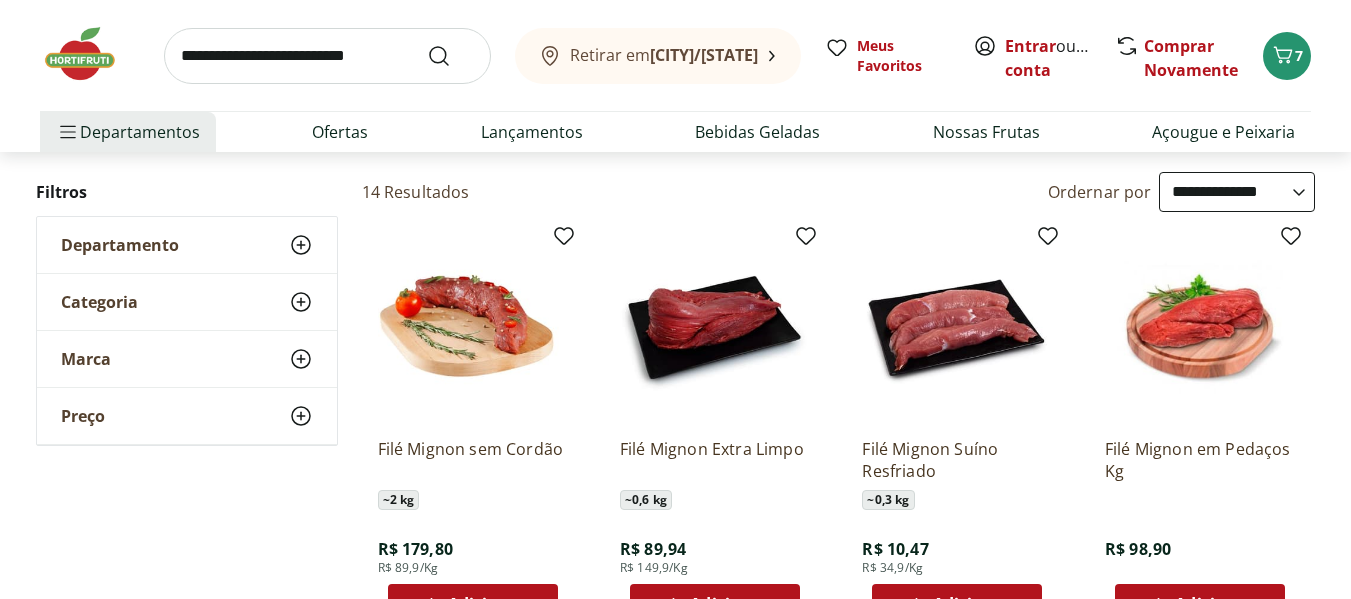 scroll, scrollTop: 199, scrollLeft: 0, axis: vertical 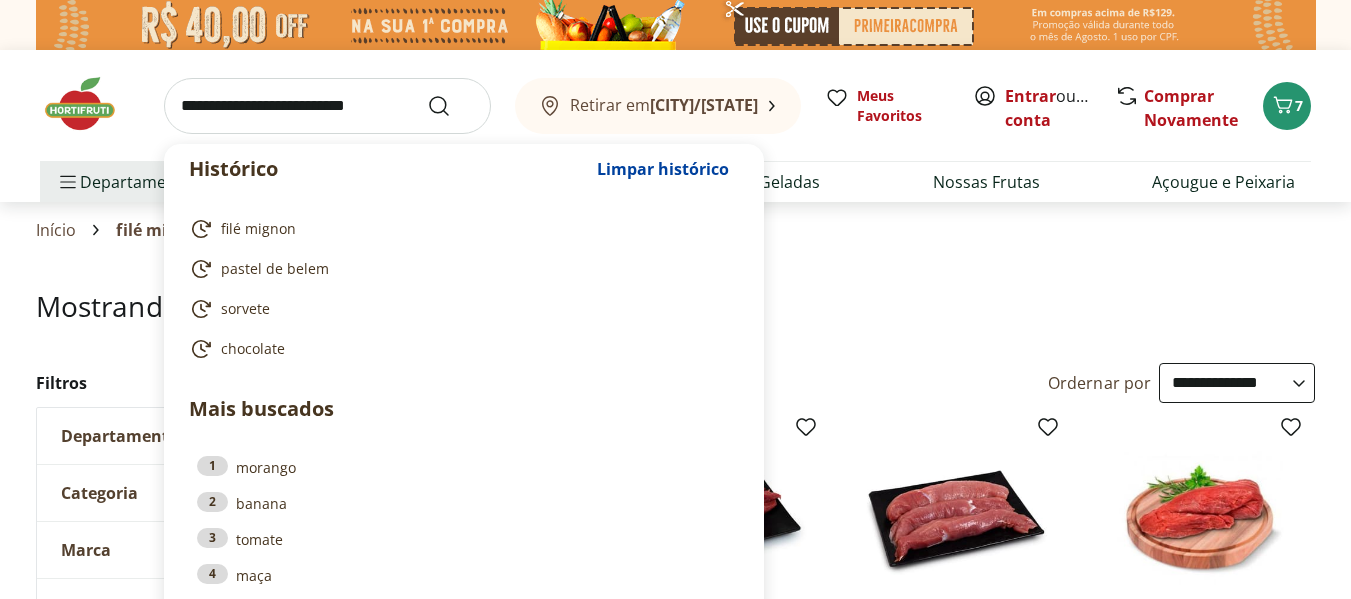 click at bounding box center [327, 106] 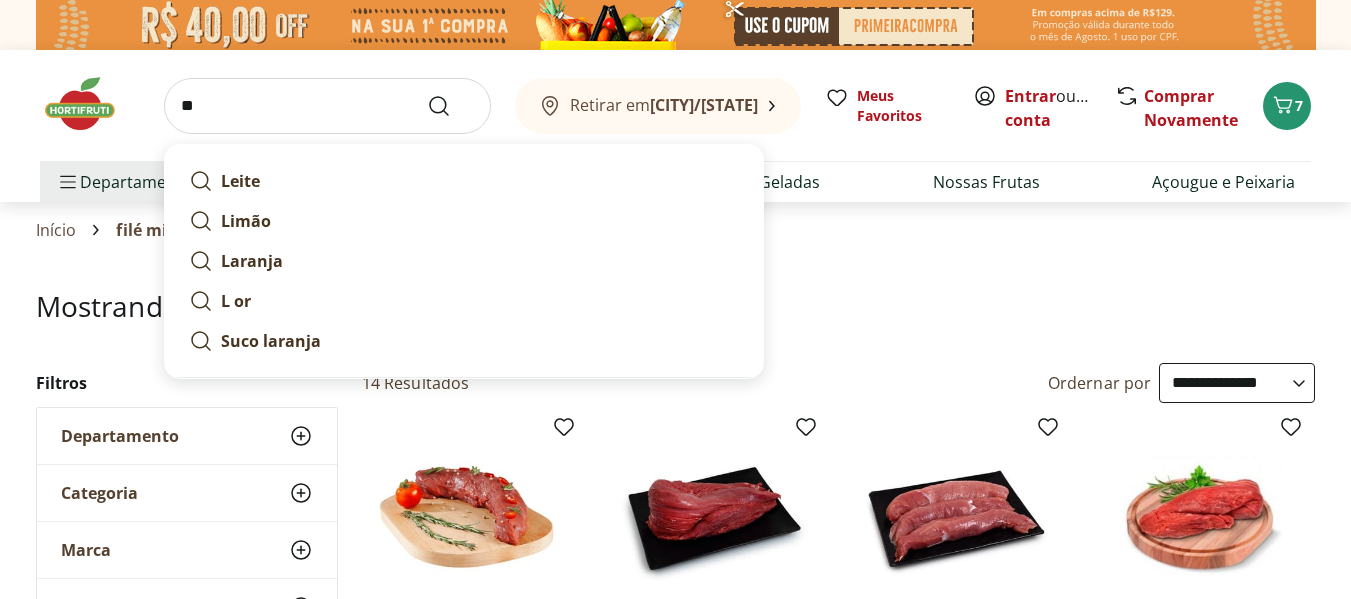 type on "*" 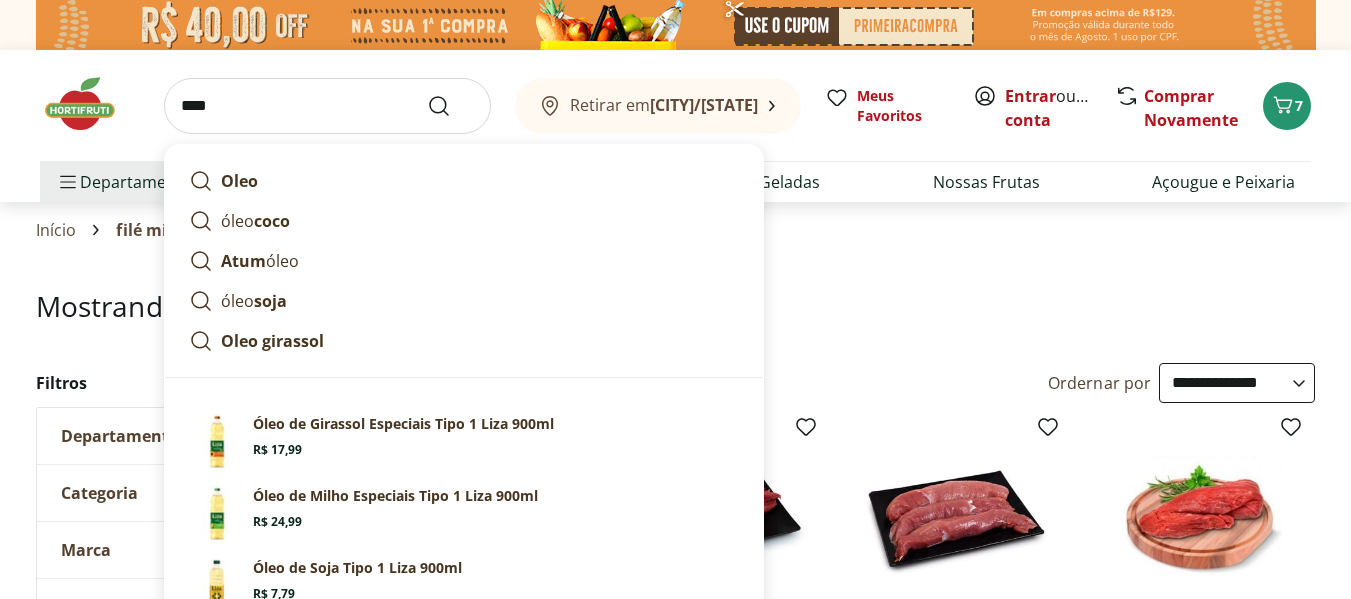 type on "****" 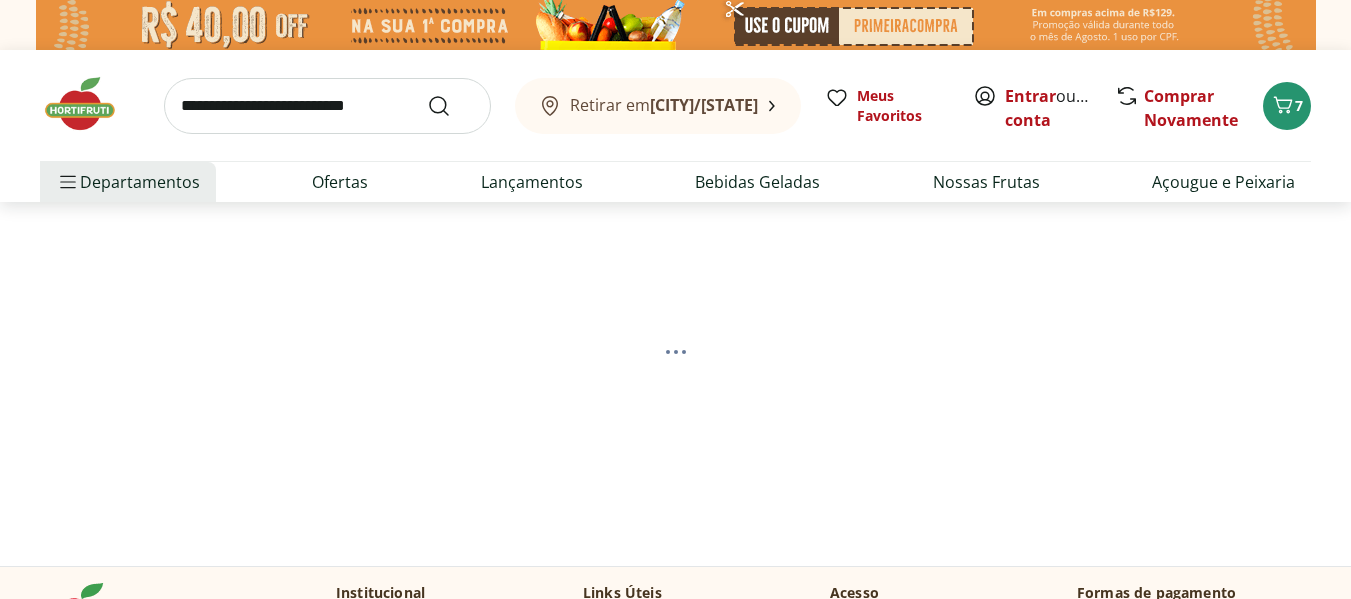 select on "**********" 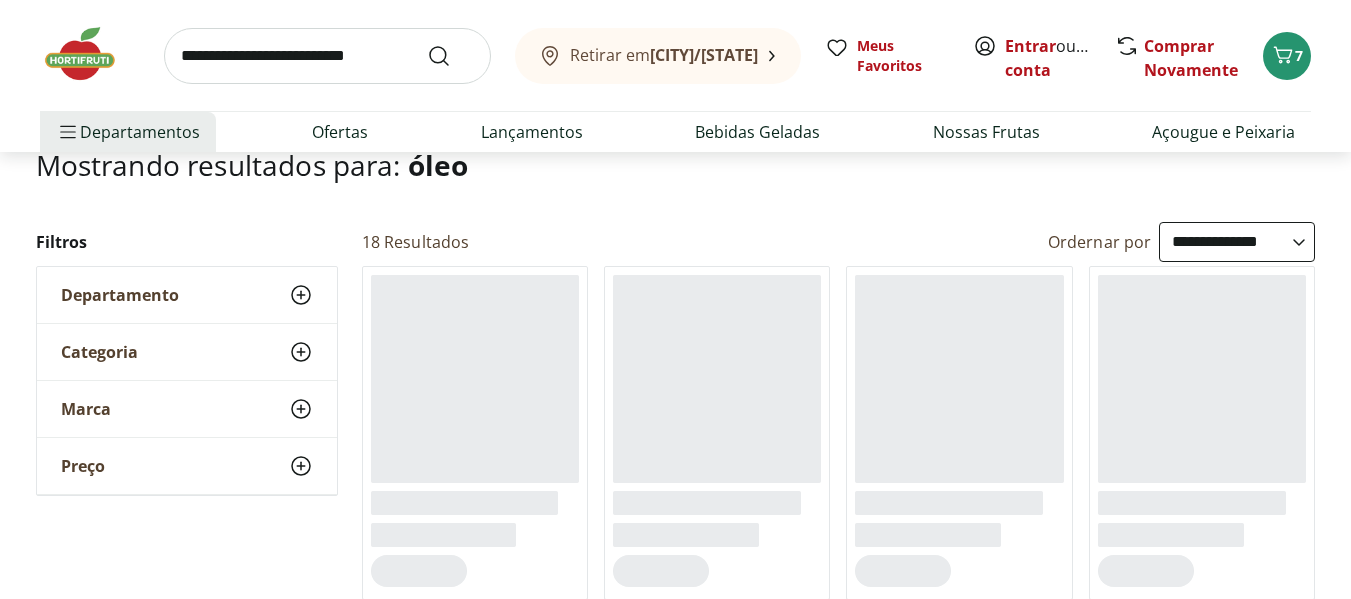 scroll, scrollTop: 150, scrollLeft: 0, axis: vertical 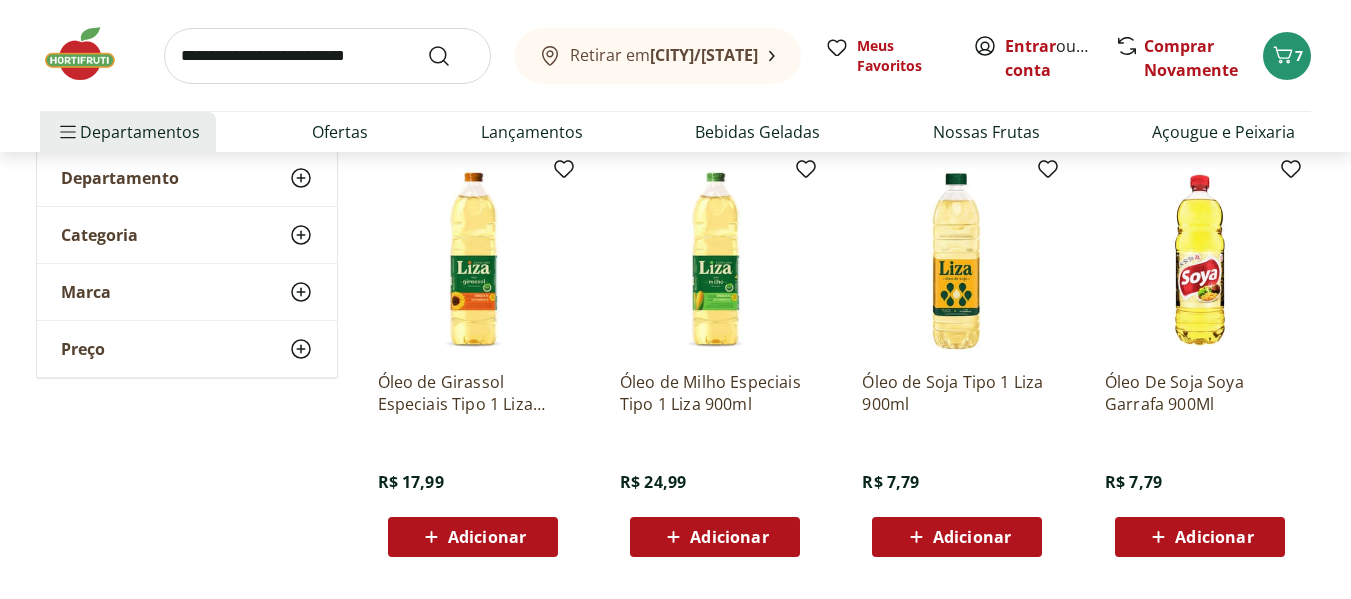 click on "Adicionar" at bounding box center [972, 537] 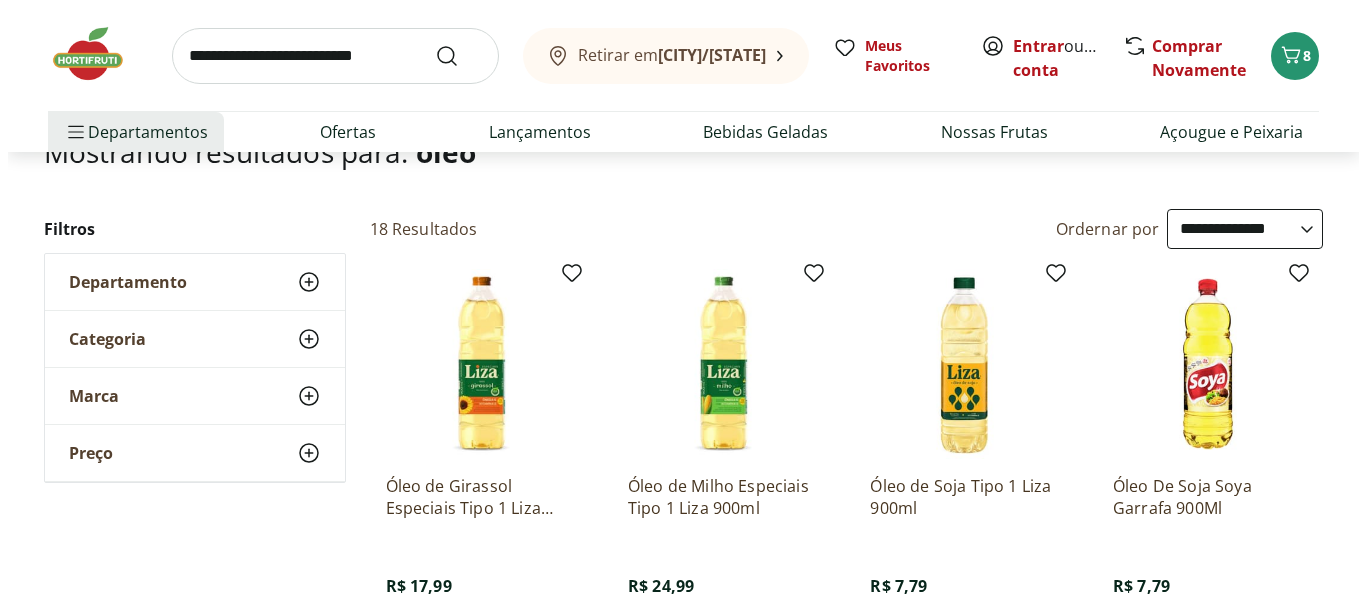 scroll, scrollTop: 0, scrollLeft: 0, axis: both 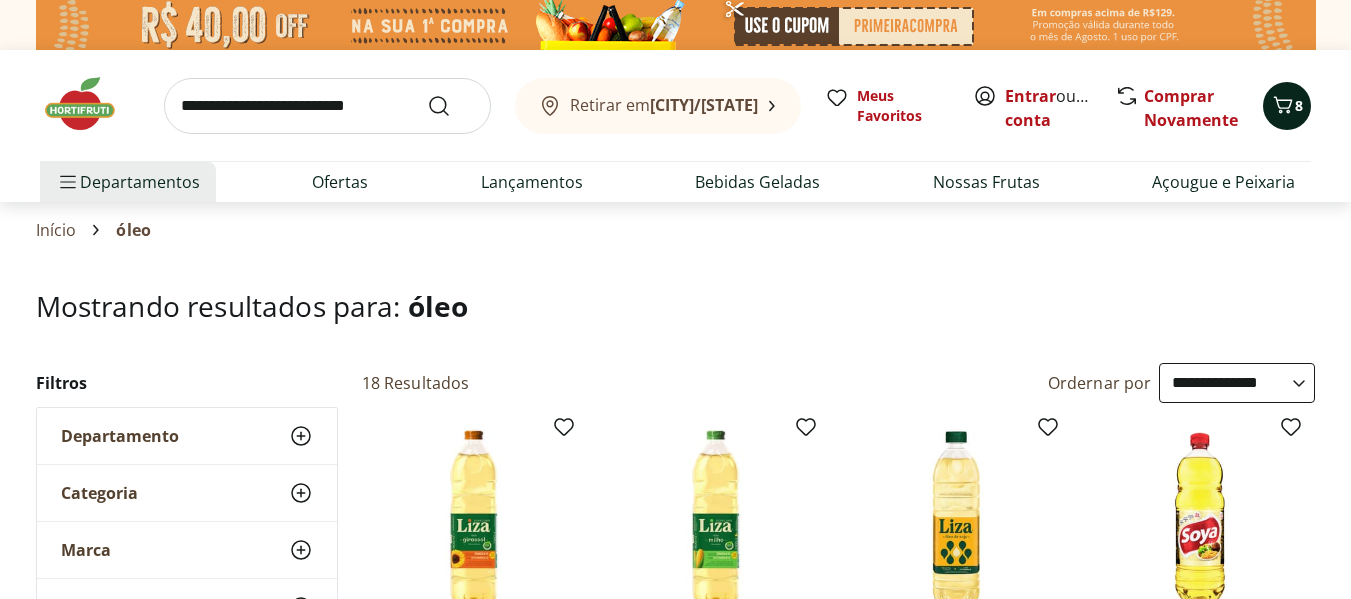 click 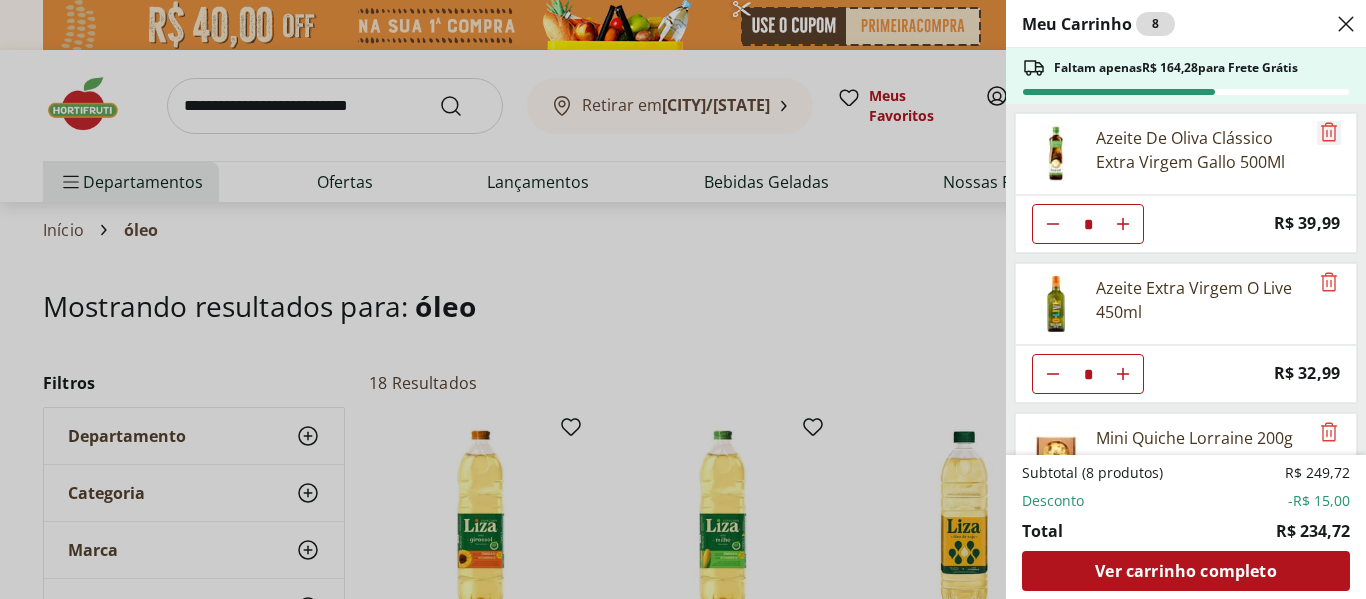 click 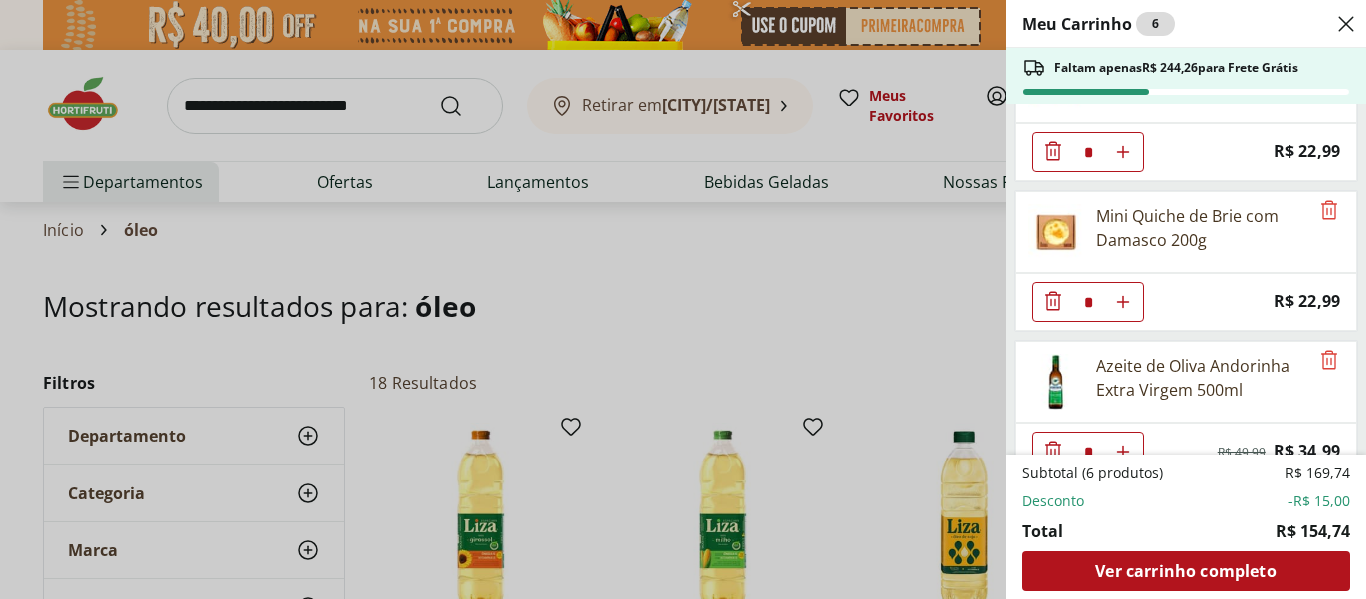 scroll, scrollTop: 226, scrollLeft: 0, axis: vertical 